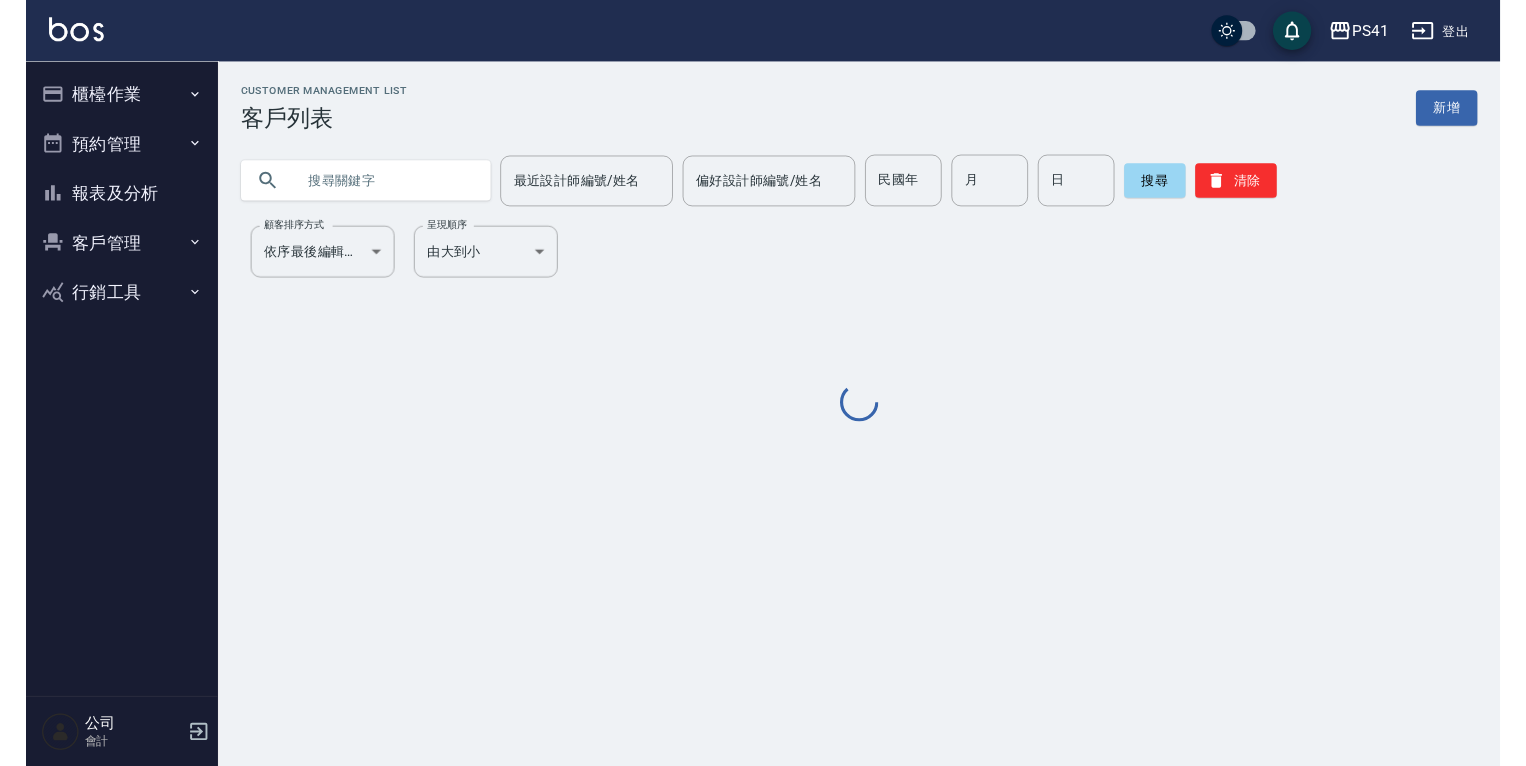 scroll, scrollTop: 0, scrollLeft: 0, axis: both 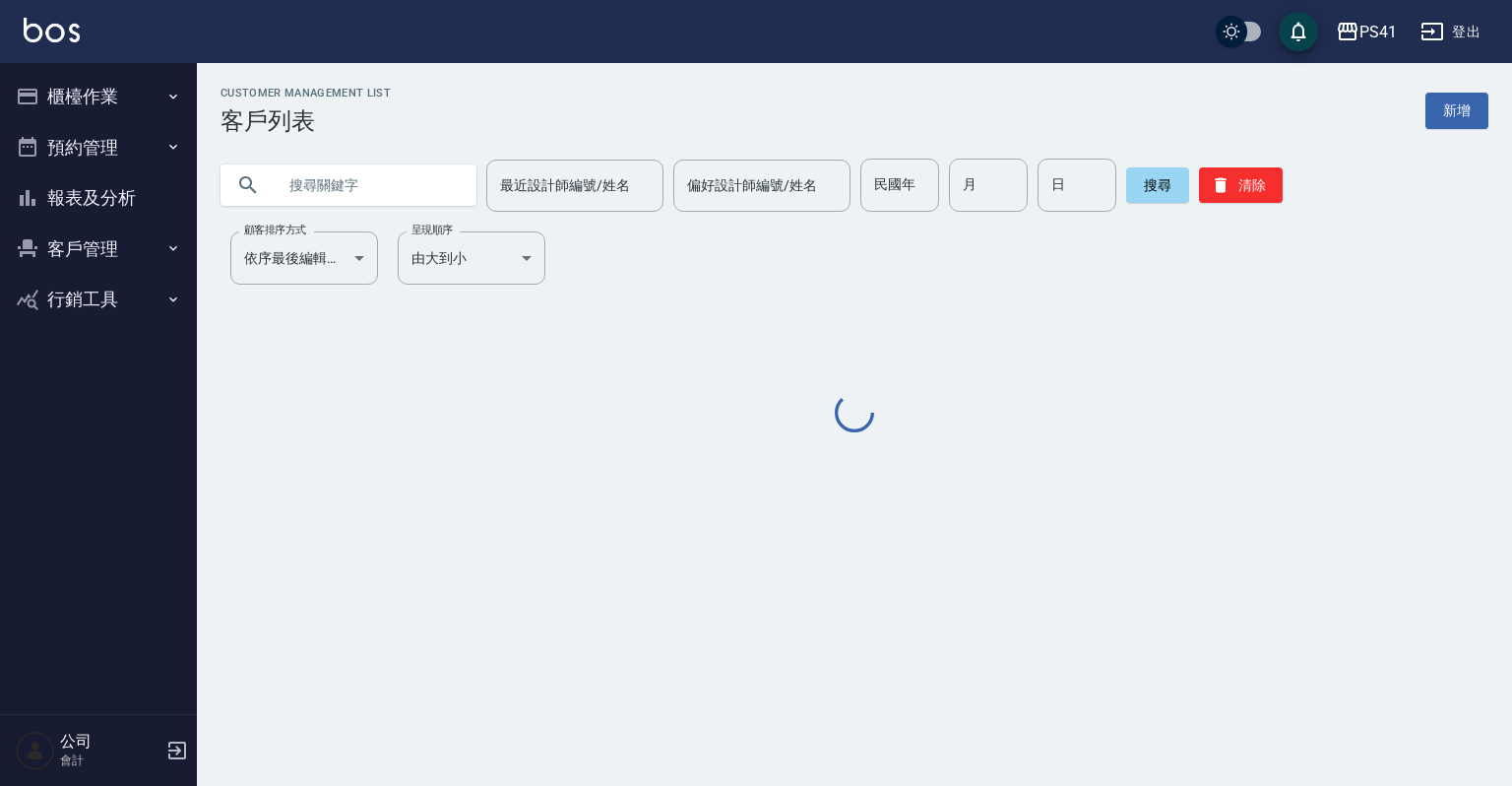 click 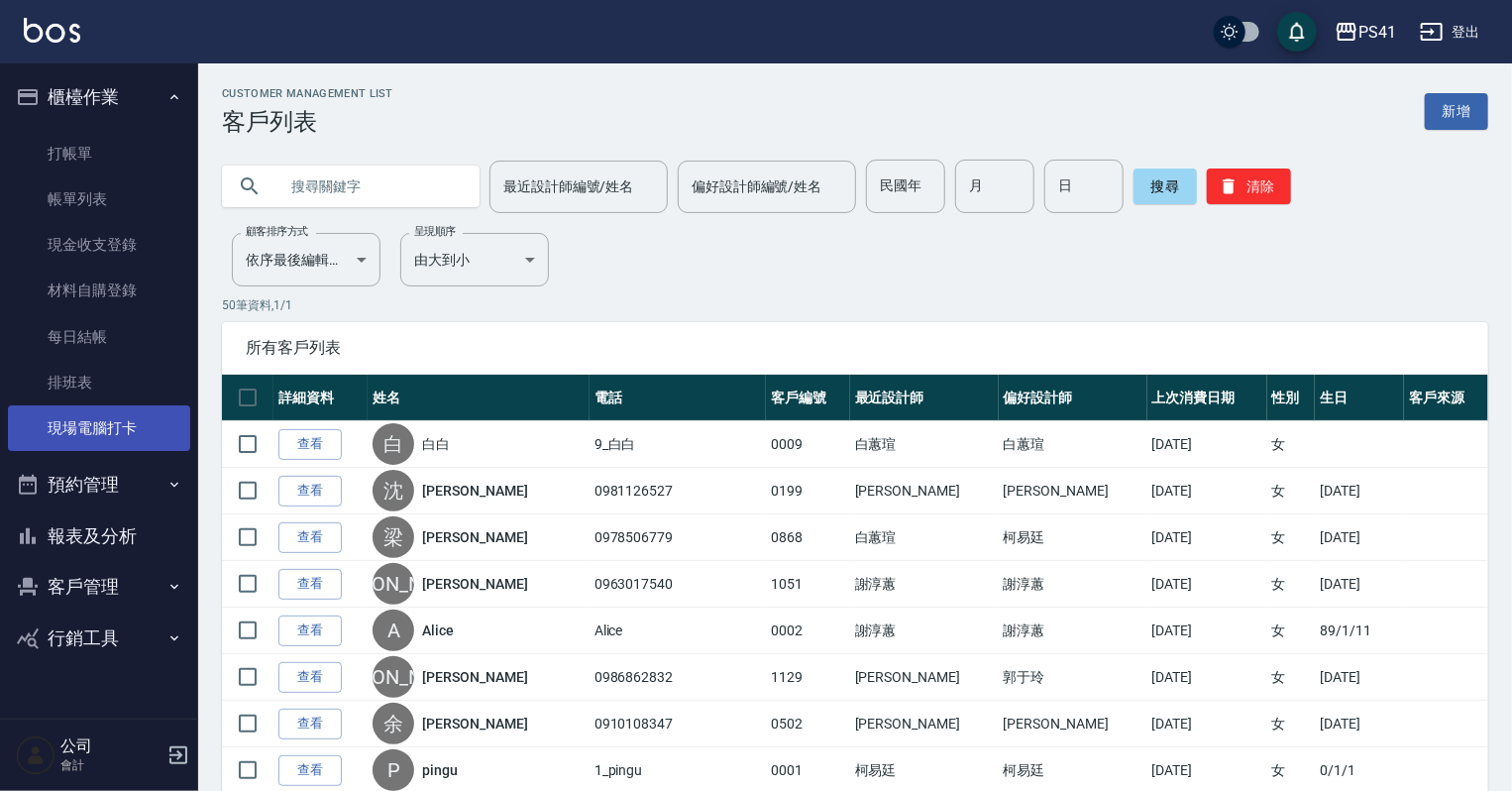 click on "現場電腦打卡" at bounding box center (99, 428) 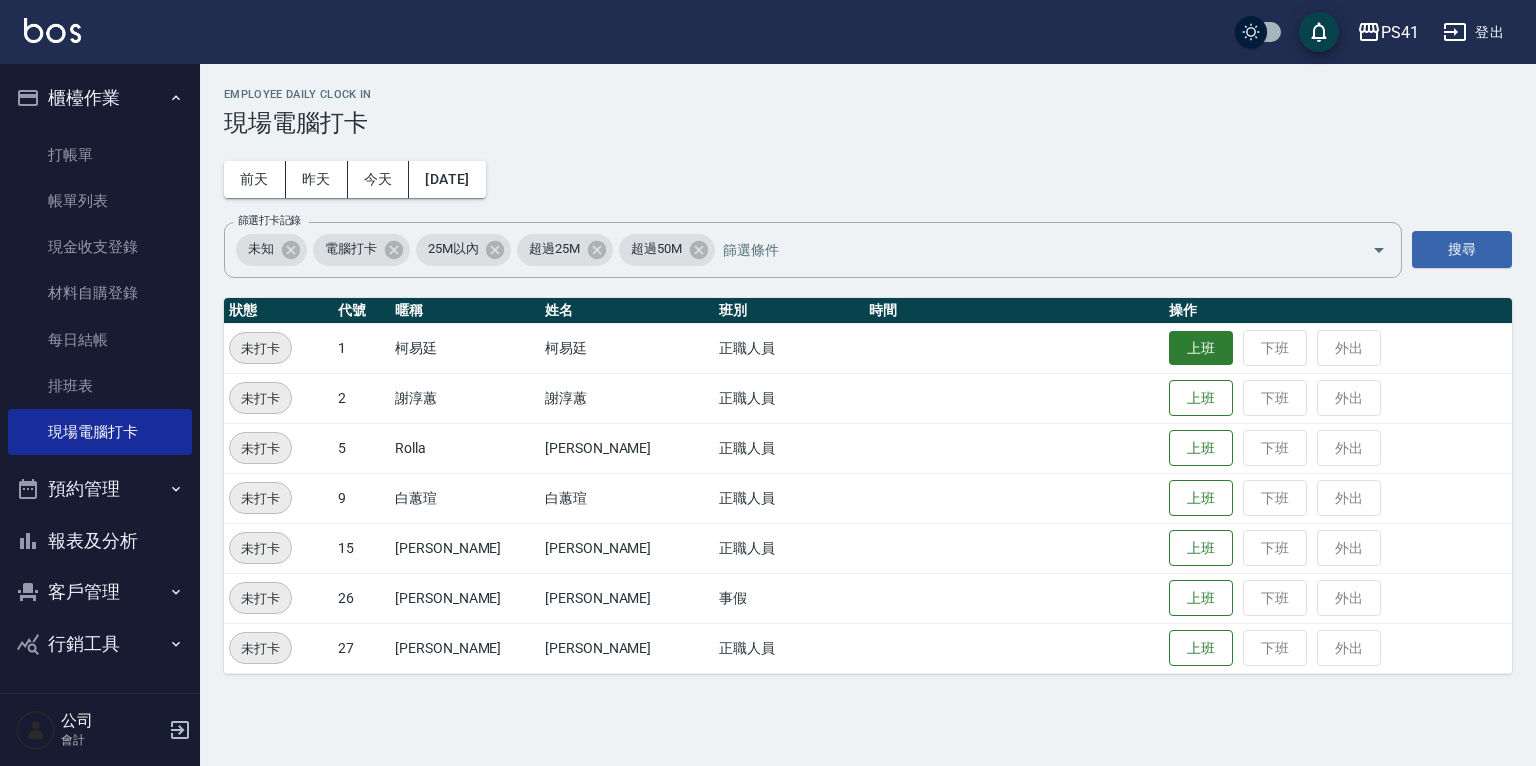 click on "上班" at bounding box center [1201, 348] 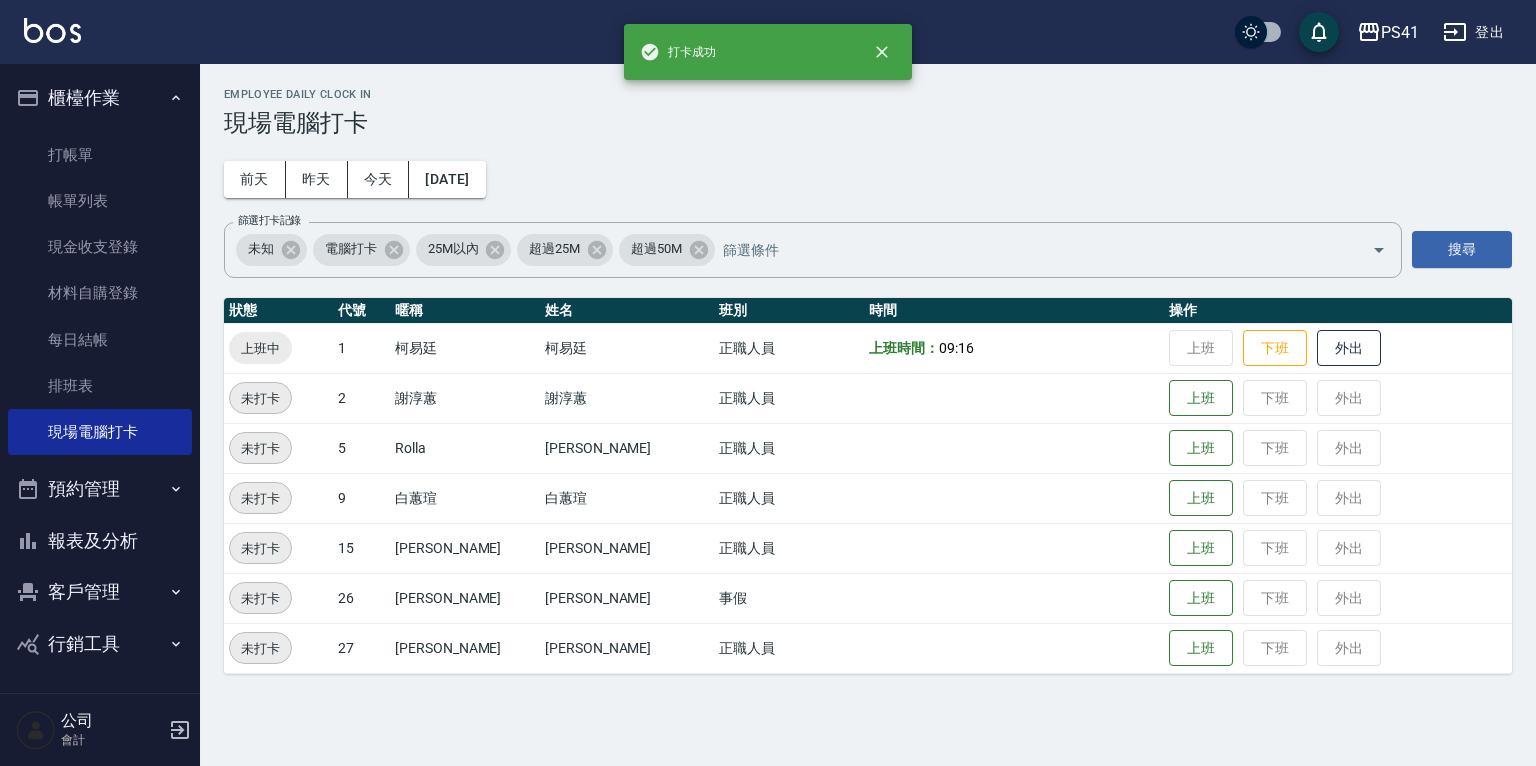 click on "報表及分析" at bounding box center (100, 541) 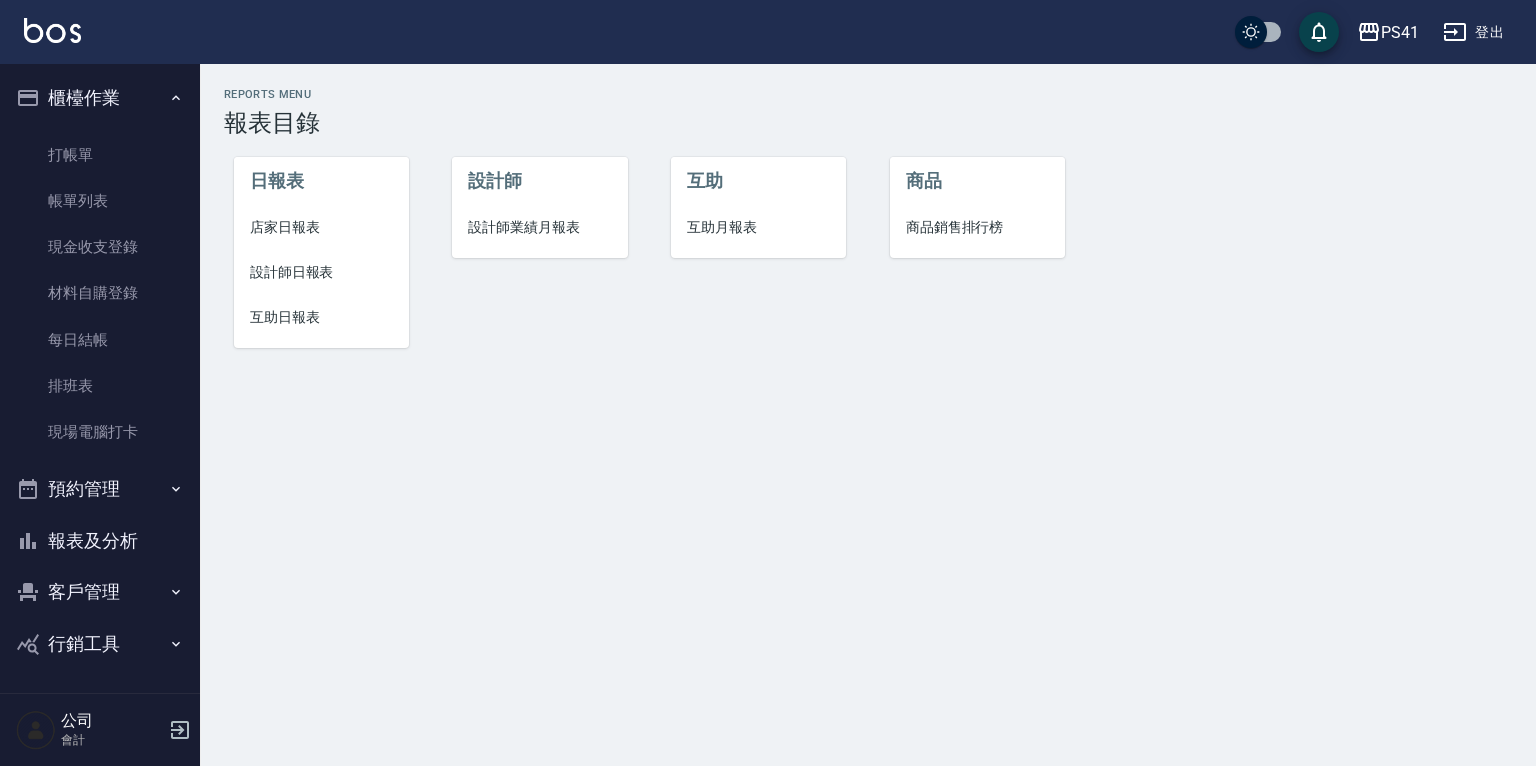 click on "設計師日報表" at bounding box center [321, 272] 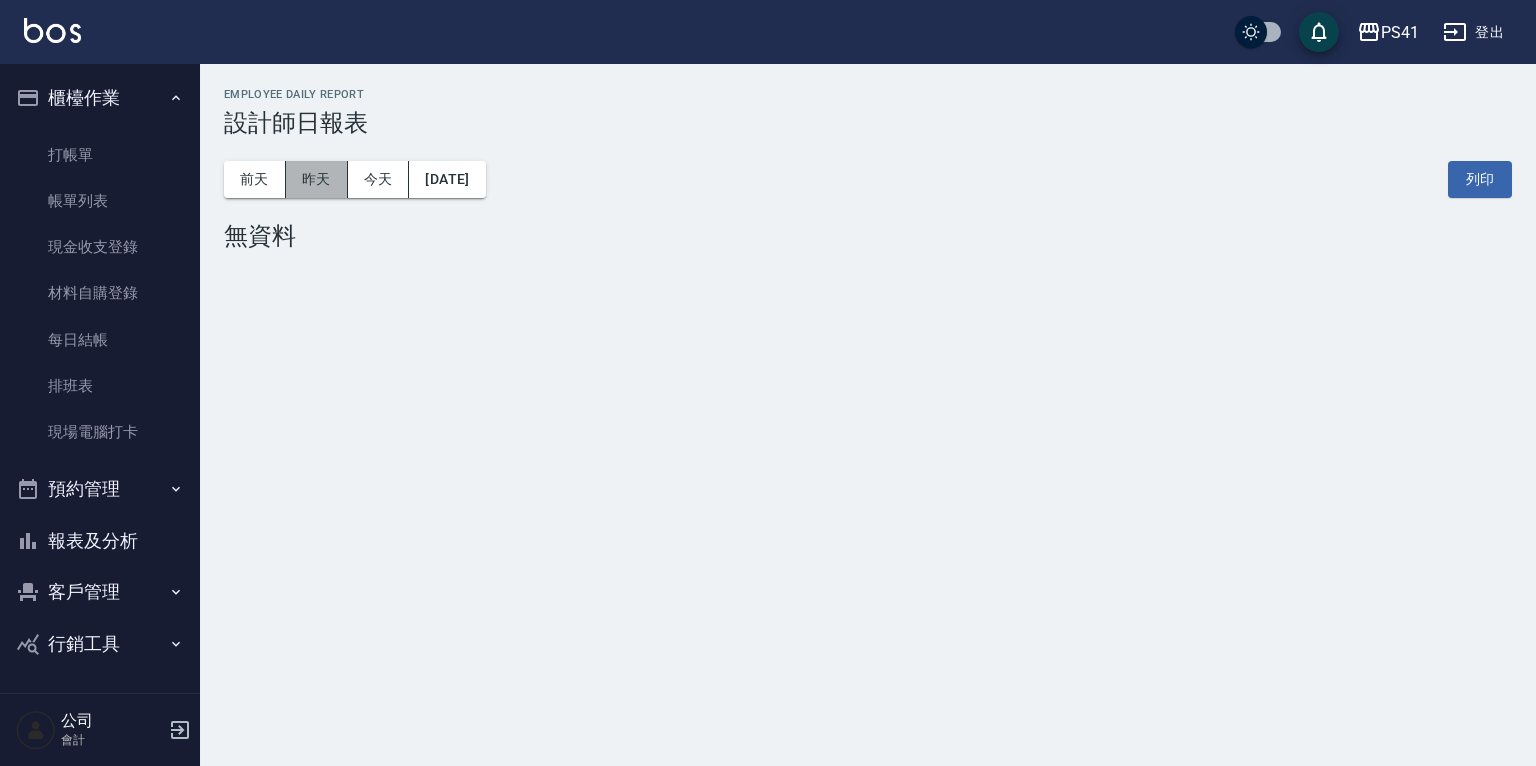 drag, startPoint x: 308, startPoint y: 170, endPoint x: 401, endPoint y: 174, distance: 93.08598 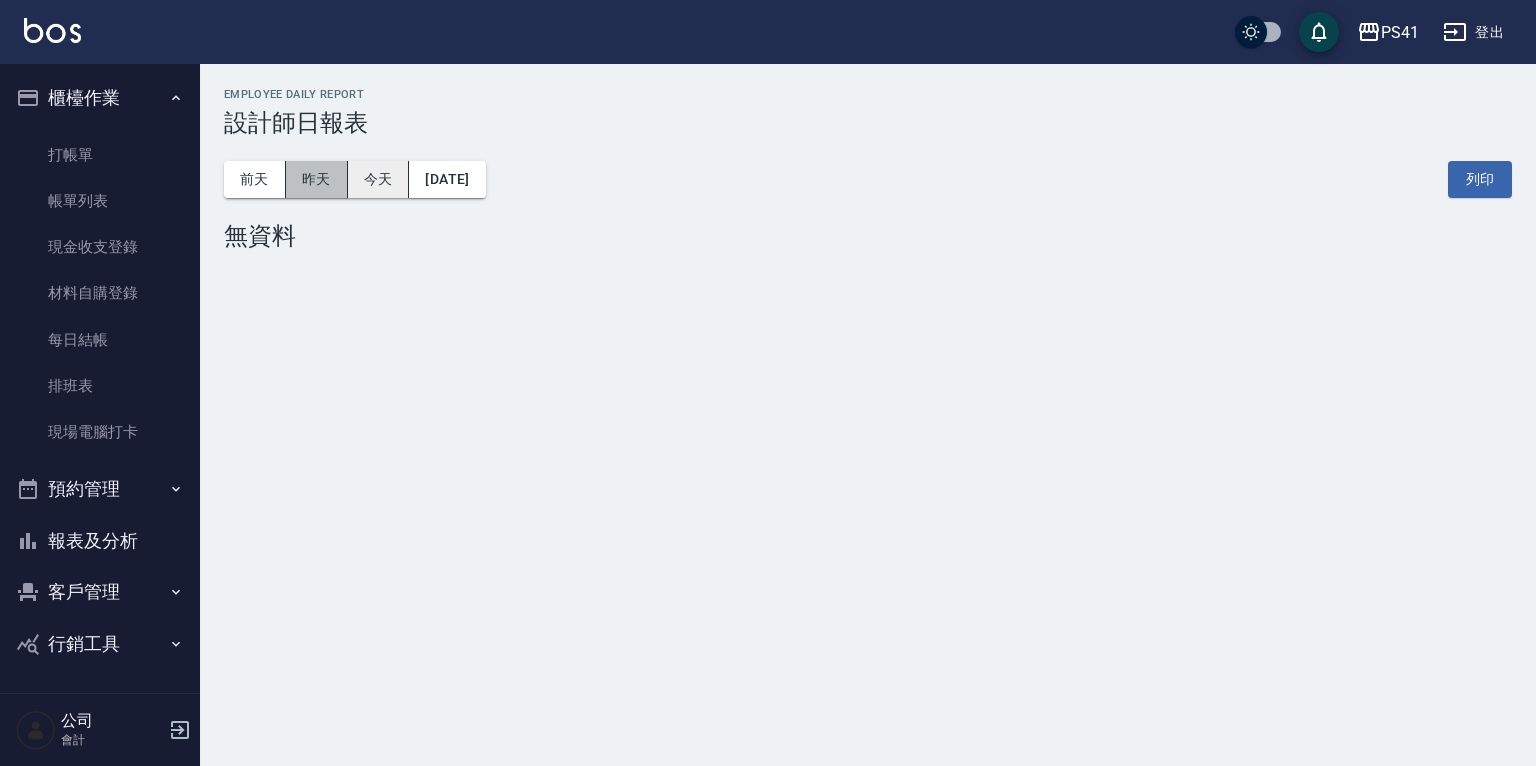 click on "昨天" at bounding box center [317, 179] 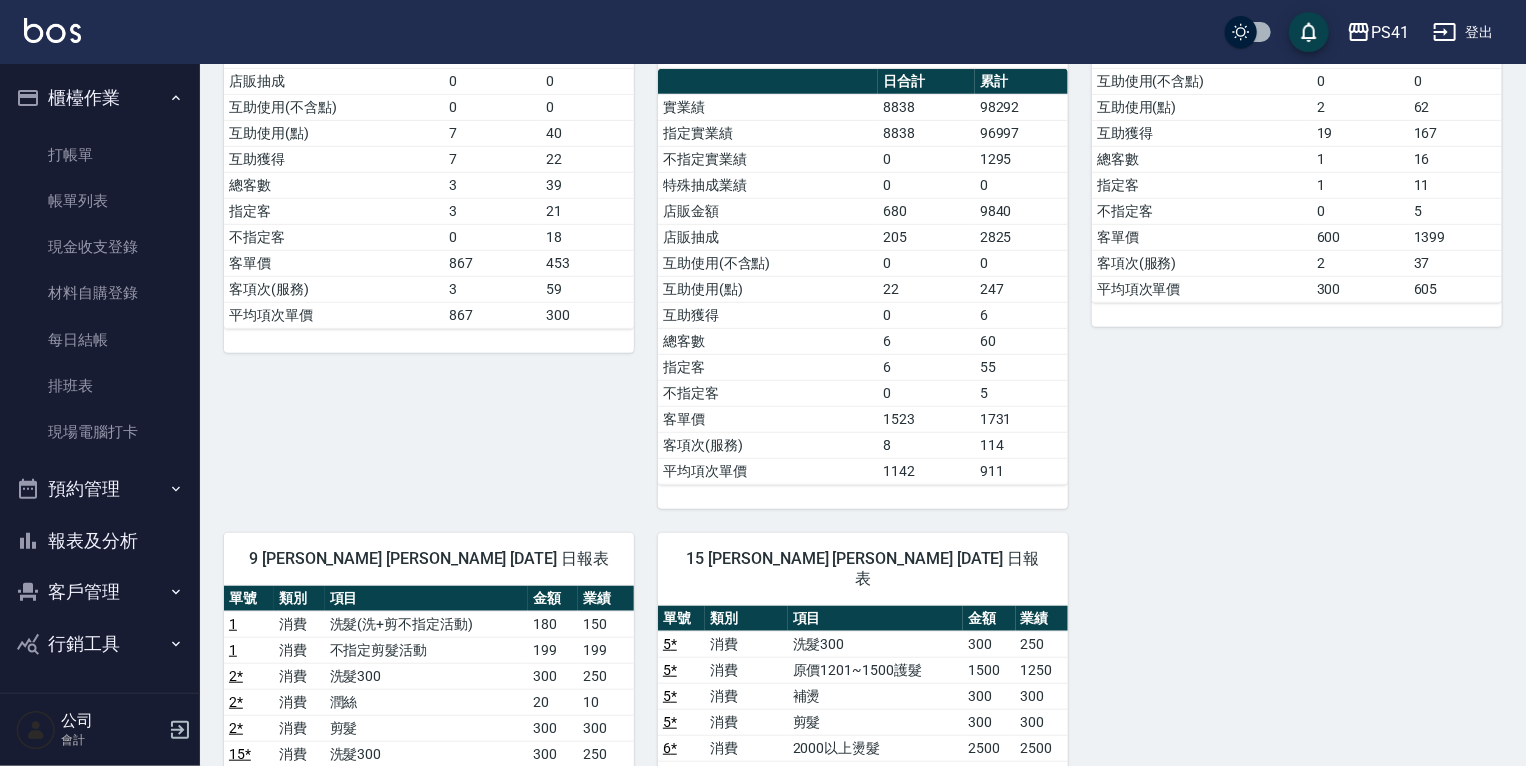scroll, scrollTop: 160, scrollLeft: 0, axis: vertical 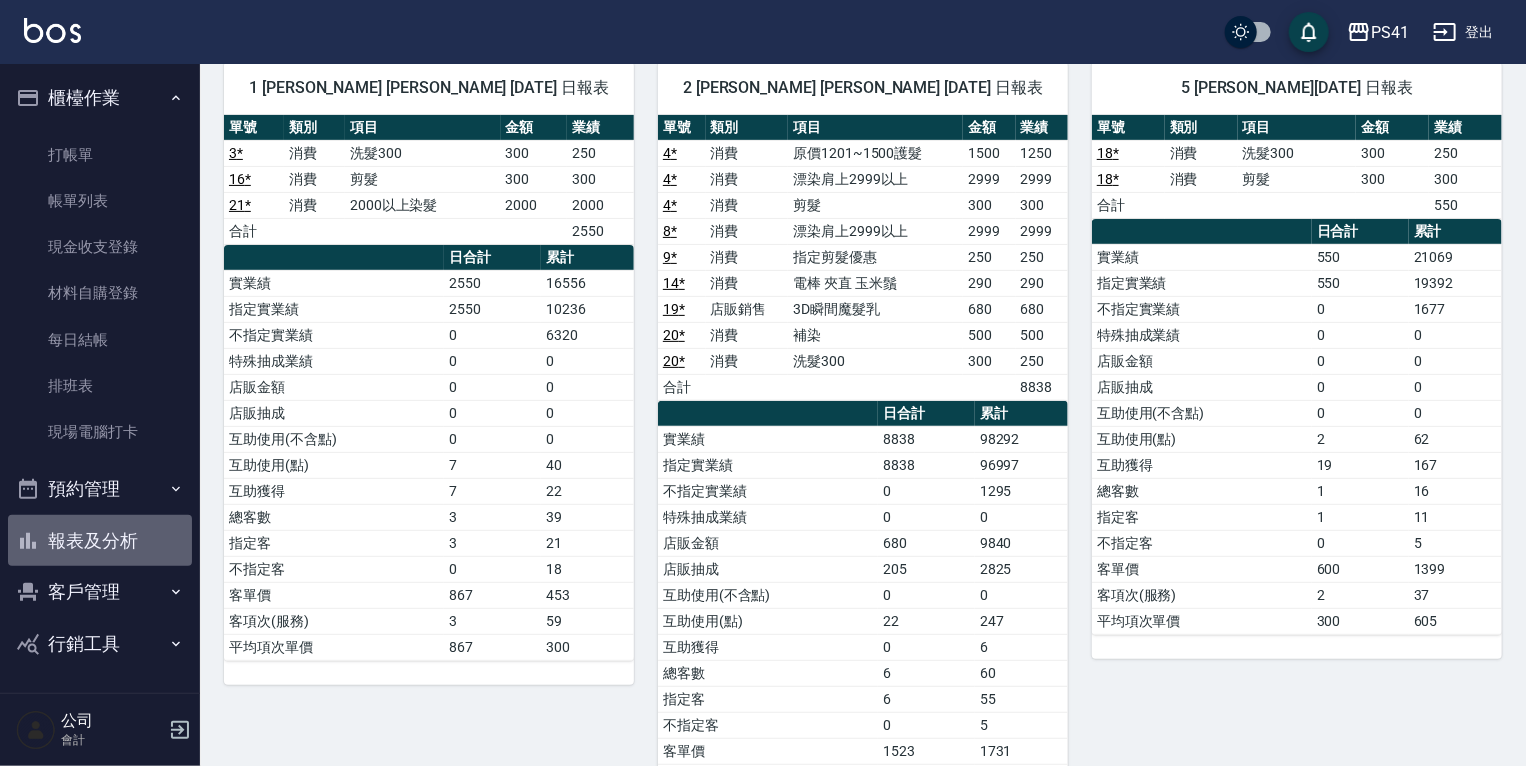 click on "報表及分析" at bounding box center [100, 541] 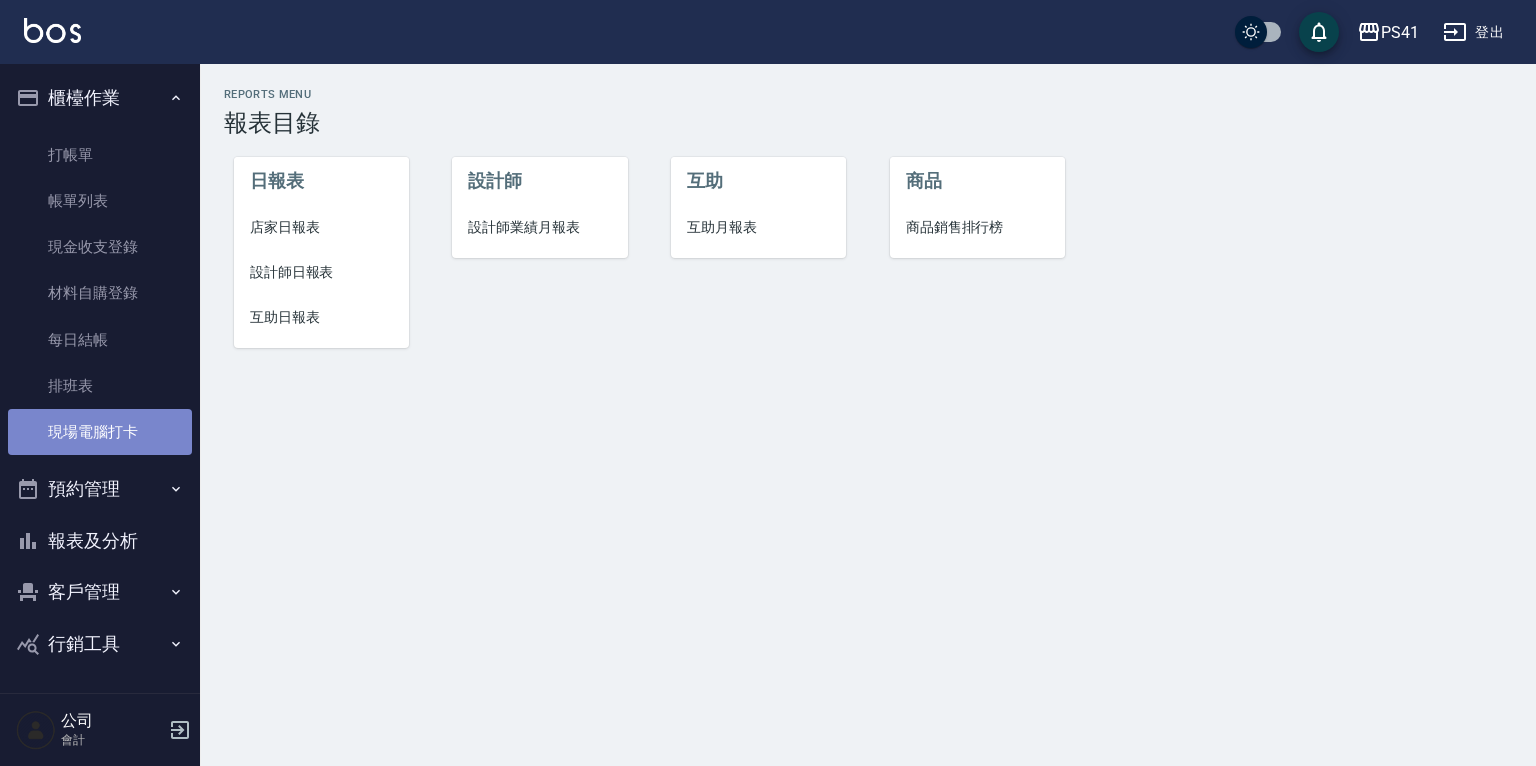 click on "現場電腦打卡" at bounding box center (100, 432) 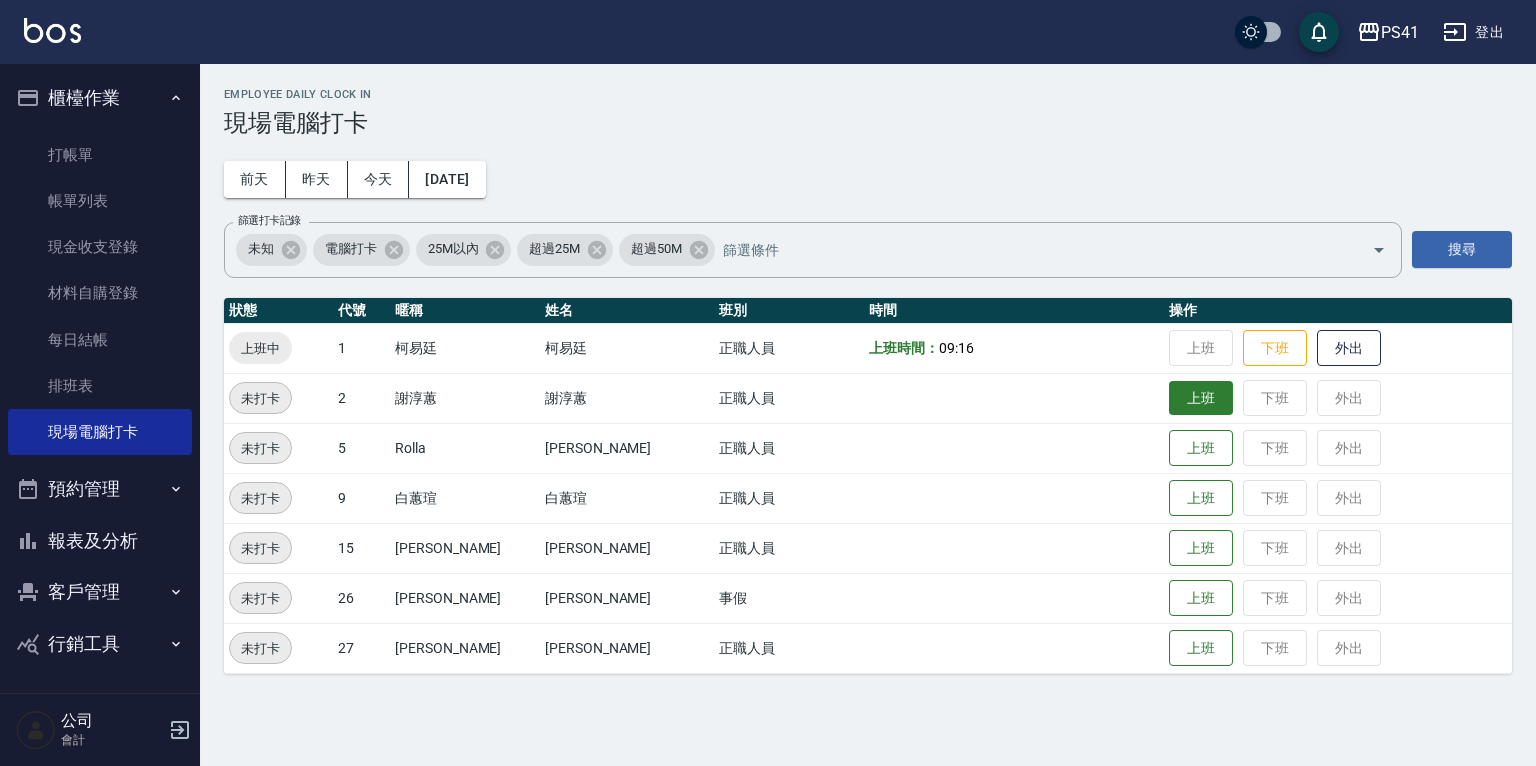 click on "上班" at bounding box center (1201, 398) 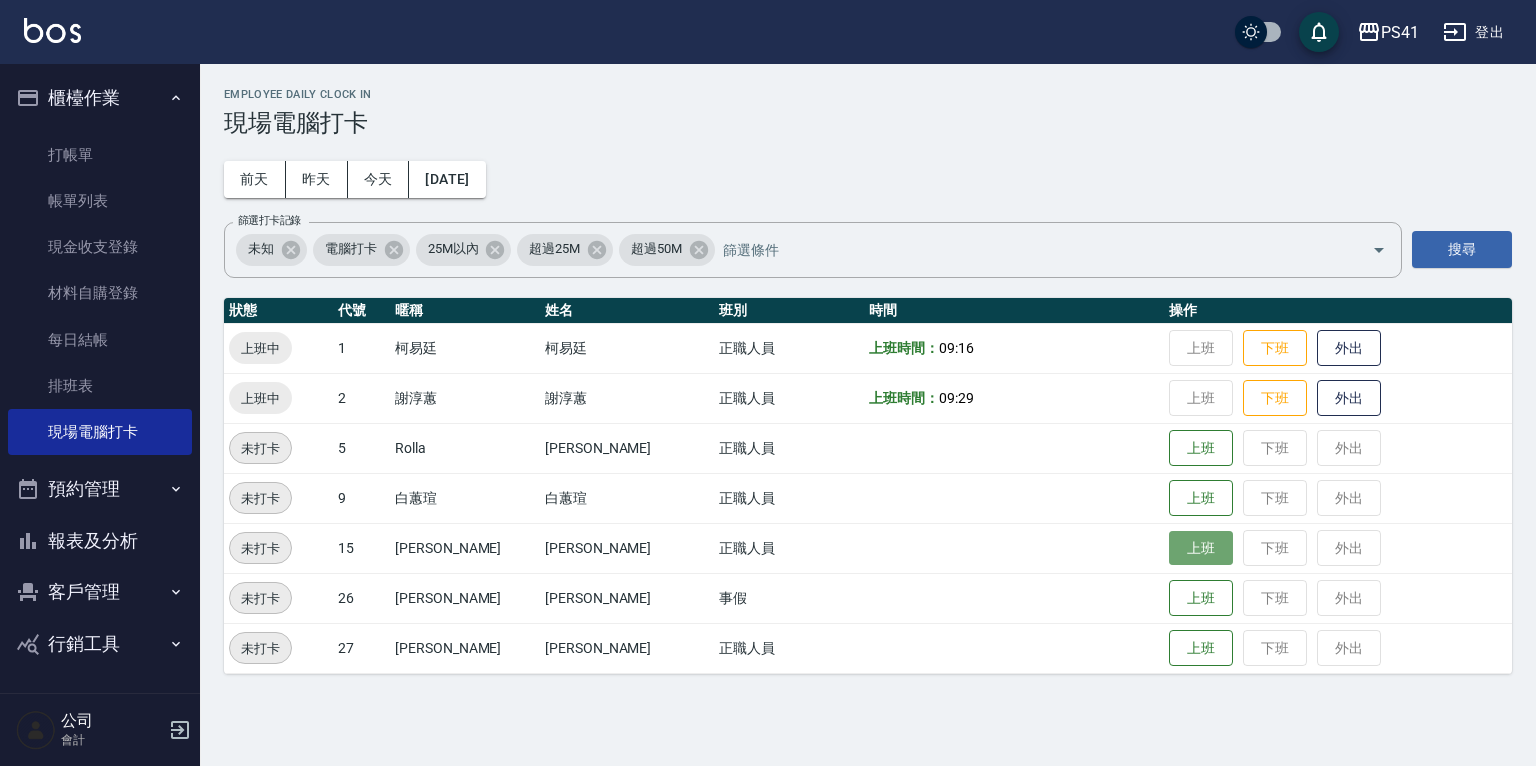 click on "上班" at bounding box center (1201, 548) 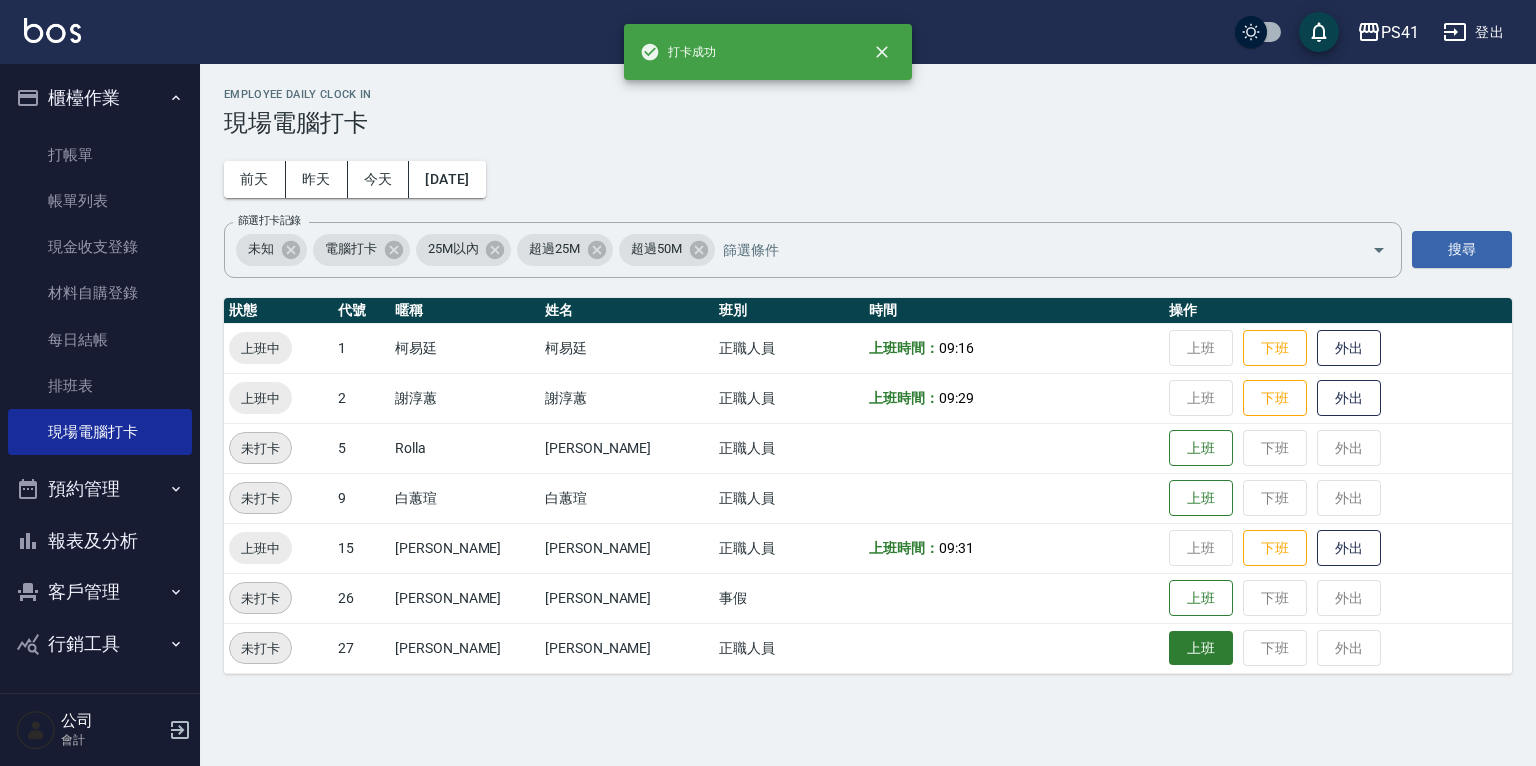 click on "上班" at bounding box center (1201, 648) 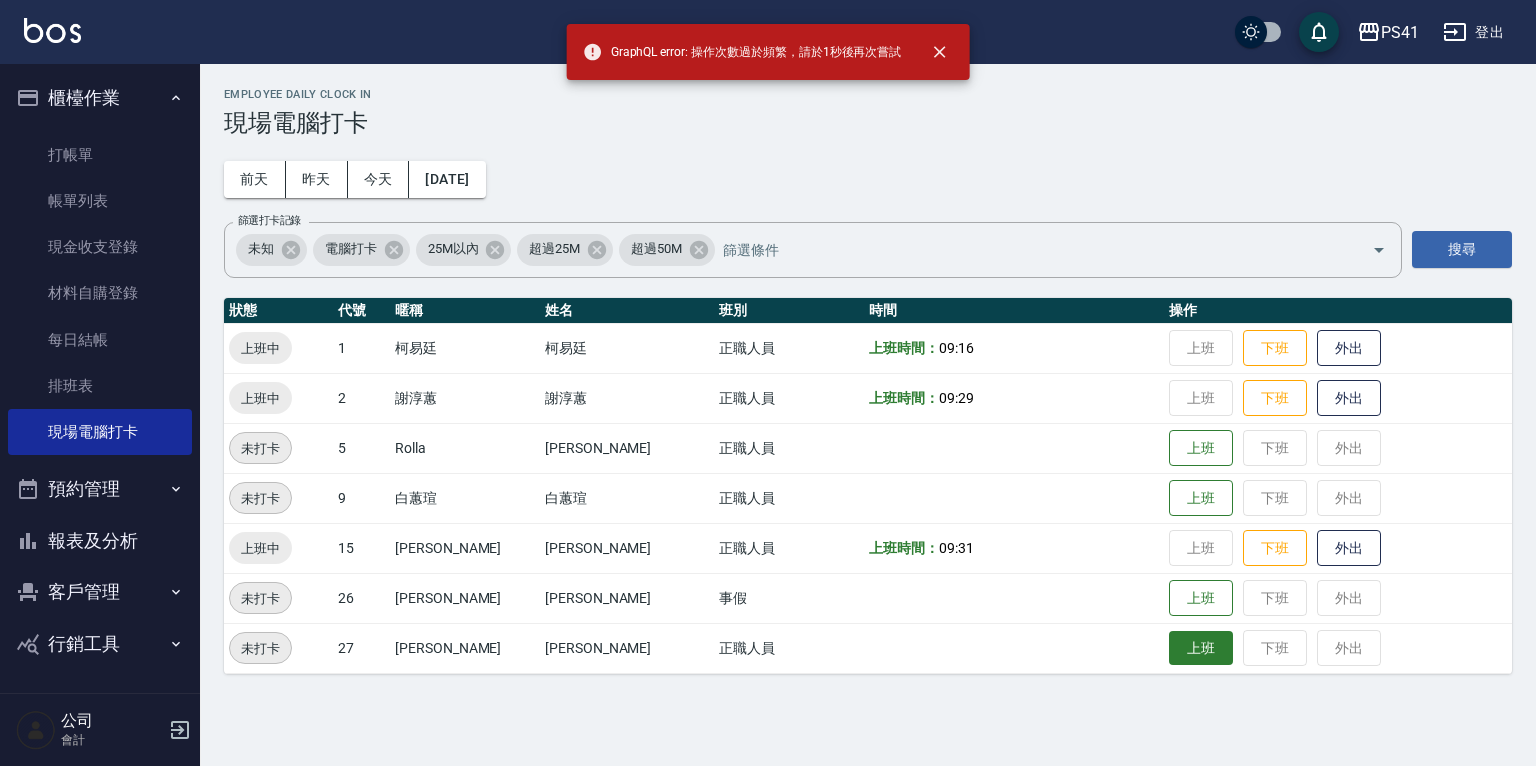 click on "上班" at bounding box center [1201, 648] 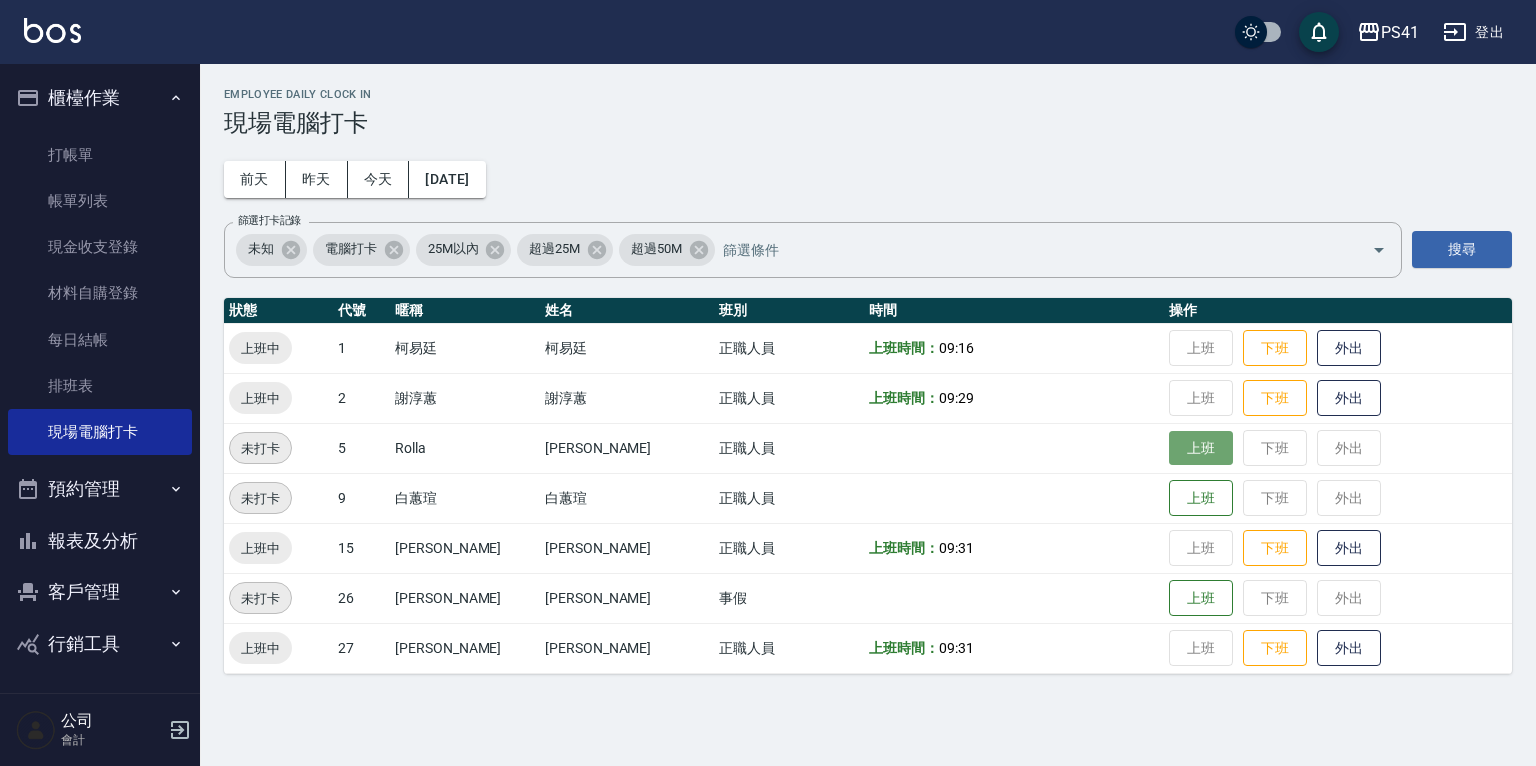 click on "上班" at bounding box center [1201, 448] 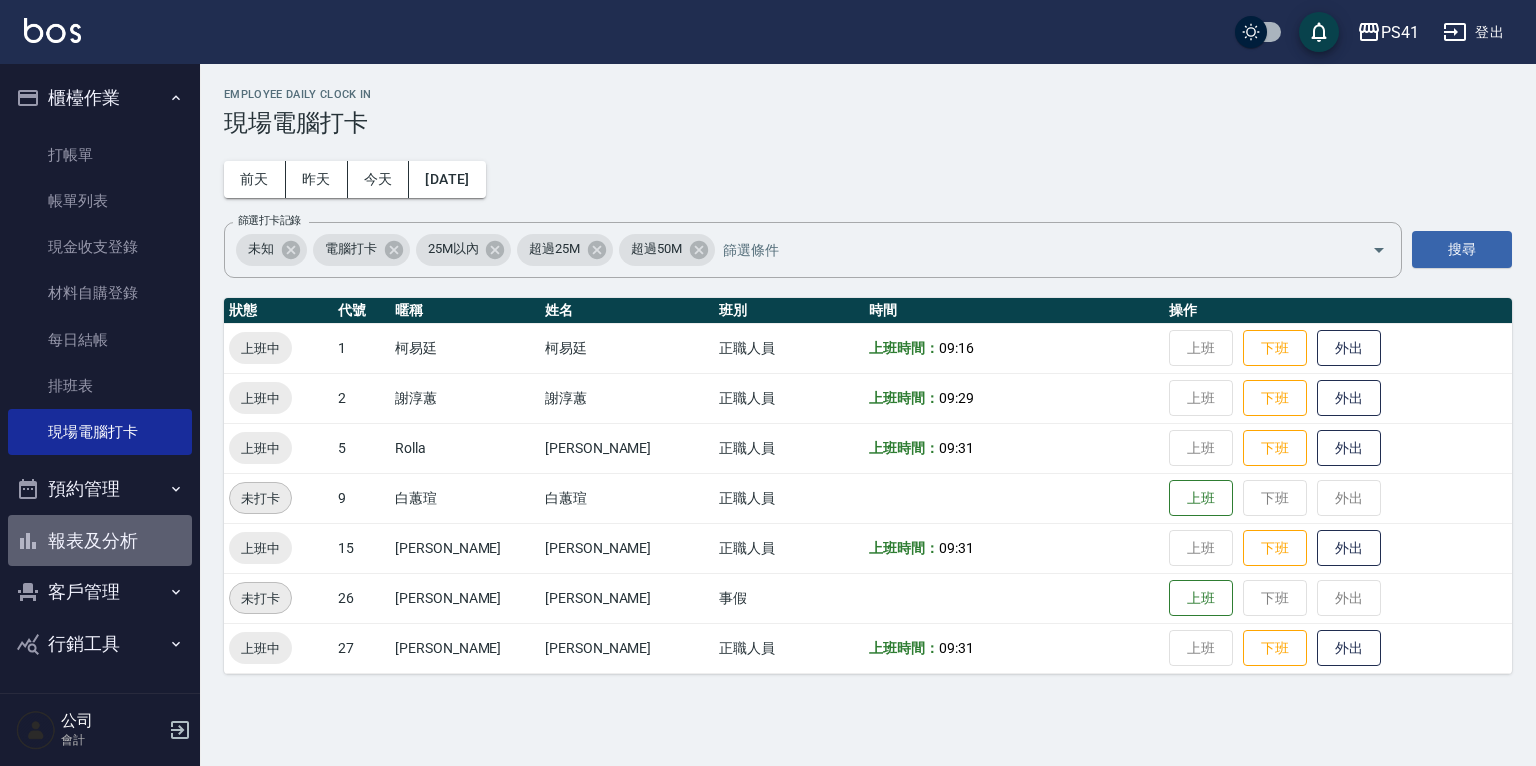 click on "報表及分析" at bounding box center (100, 541) 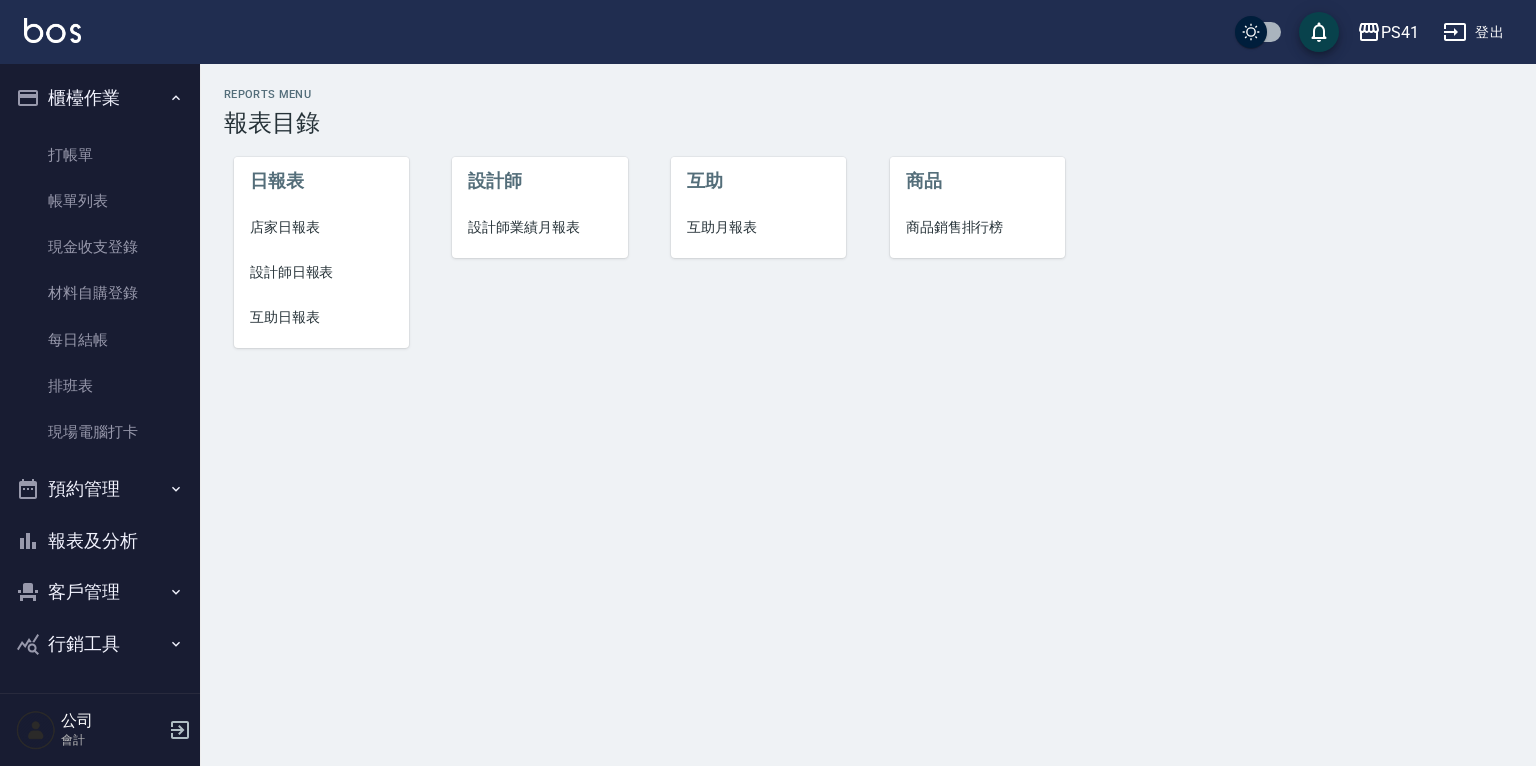 click on "日報表 店家日報表 設計師日報表 互助日報表" at bounding box center (321, 252) 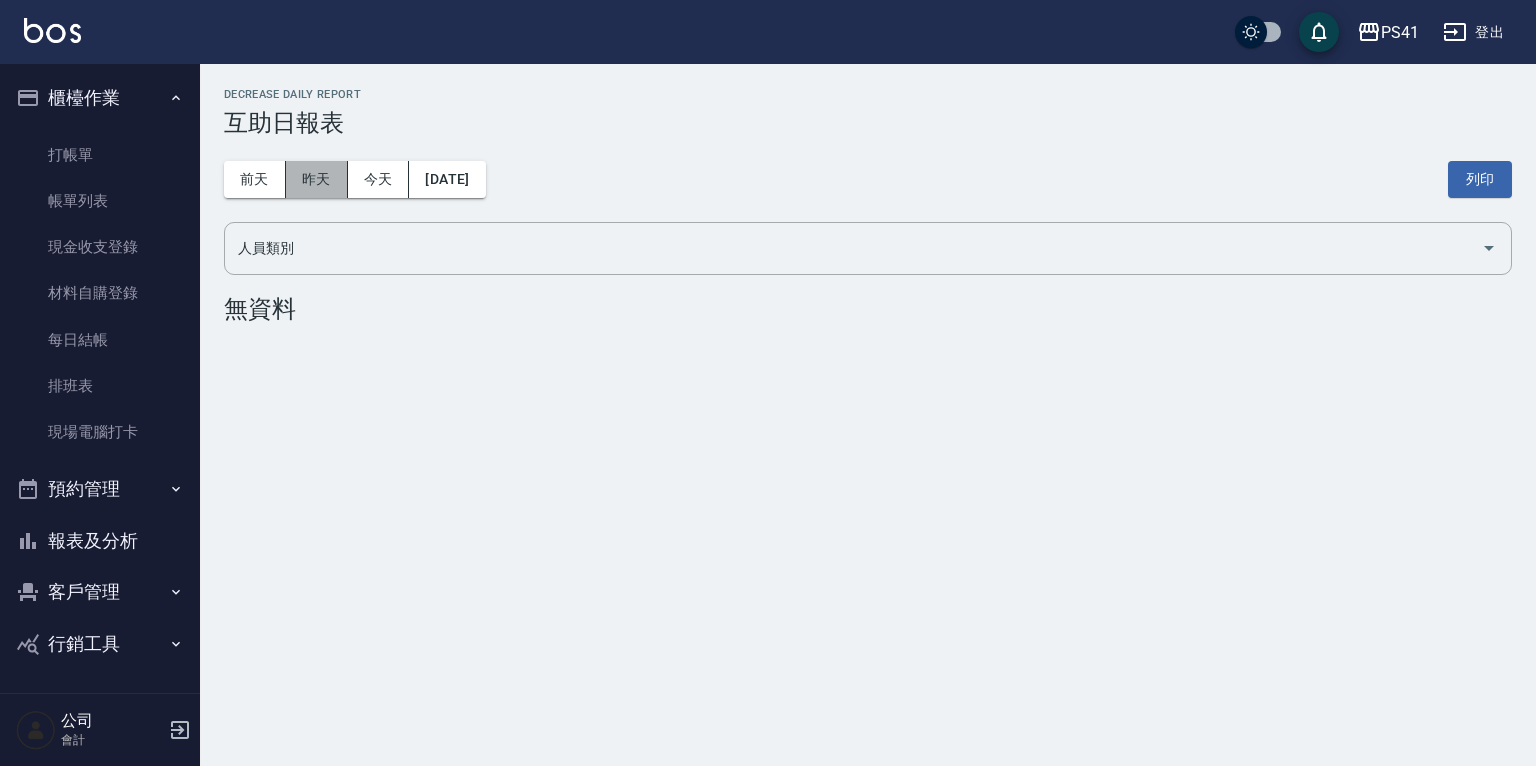 click on "昨天" at bounding box center (317, 179) 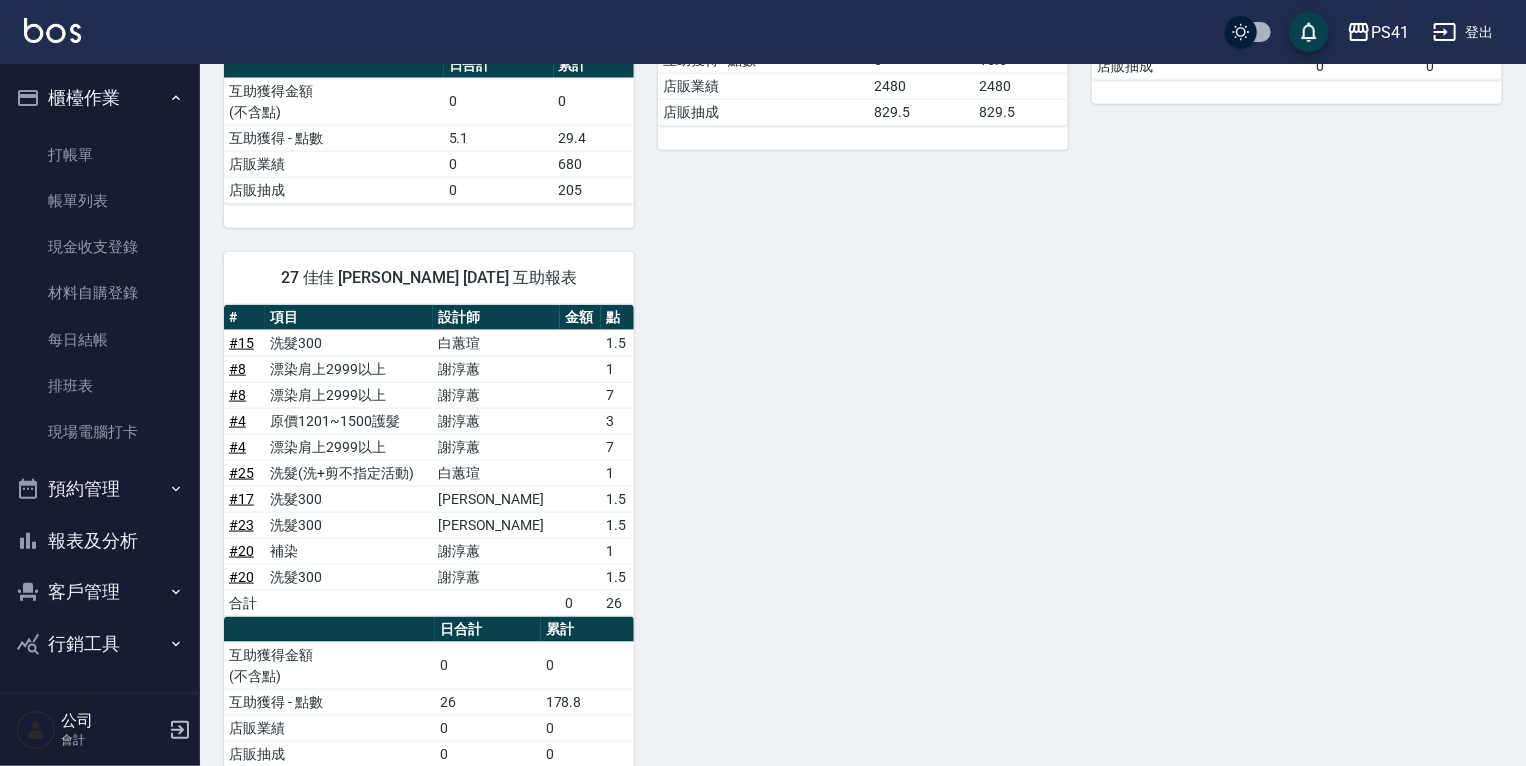 scroll, scrollTop: 1120, scrollLeft: 0, axis: vertical 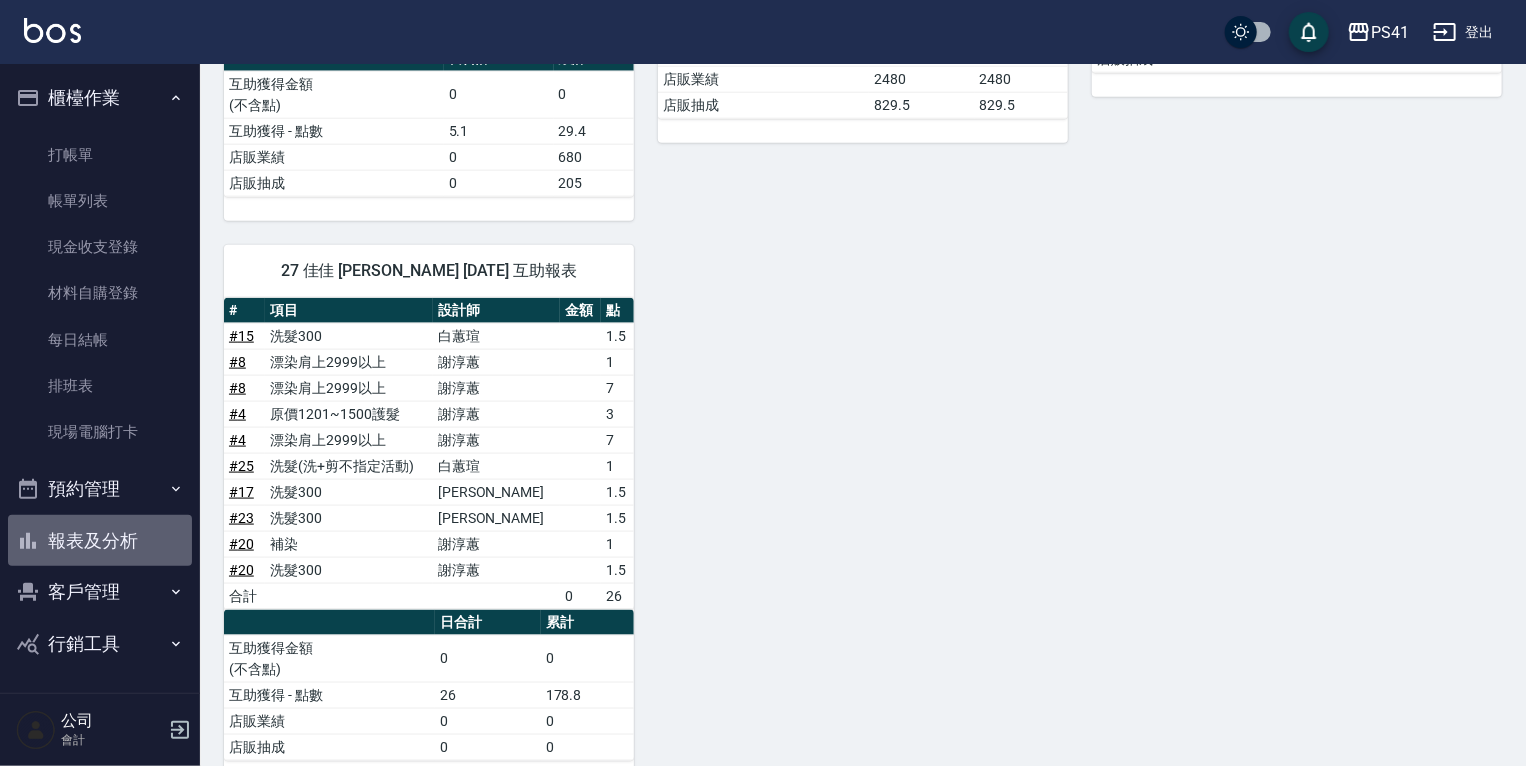 click on "報表及分析" at bounding box center [100, 541] 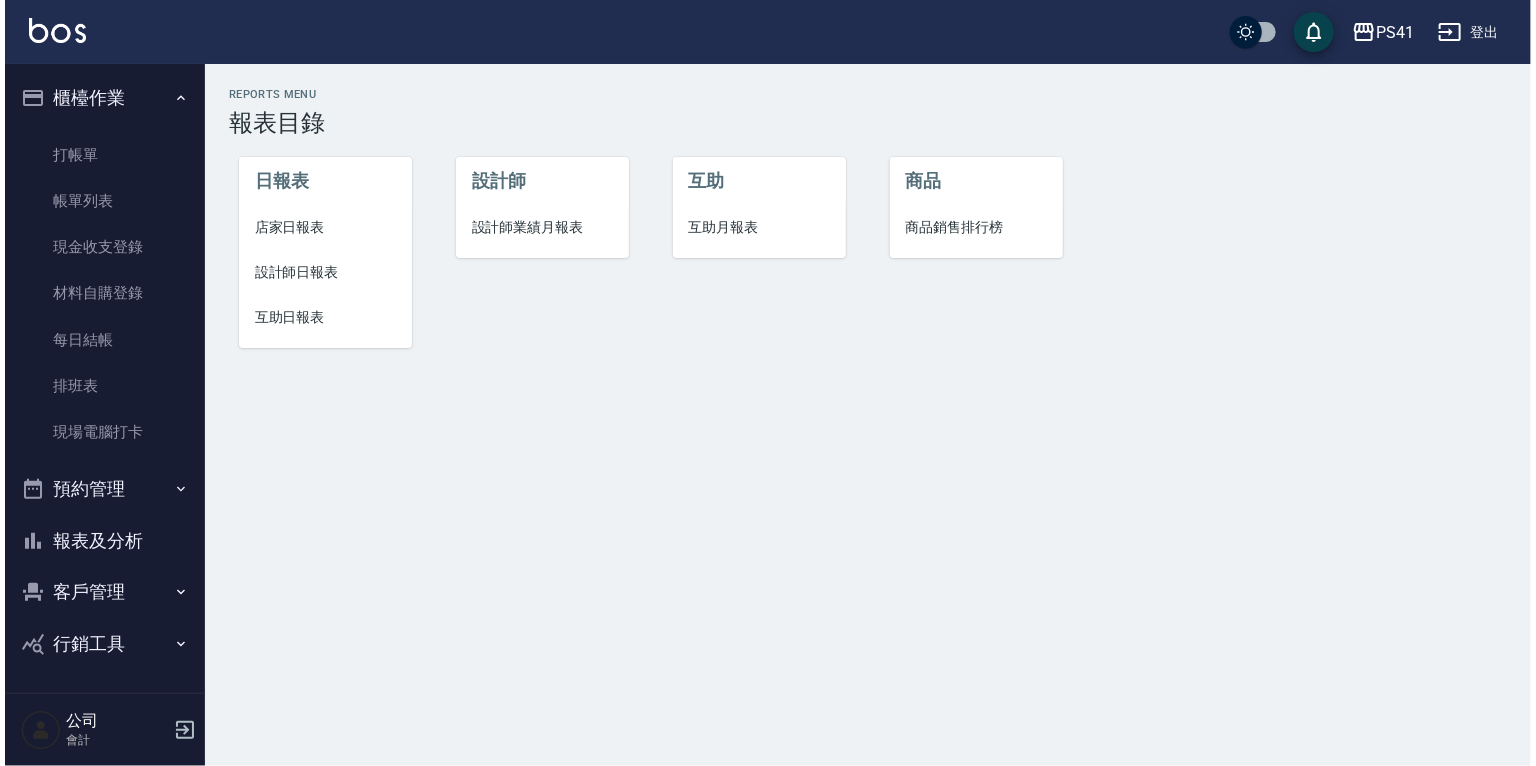scroll, scrollTop: 0, scrollLeft: 0, axis: both 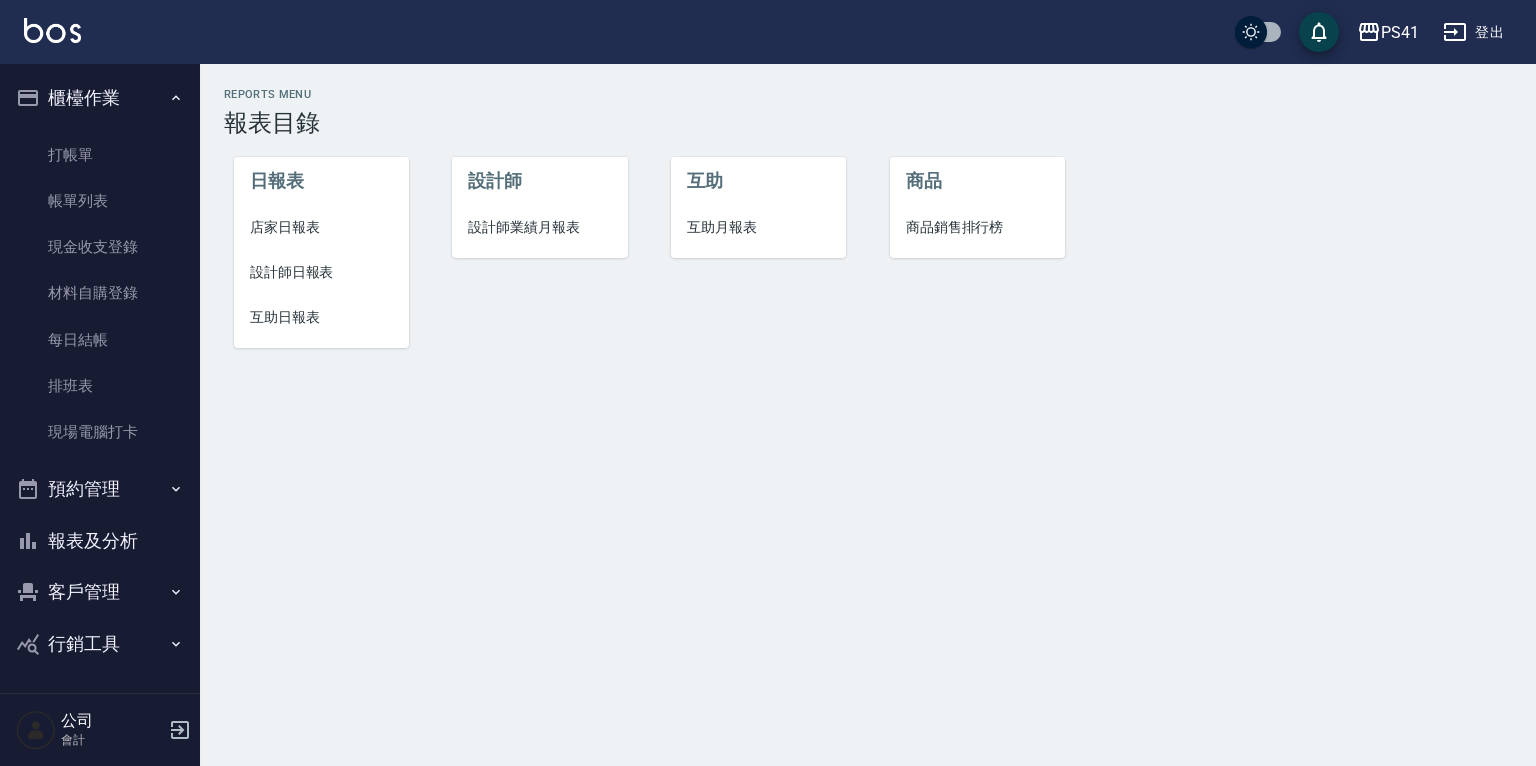 click on "報表及分析" at bounding box center (100, 541) 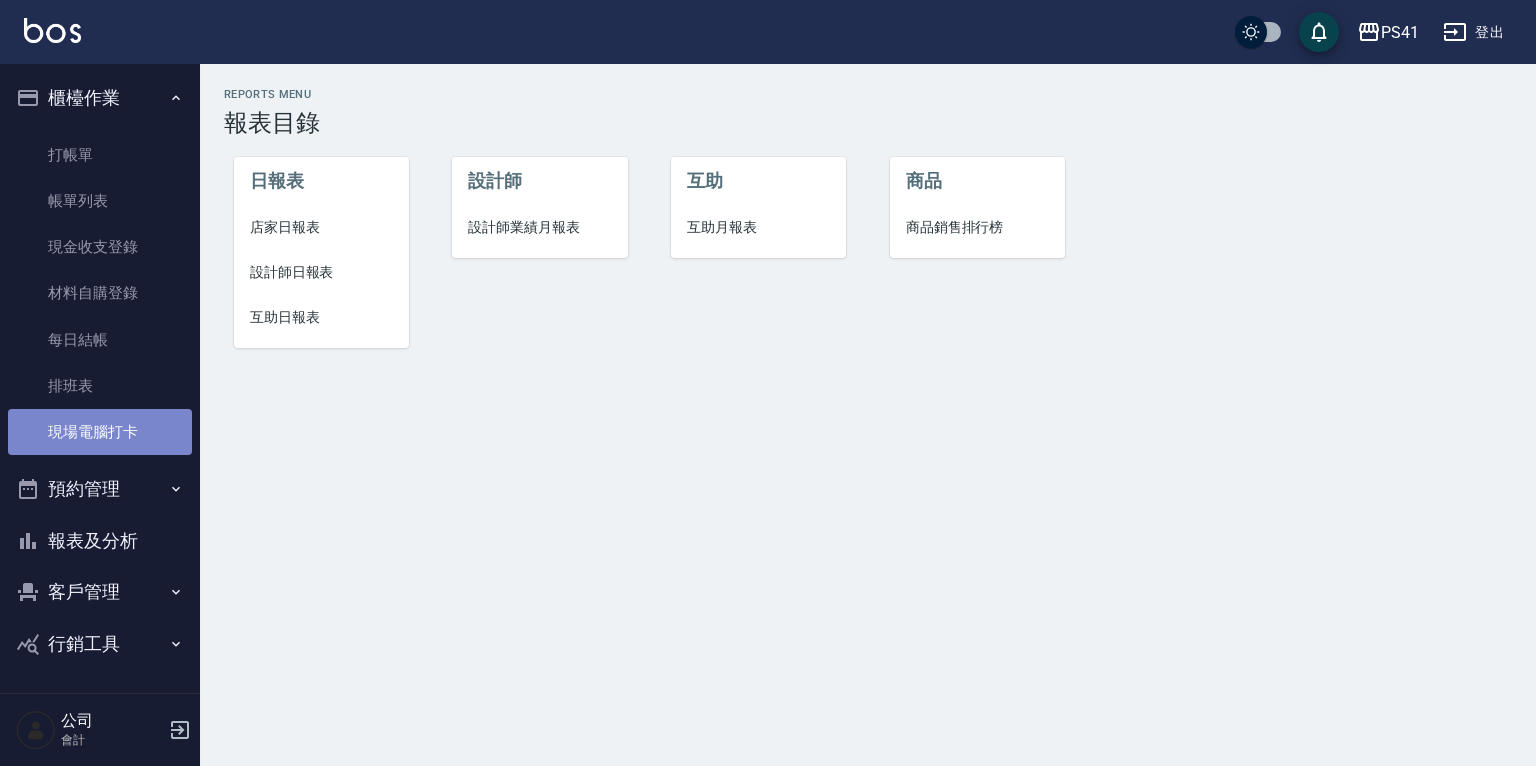 click on "現場電腦打卡" at bounding box center [100, 432] 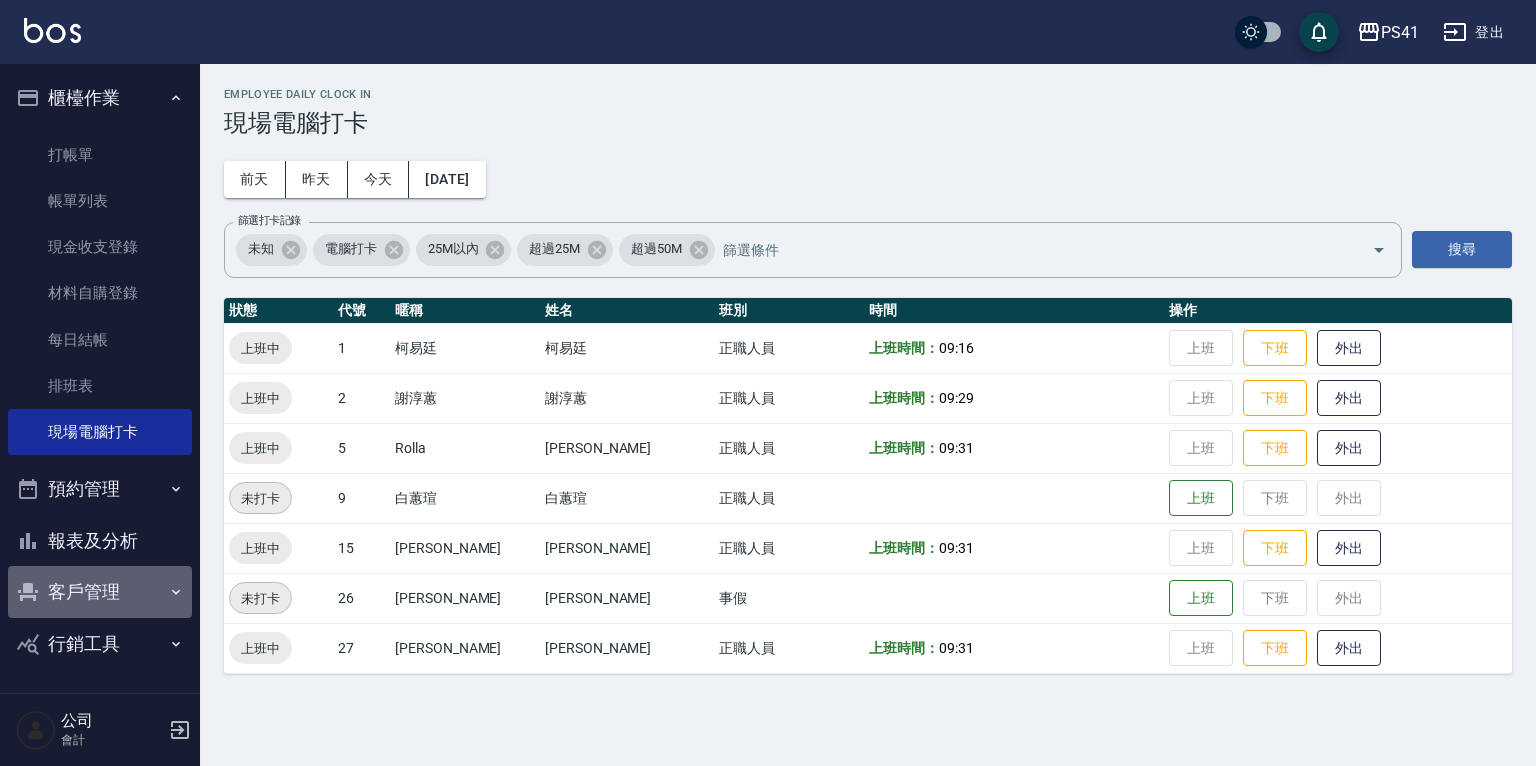 click on "客戶管理" at bounding box center [100, 592] 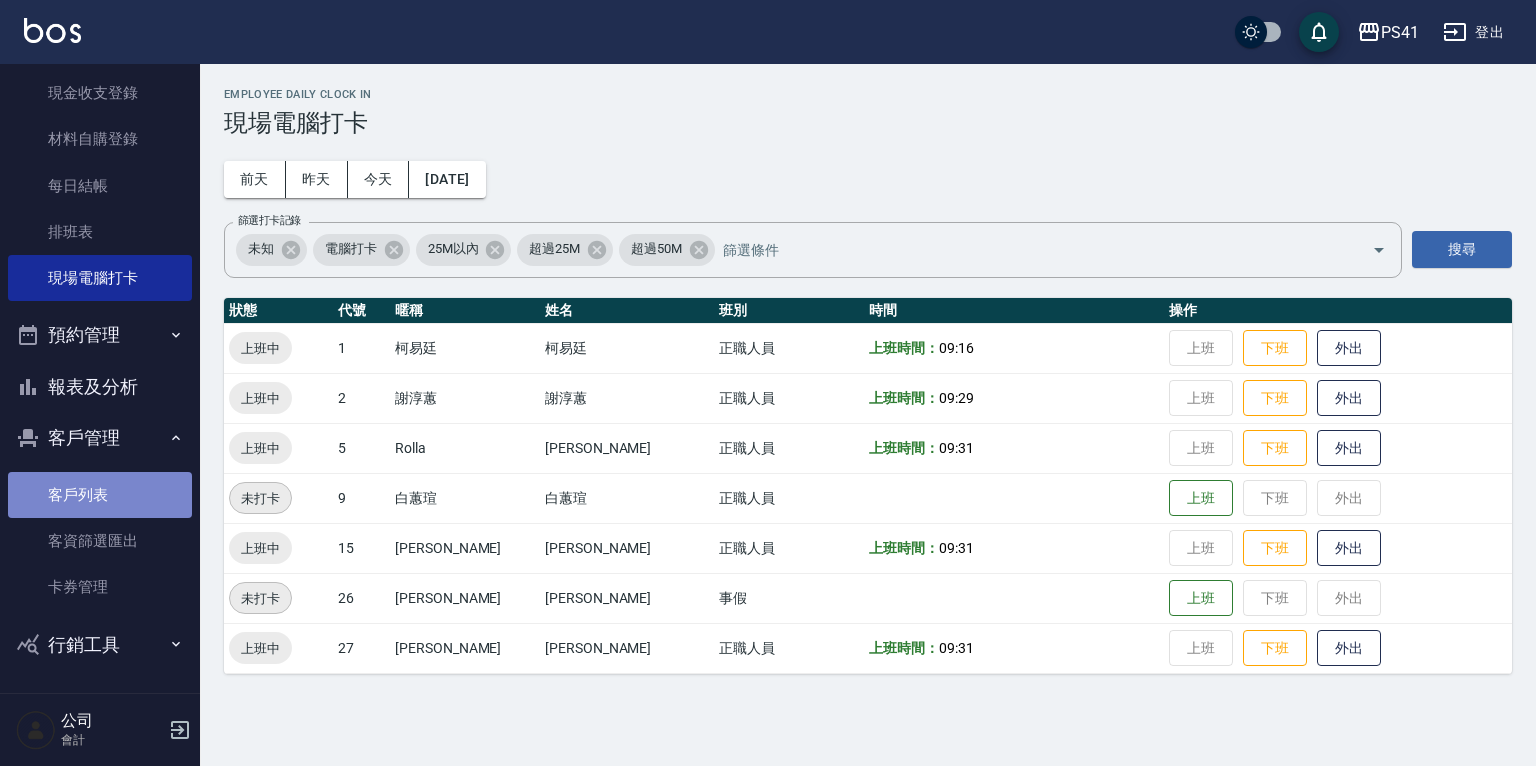 click on "客戶列表" at bounding box center [100, 495] 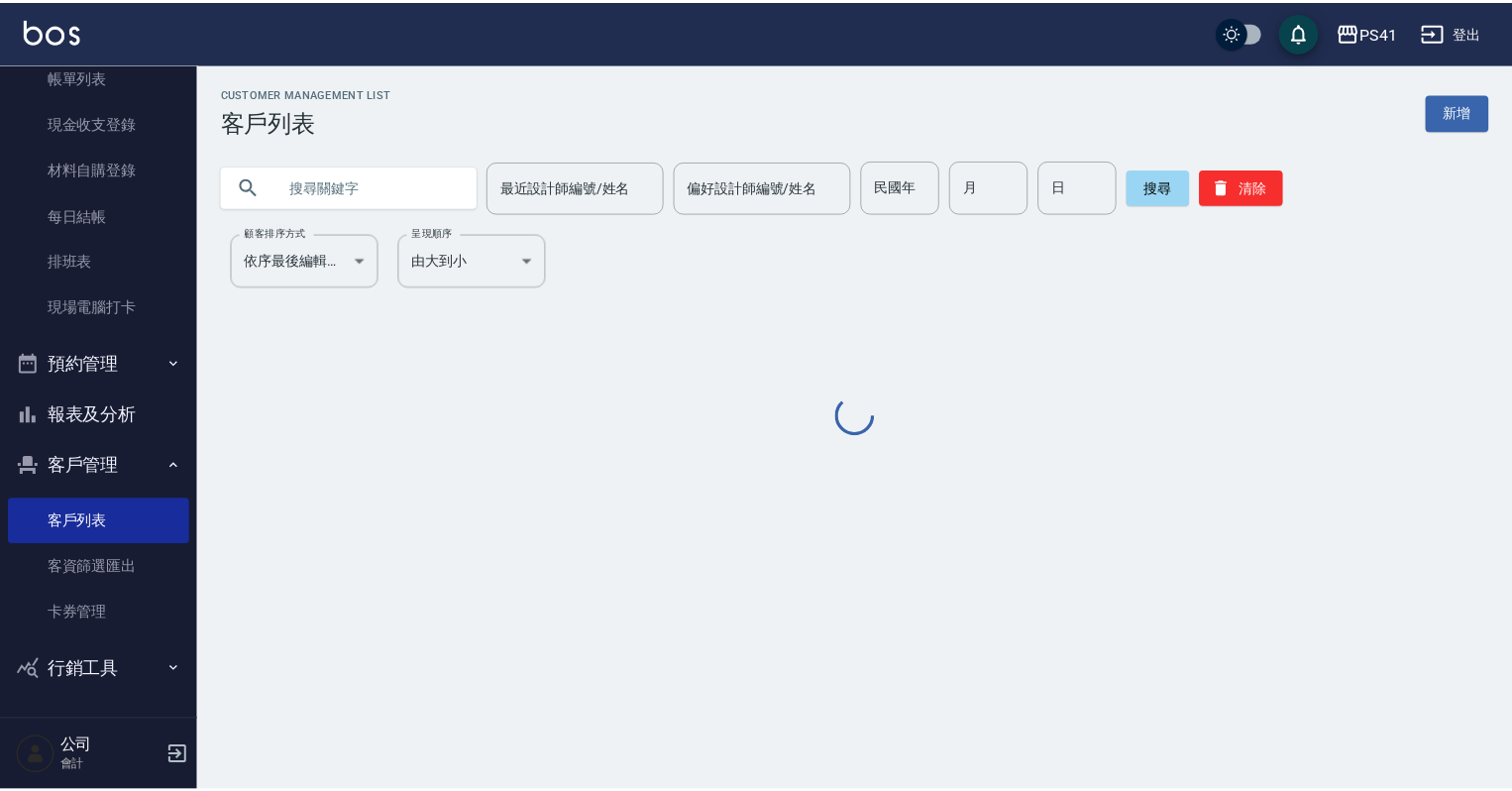 scroll, scrollTop: 121, scrollLeft: 0, axis: vertical 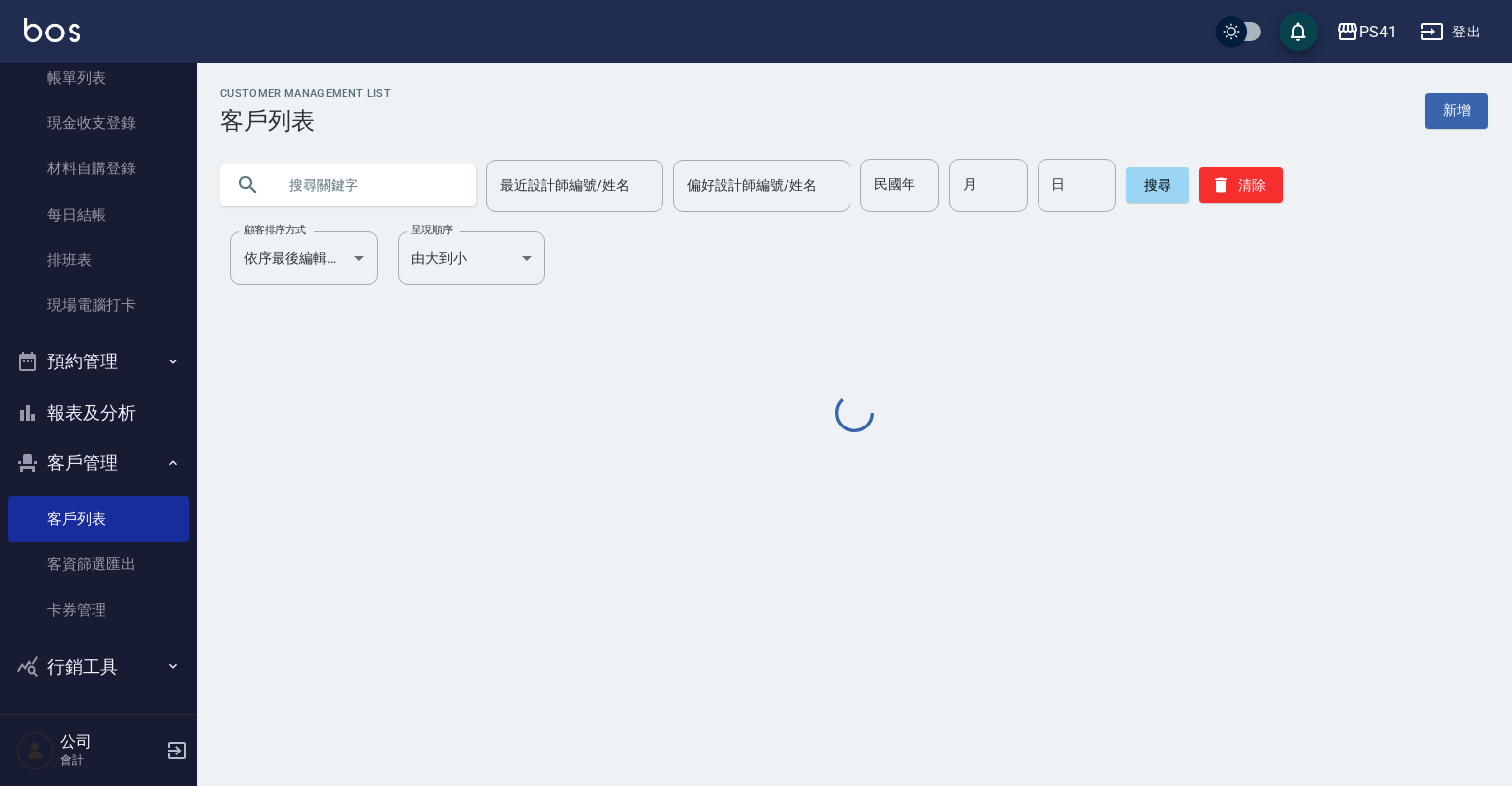 click at bounding box center (368, 185) 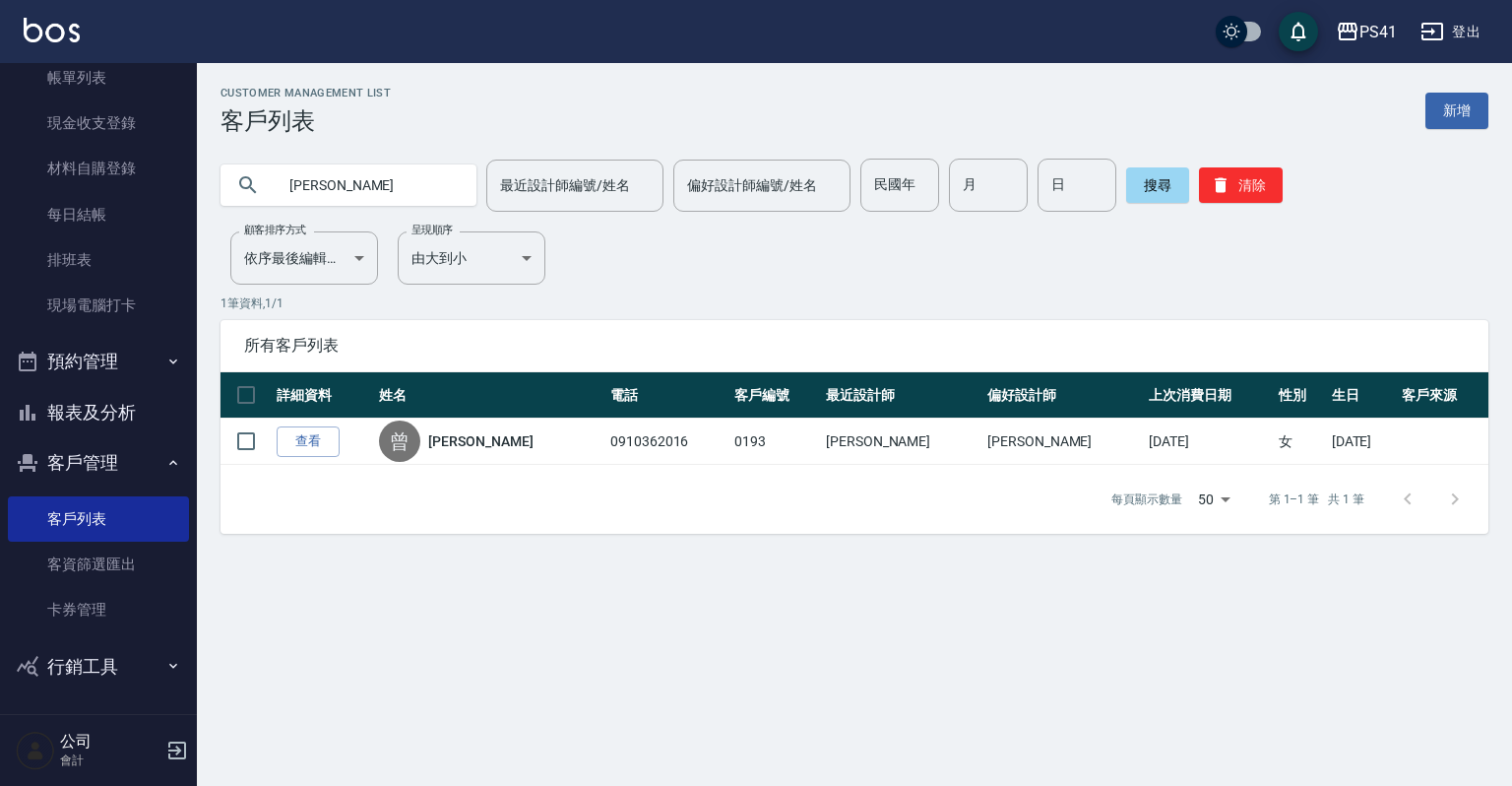 type on "曾" 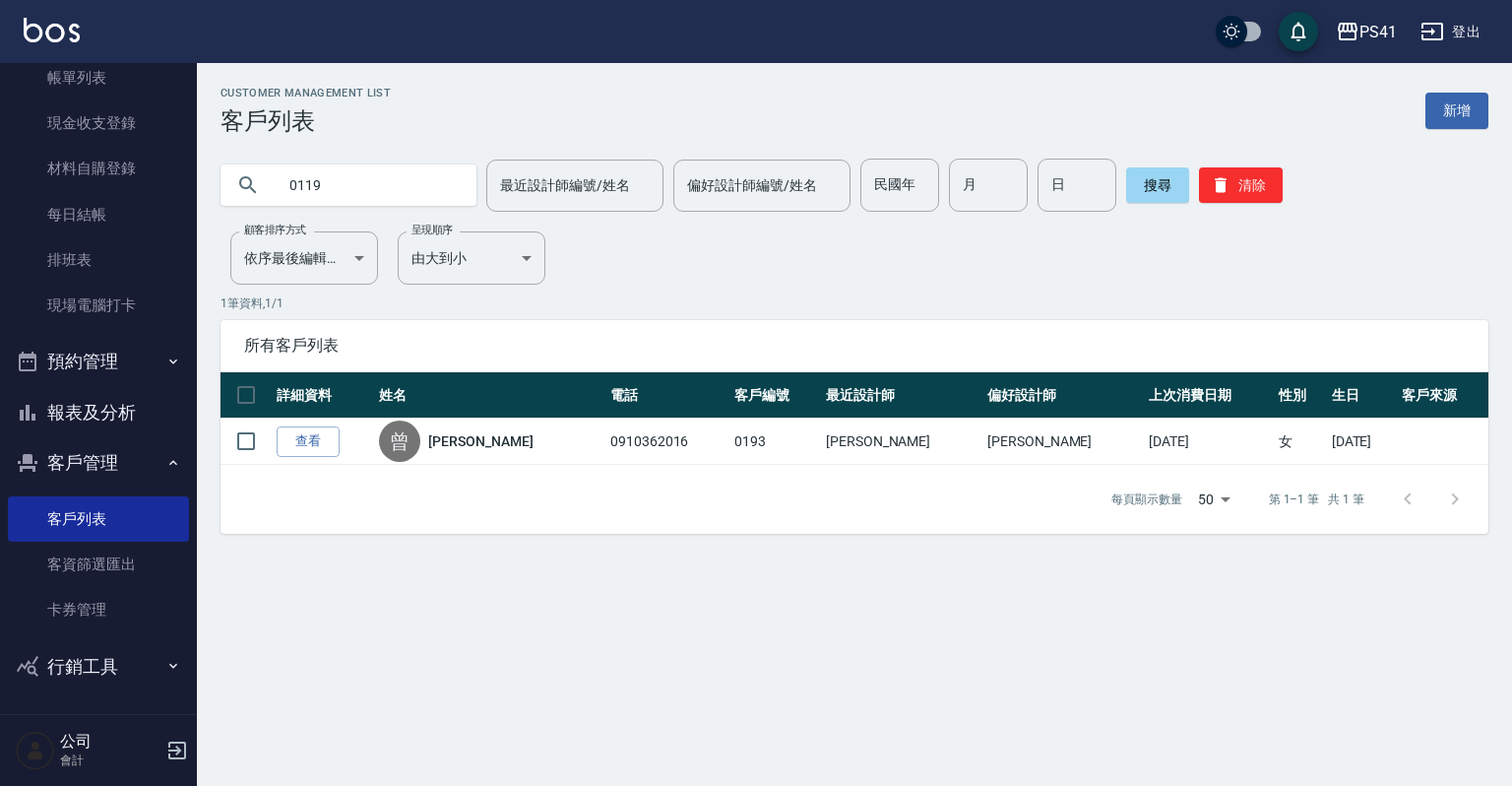type on "0119" 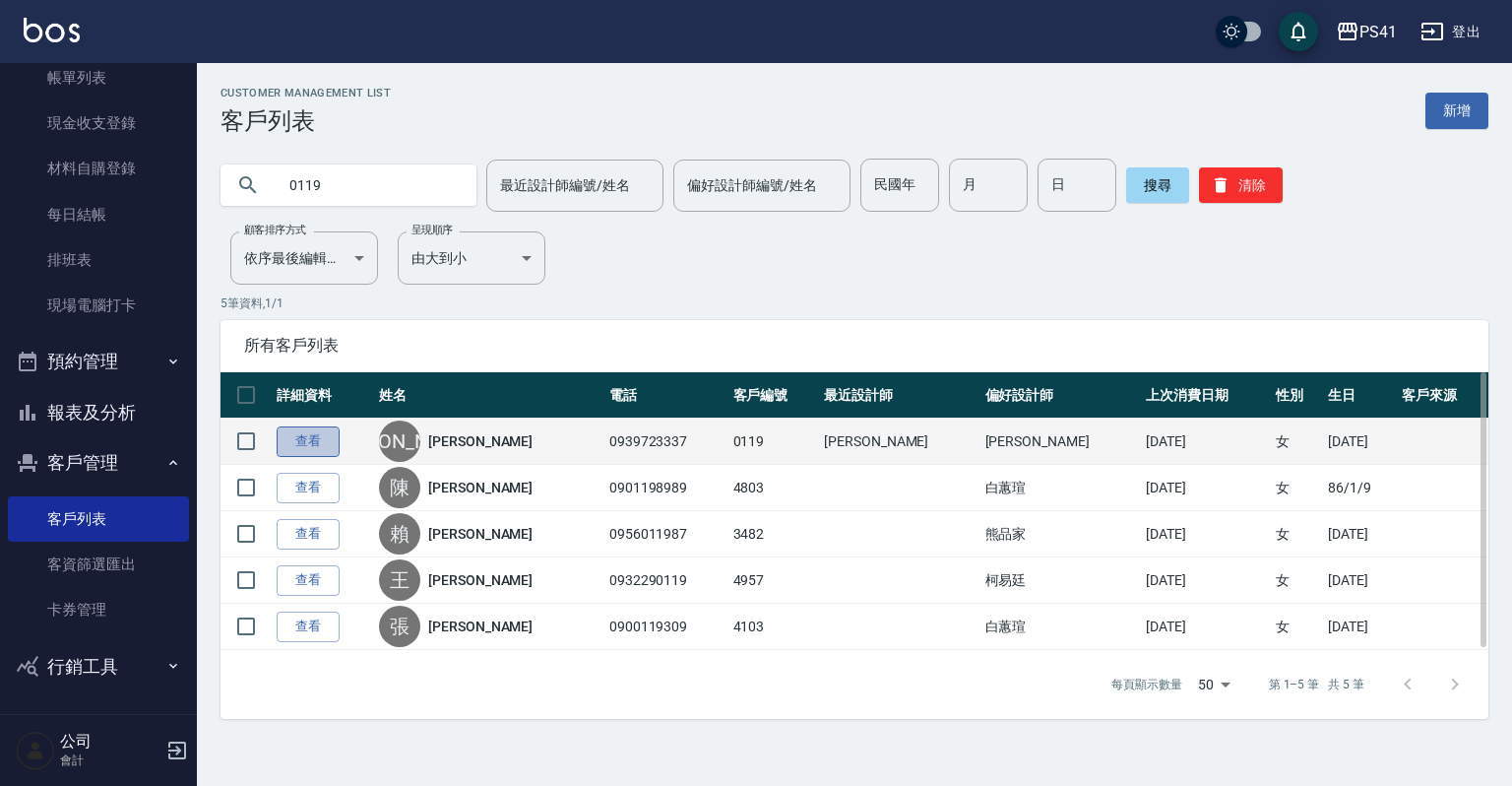 click on "查看" at bounding box center (308, 441) 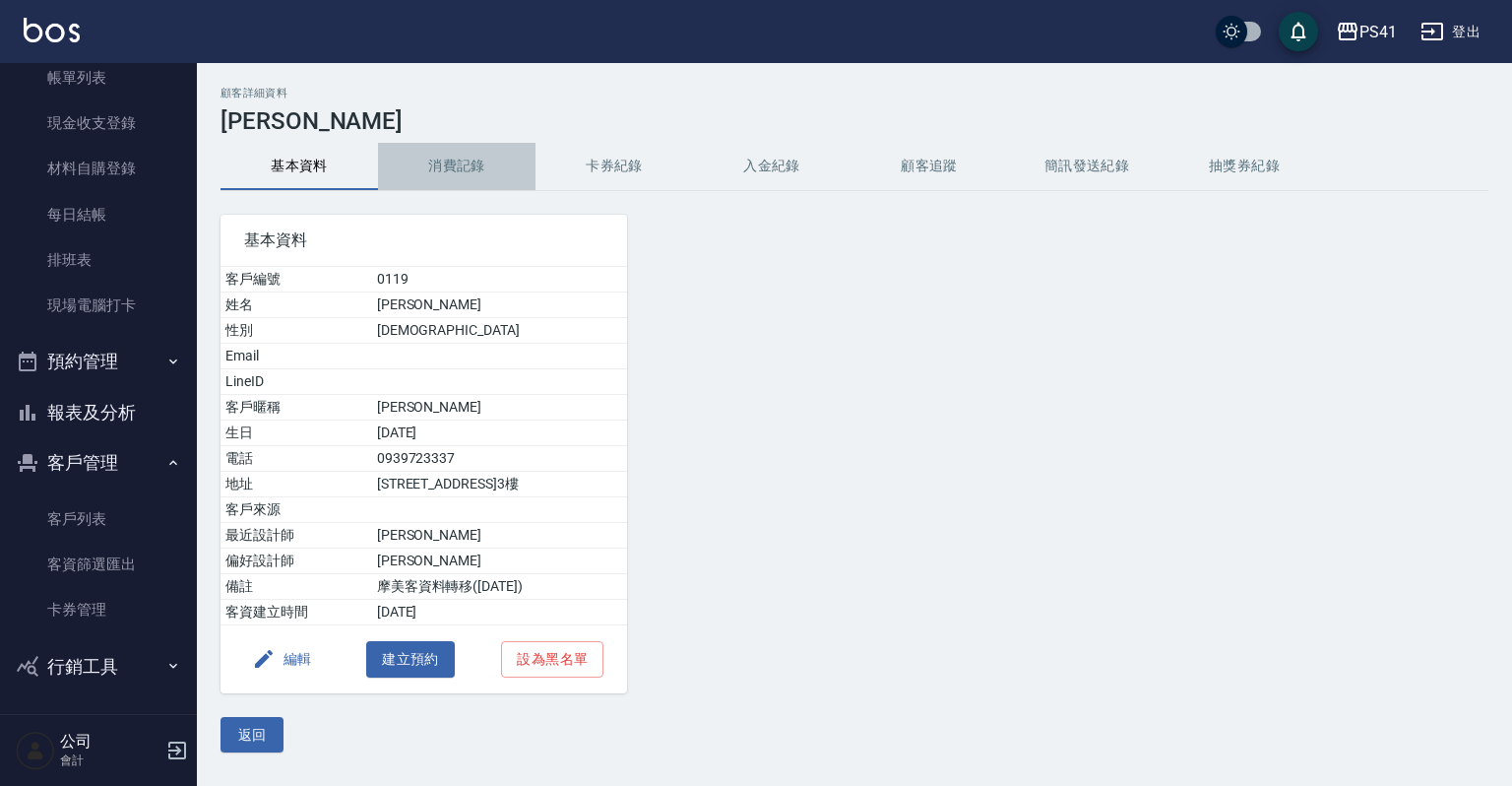 click on "消費記錄" at bounding box center (457, 166) 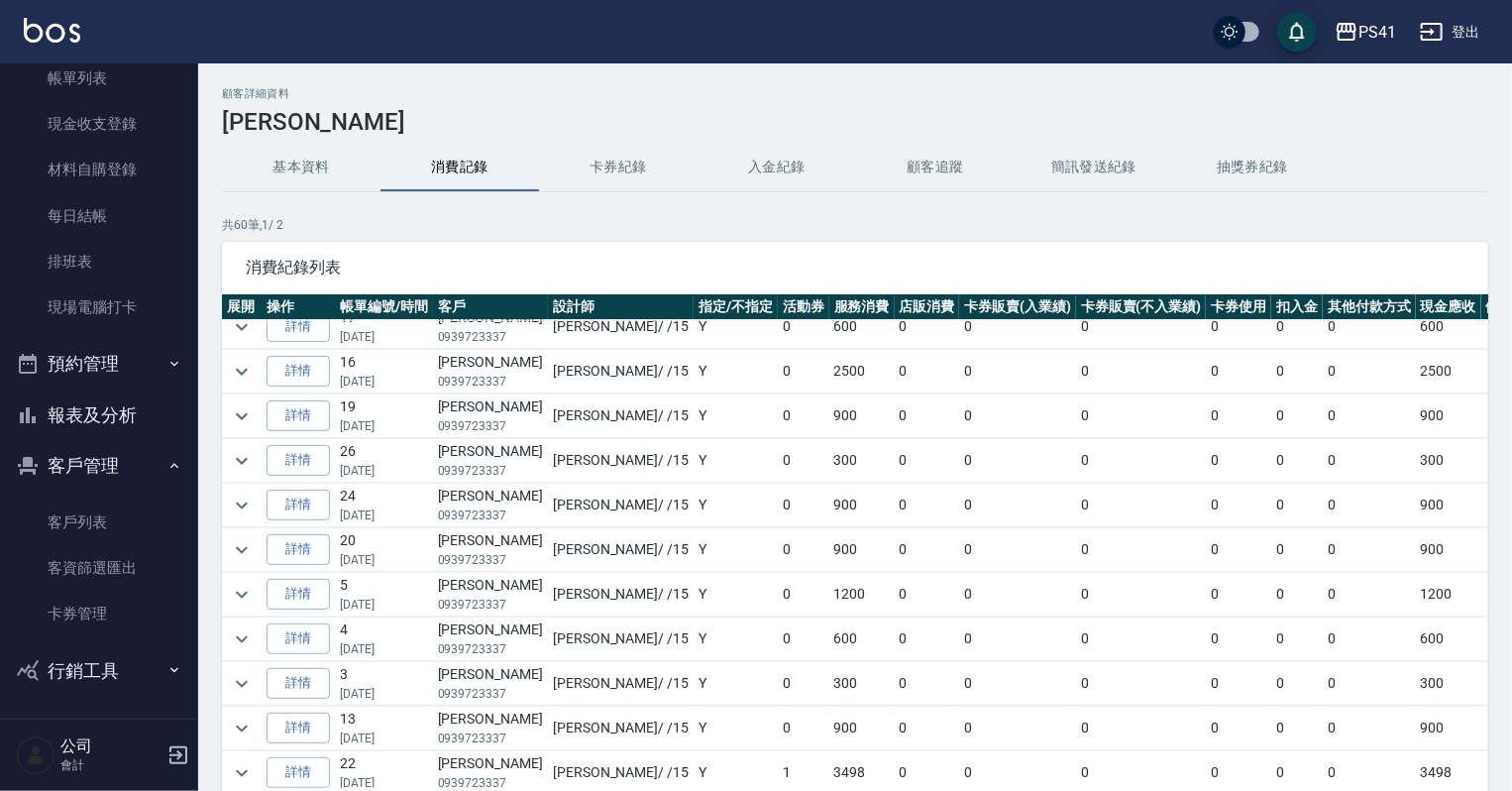 scroll, scrollTop: 1031, scrollLeft: 0, axis: vertical 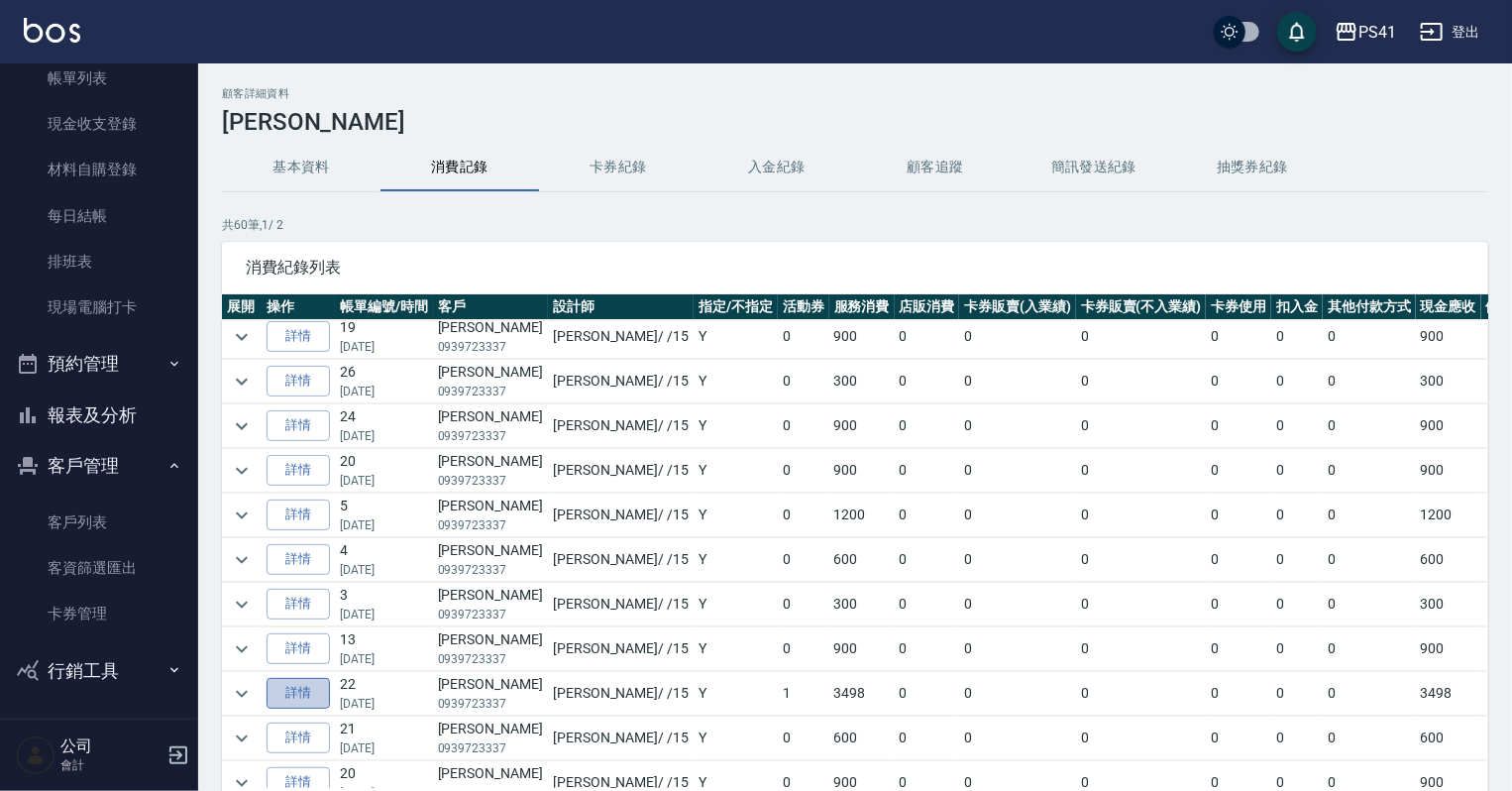 click on "詳情" at bounding box center (298, 693) 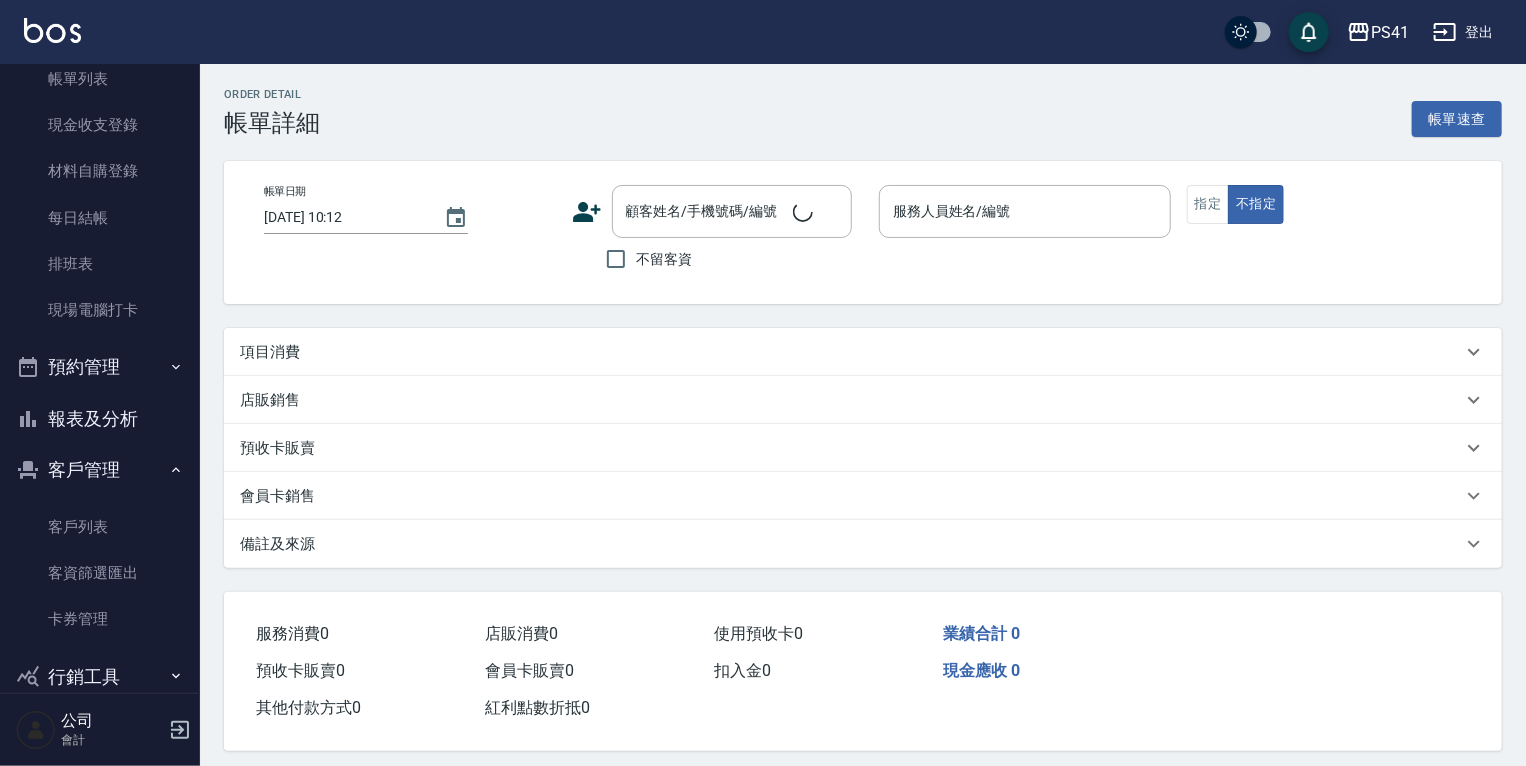 type on "[DATE] 18:00" 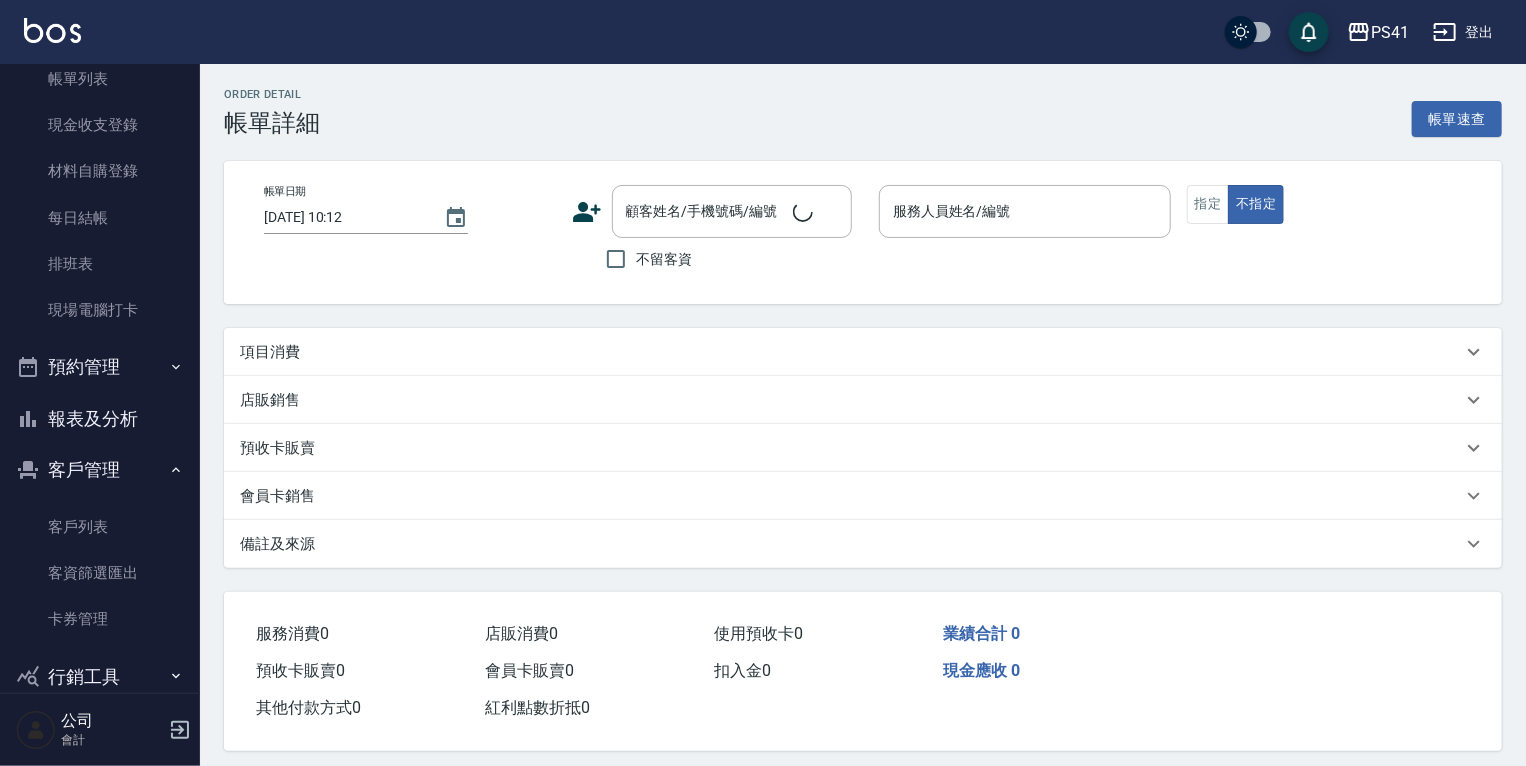 type on "[PERSON_NAME]-15" 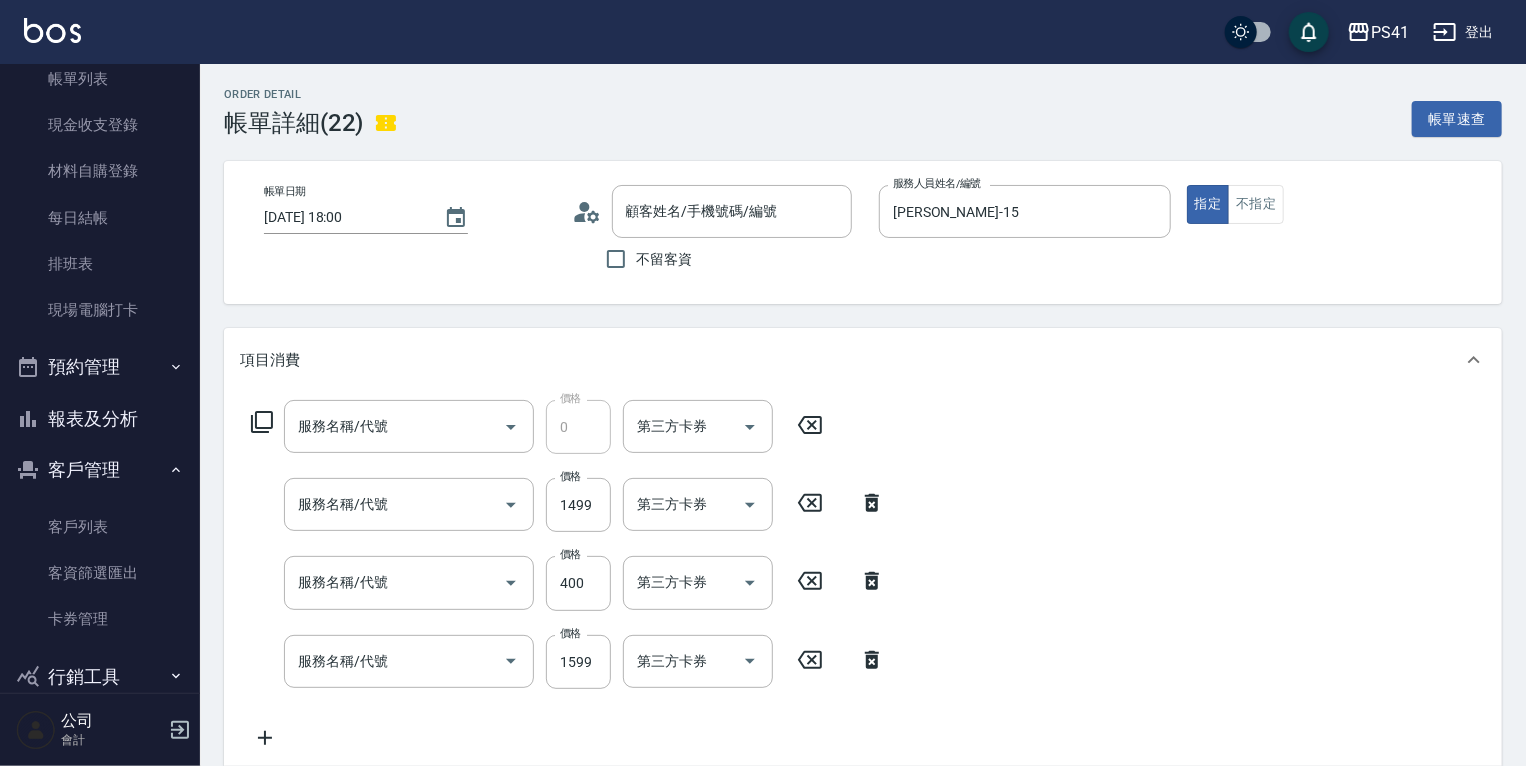 type on "[PERSON_NAME]/0939723337/0119" 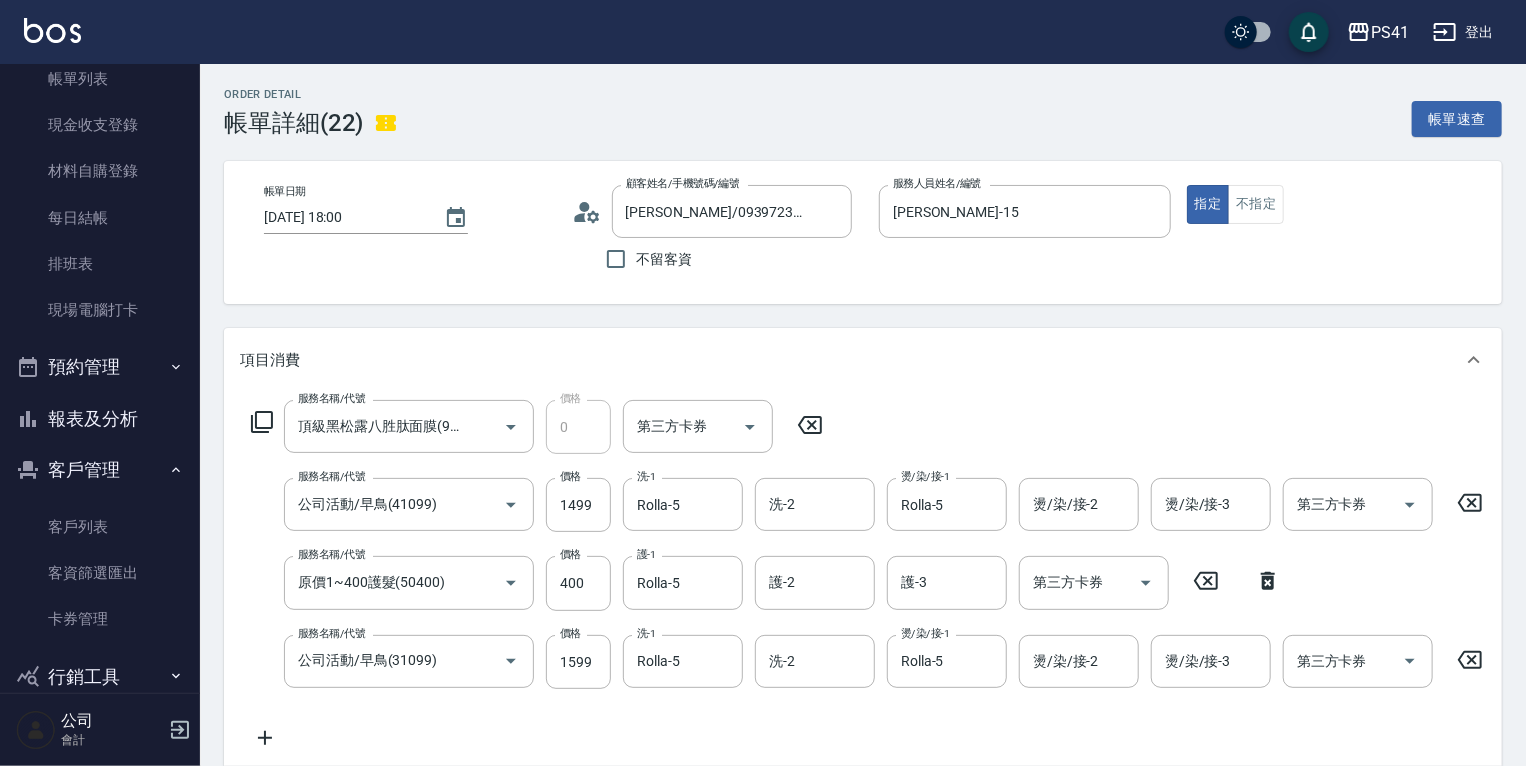 type on "頂級黑松露八胜肽面膜(9050)" 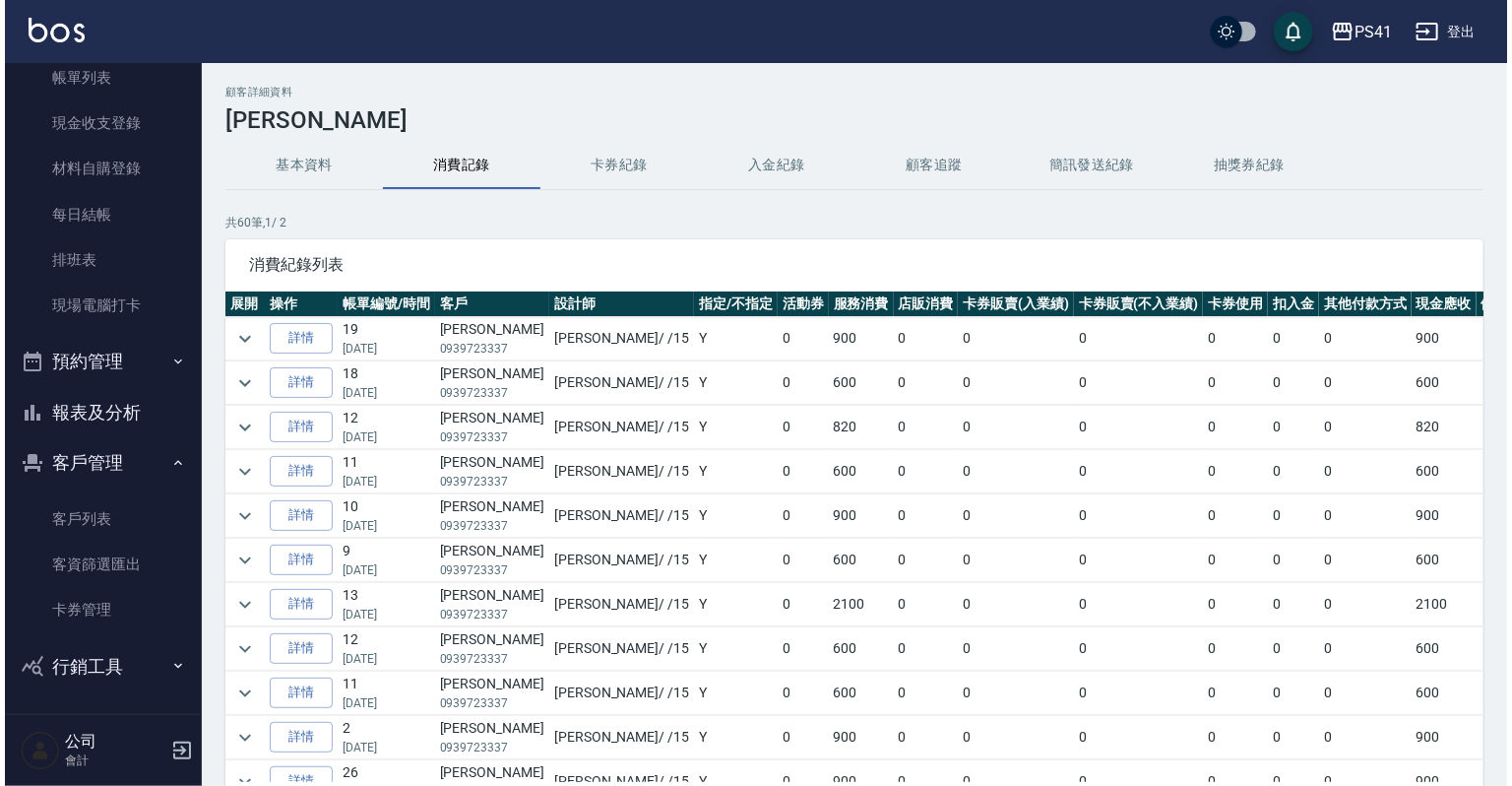scroll, scrollTop: 0, scrollLeft: 0, axis: both 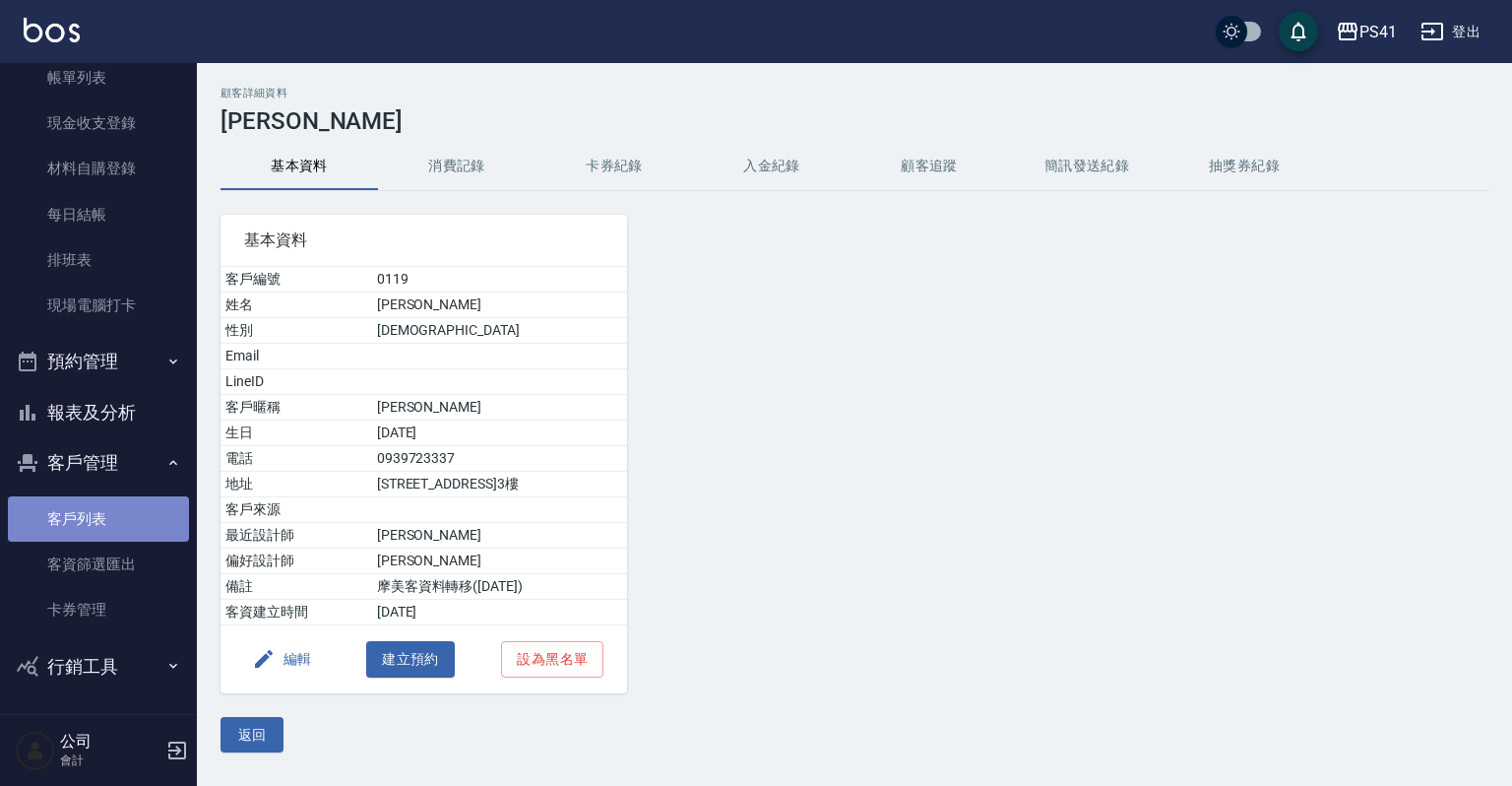 click on "客戶列表" at bounding box center [98, 519] 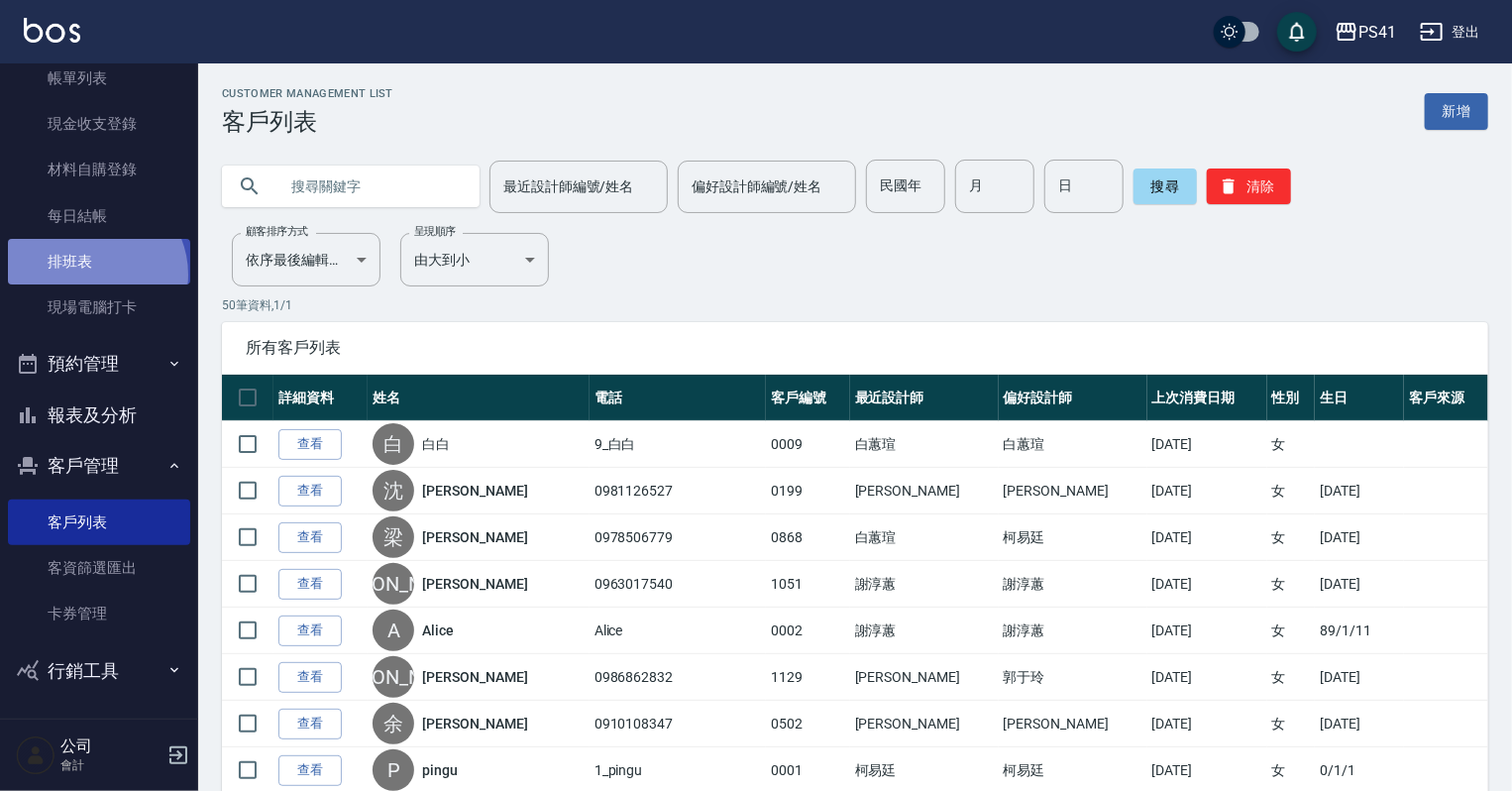 click on "排班表" at bounding box center [99, 262] 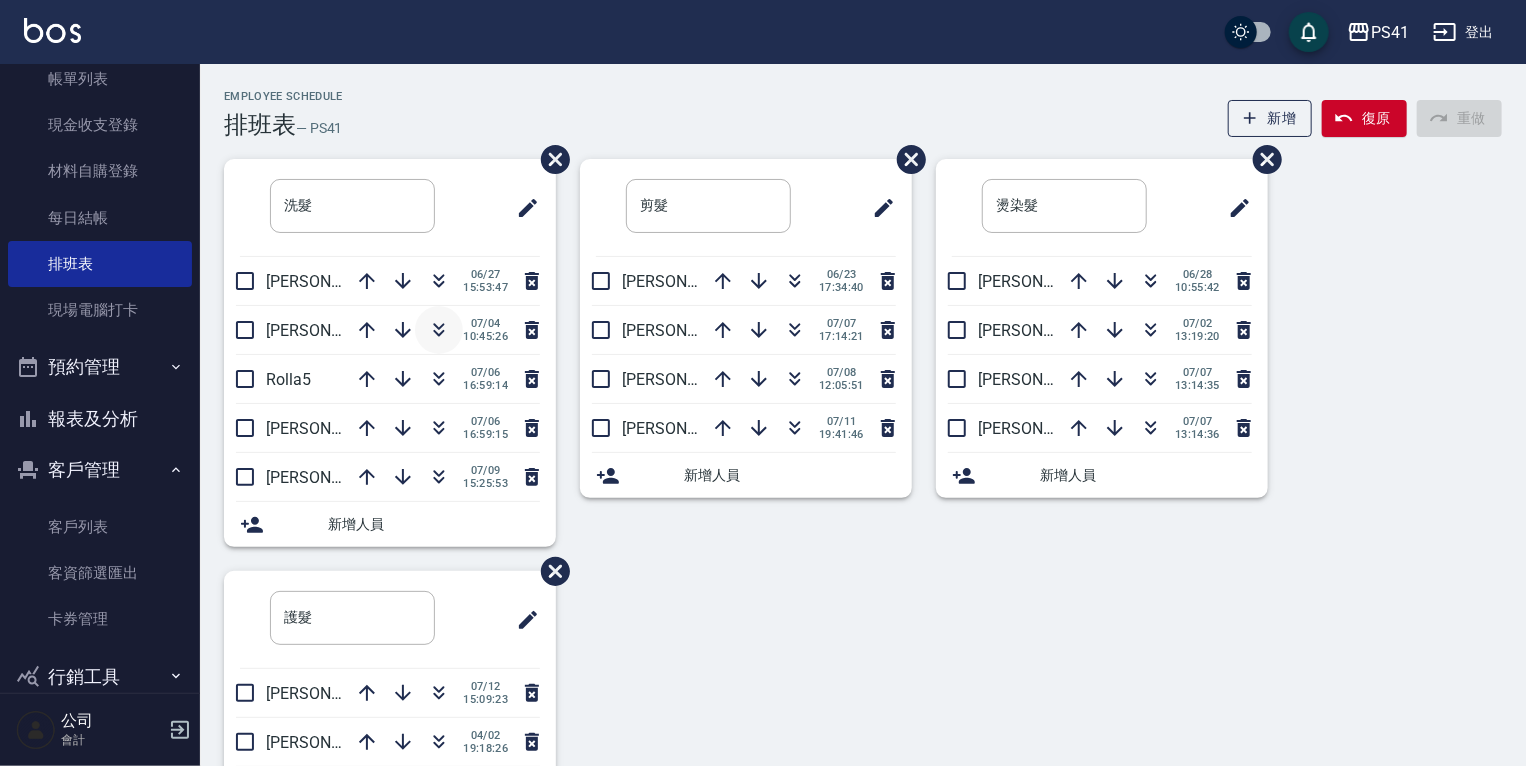click 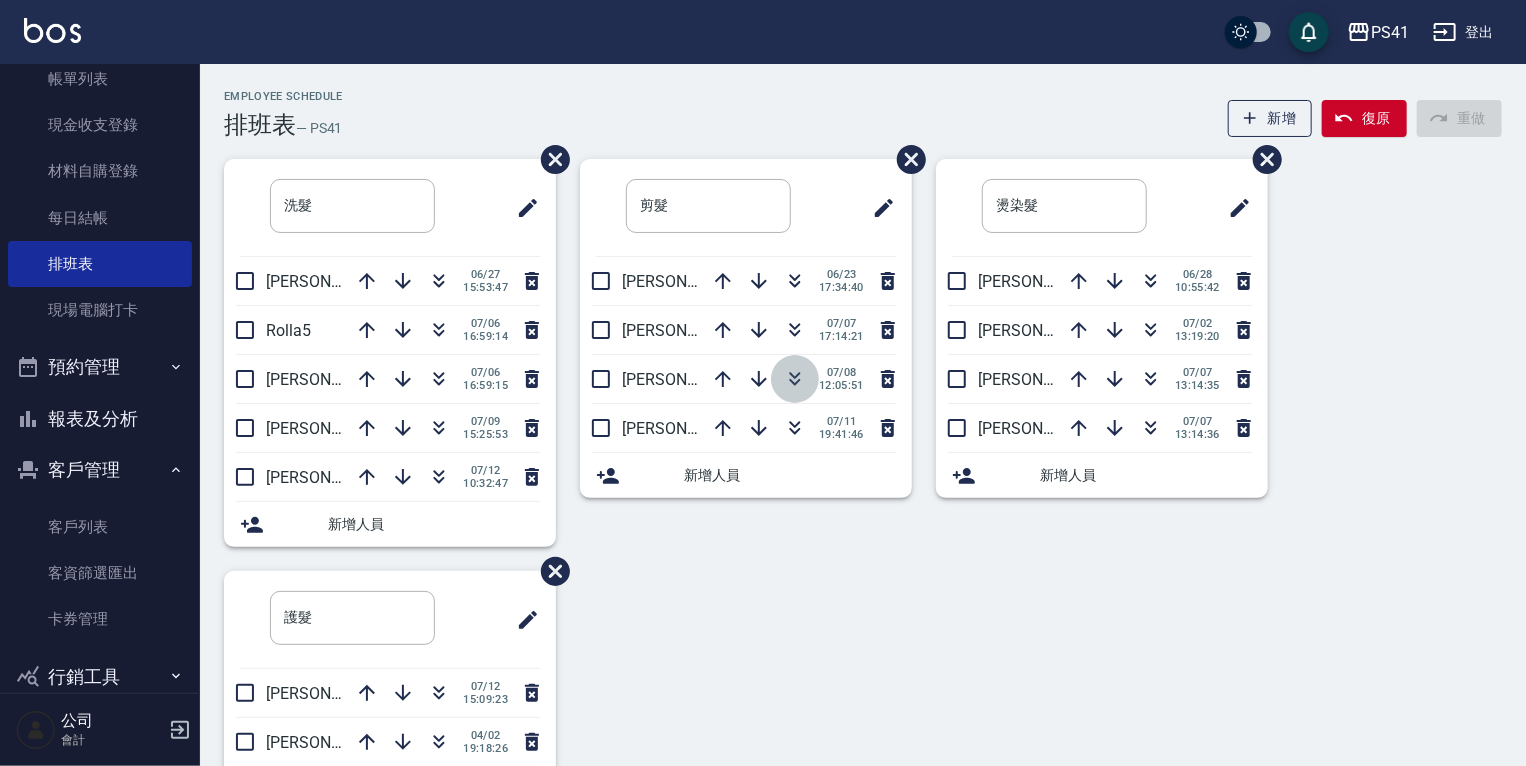click 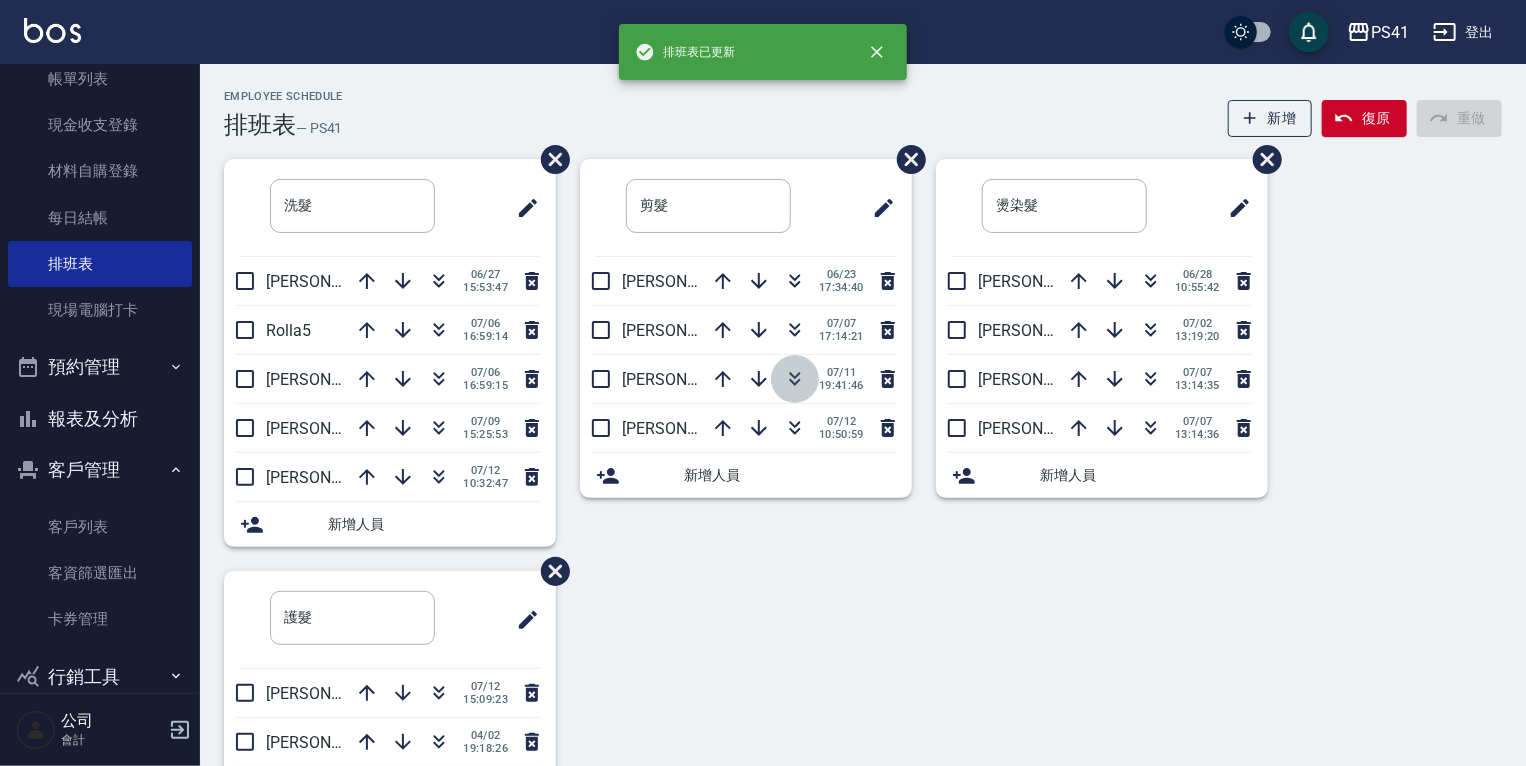 click 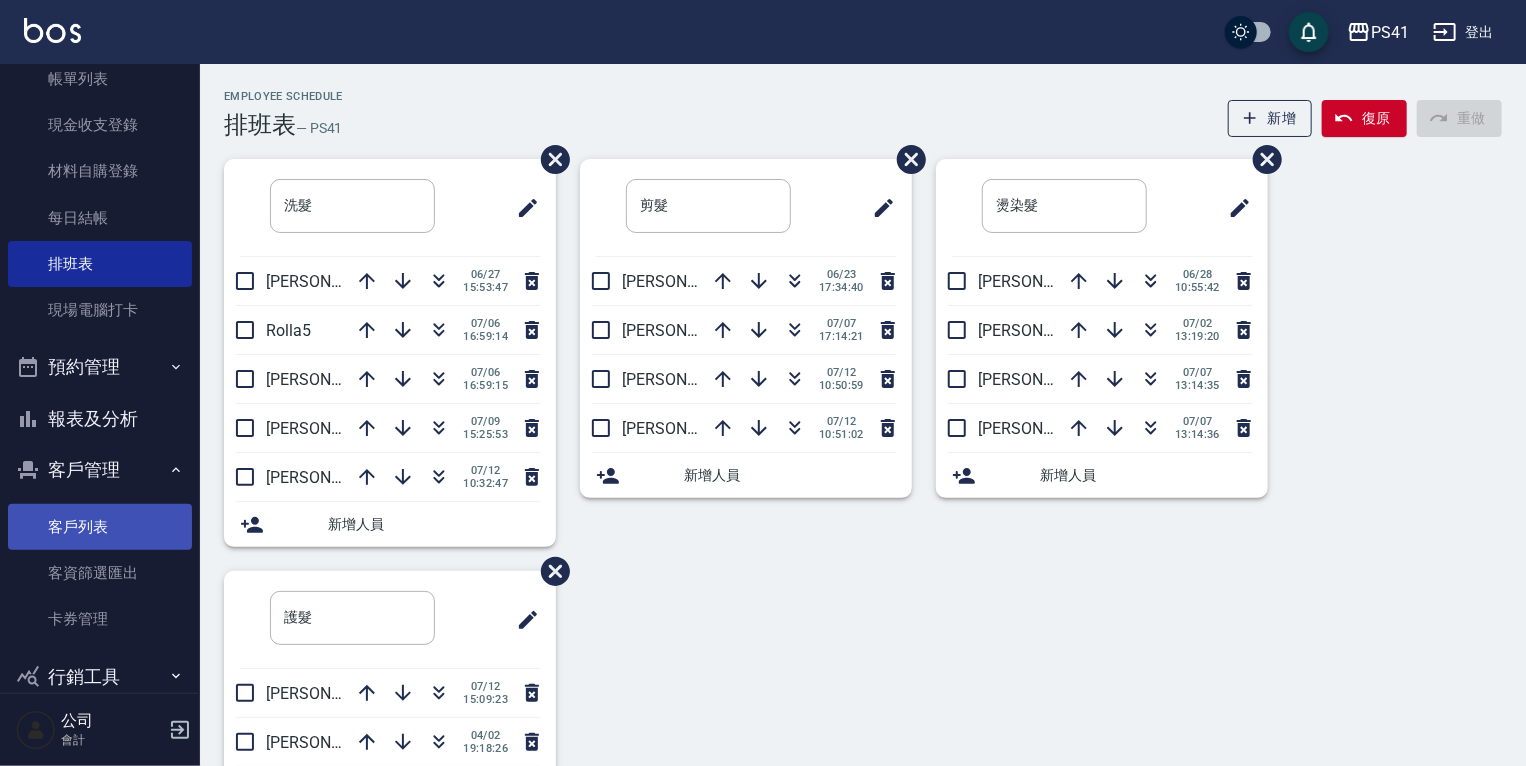 drag, startPoint x: 80, startPoint y: 513, endPoint x: 77, endPoint y: 540, distance: 27.166155 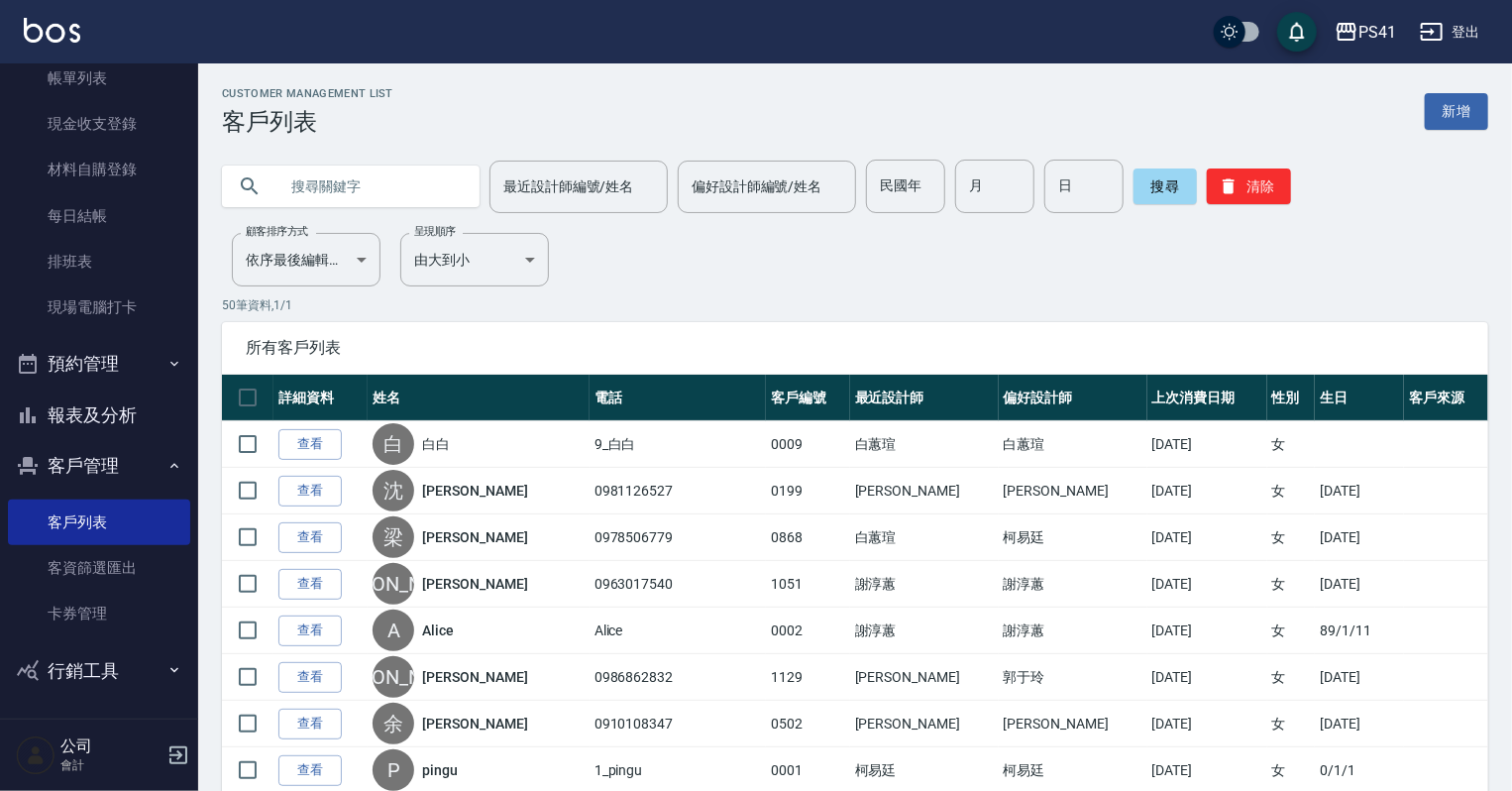 click at bounding box center (351, 186) 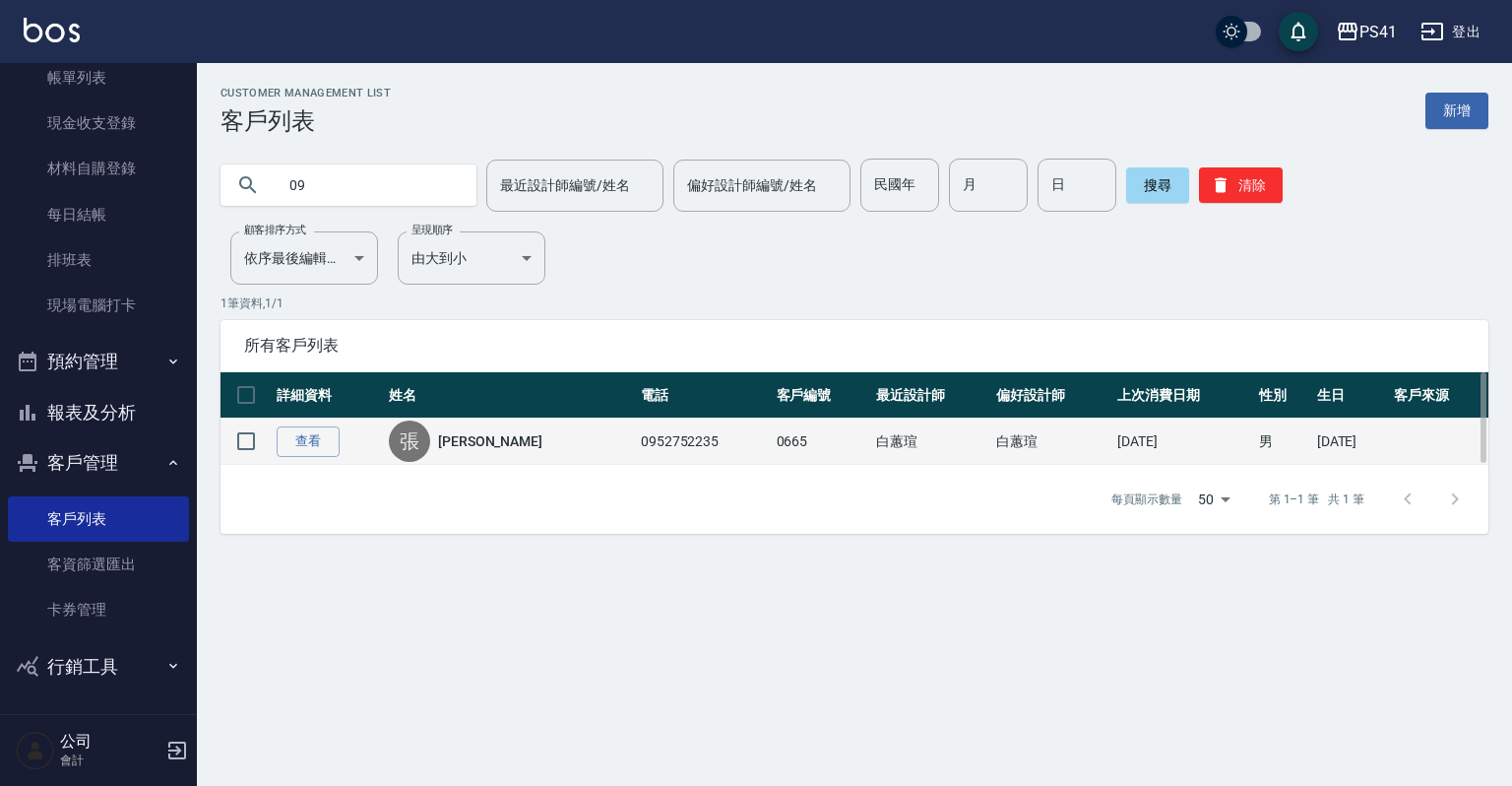 type on "0" 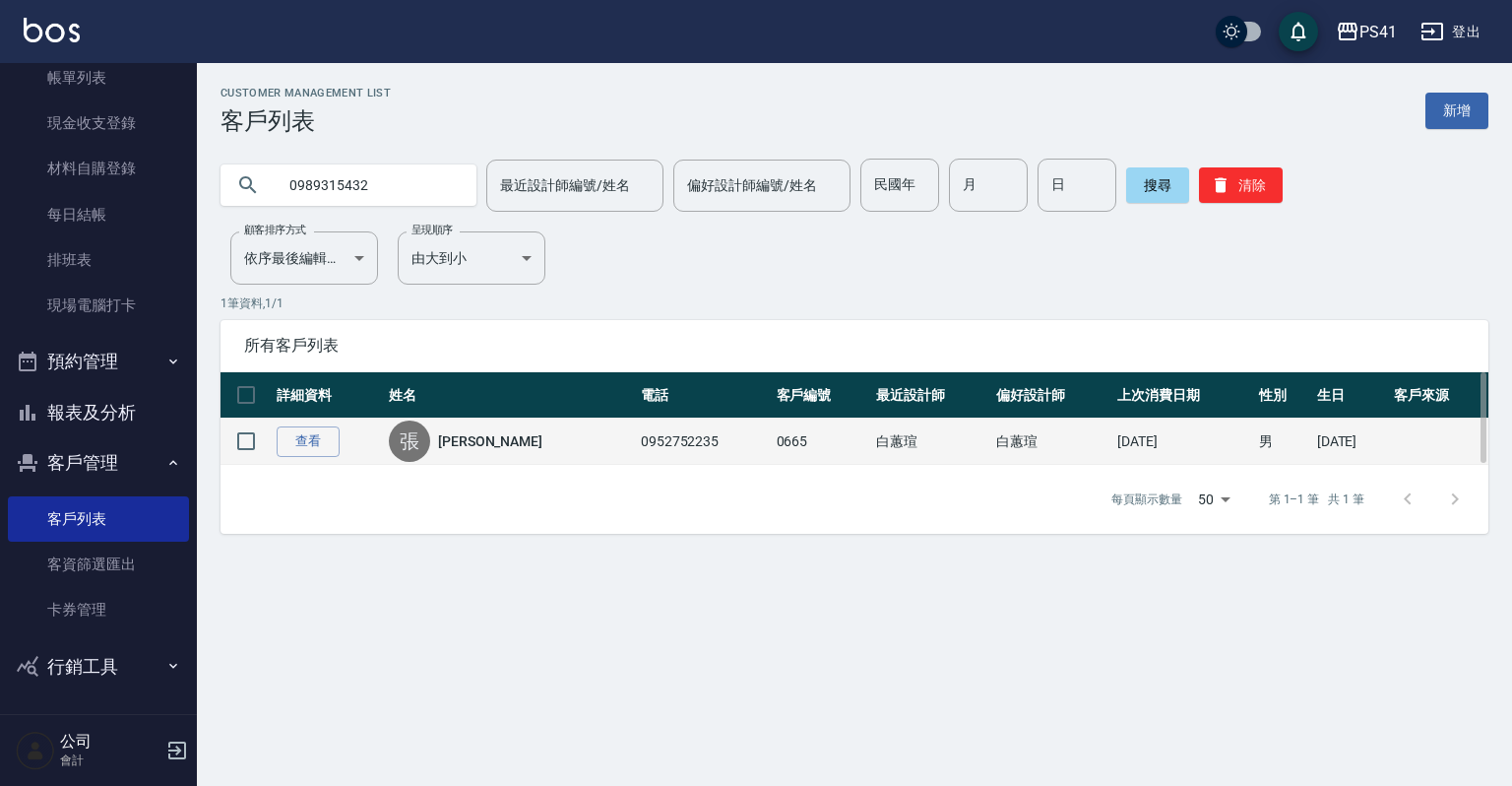 type on "0989315432" 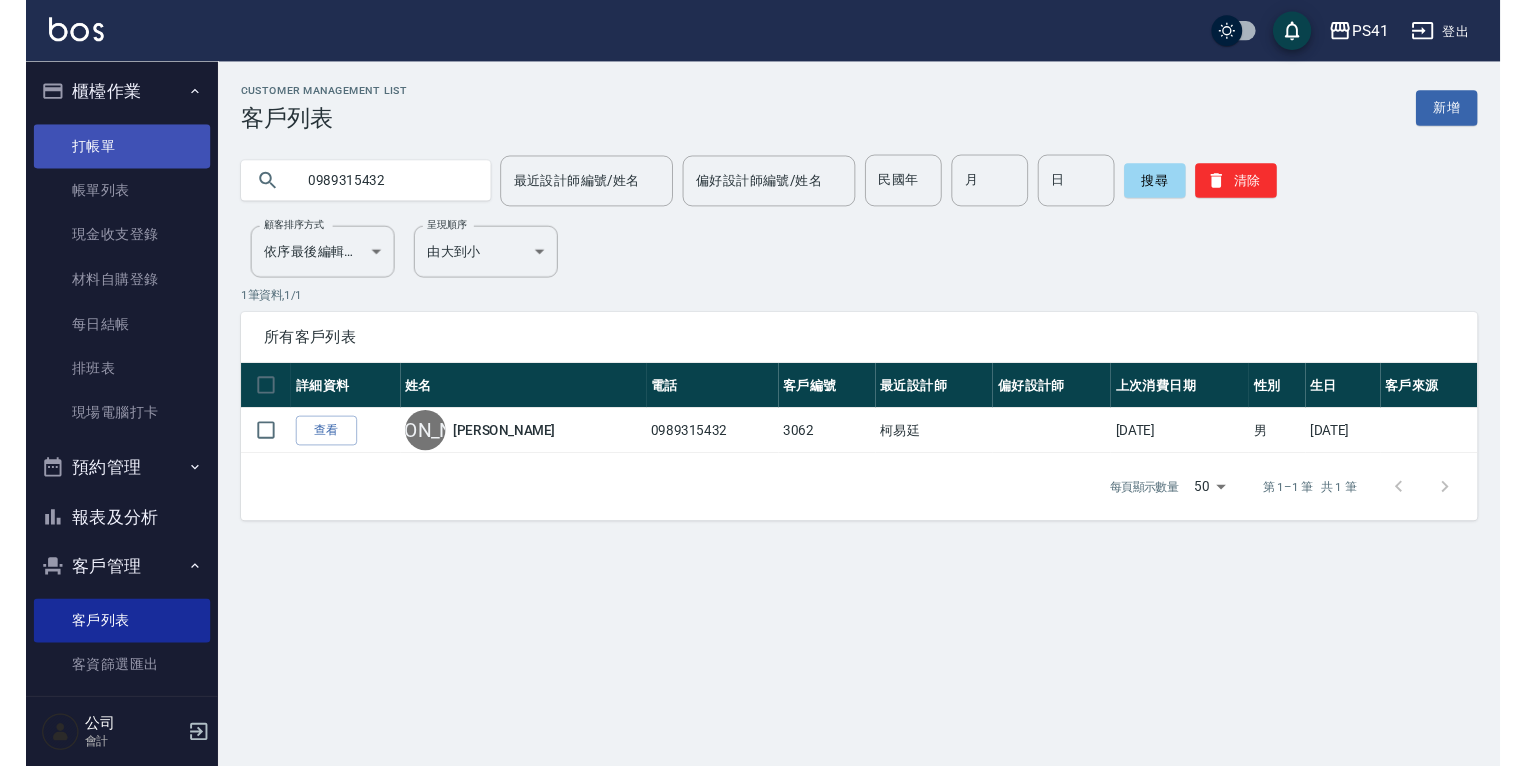 scroll, scrollTop: 0, scrollLeft: 0, axis: both 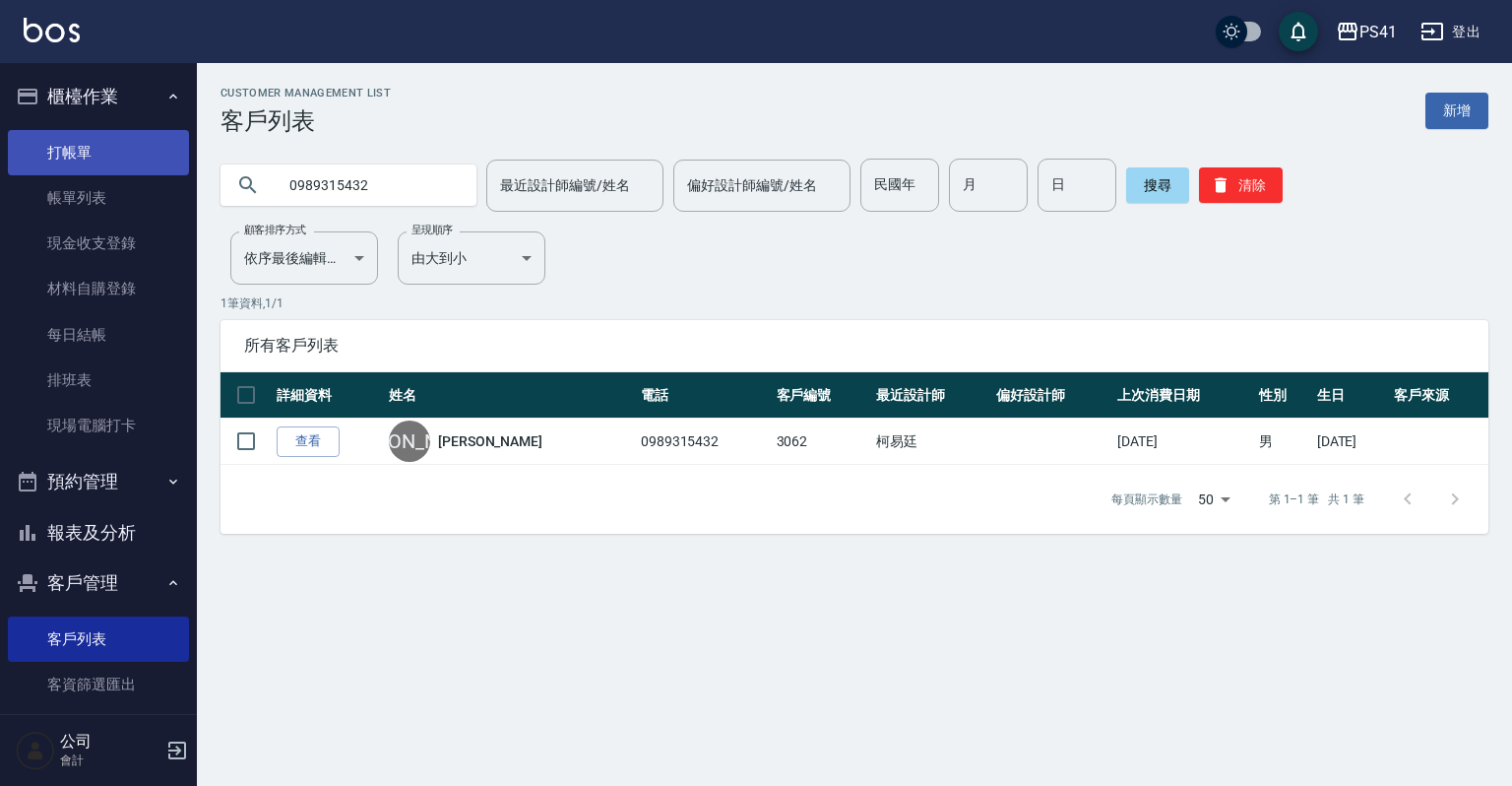 click on "打帳單" at bounding box center [98, 153] 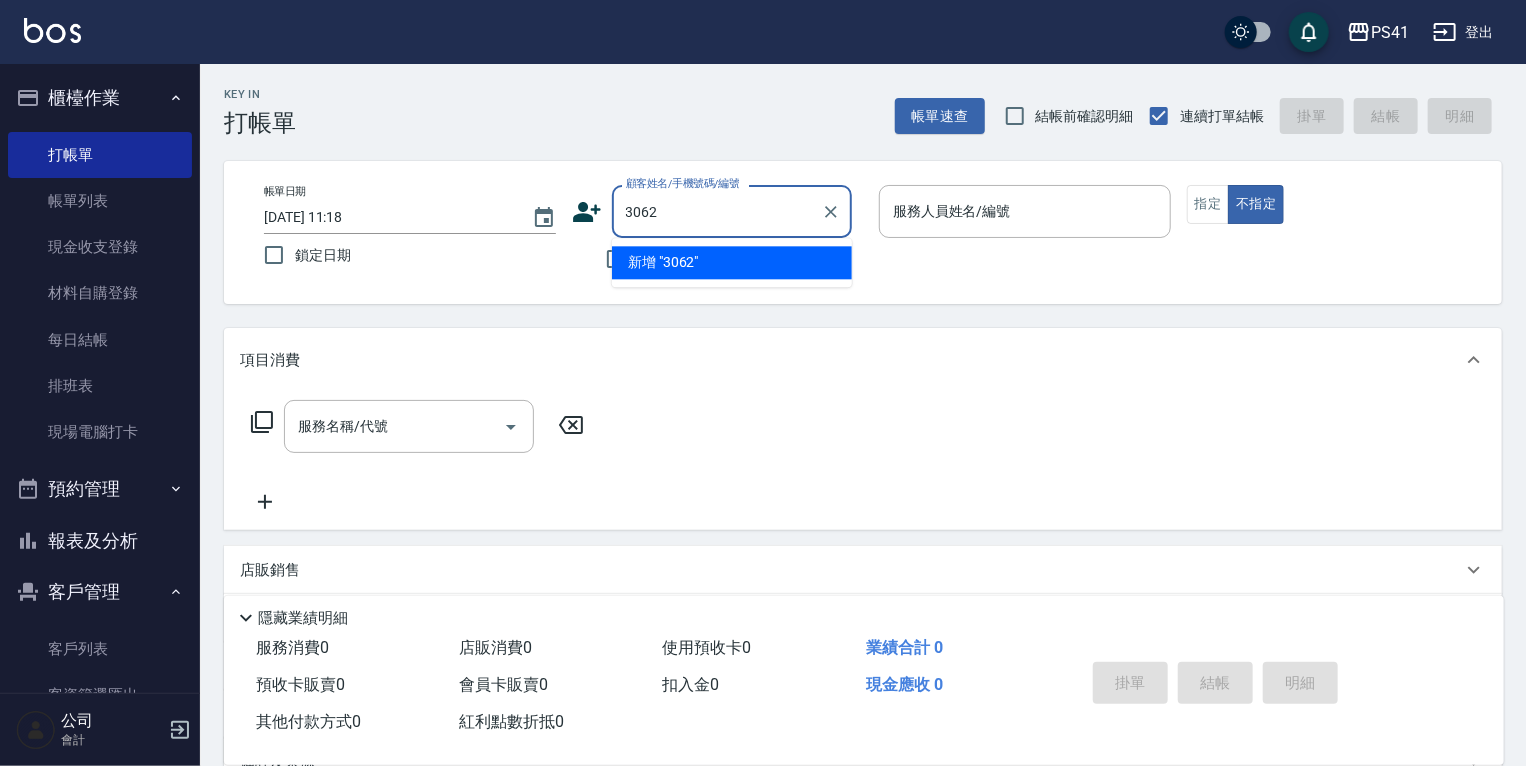 type on "3062" 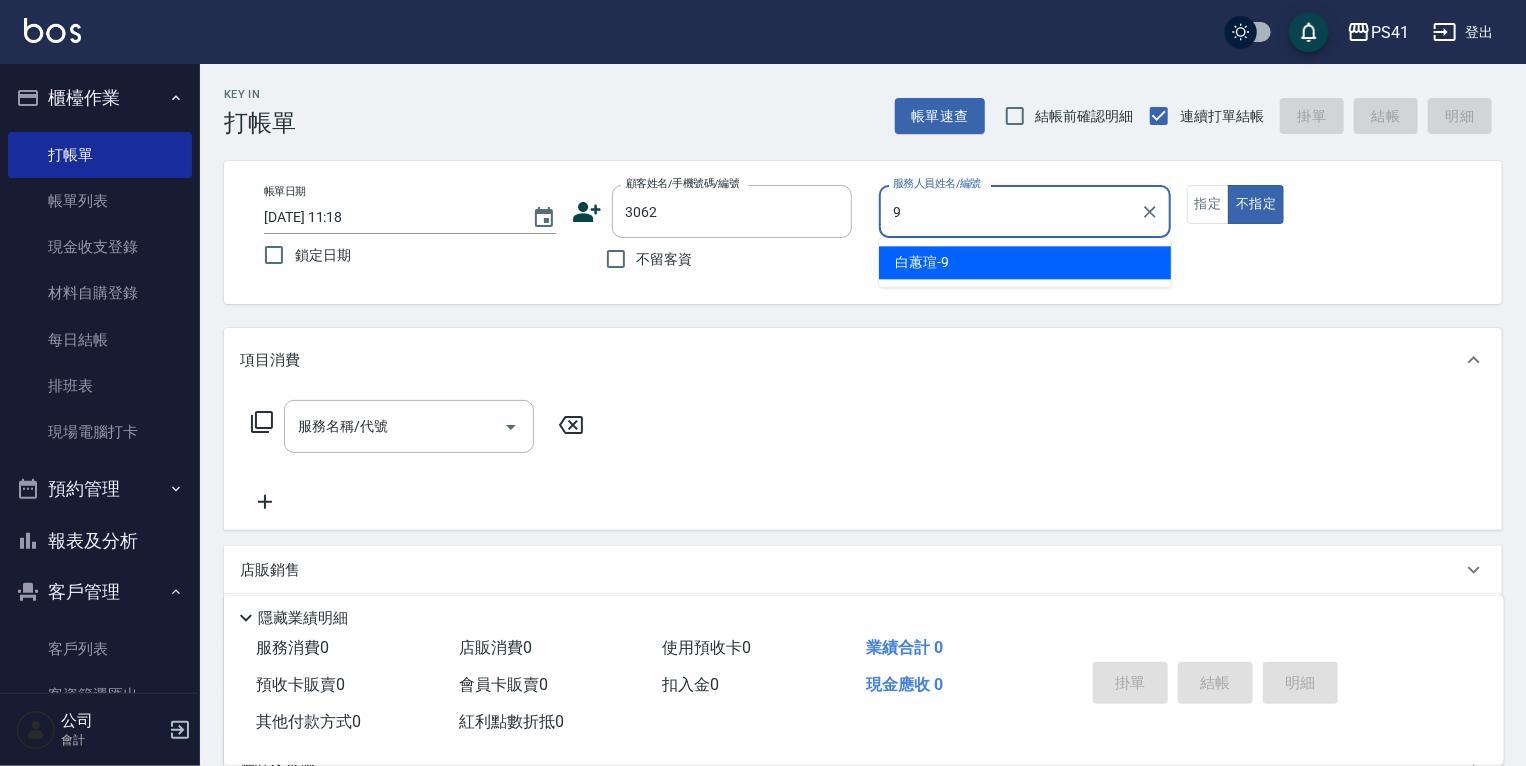 type on "[PERSON_NAME]-9" 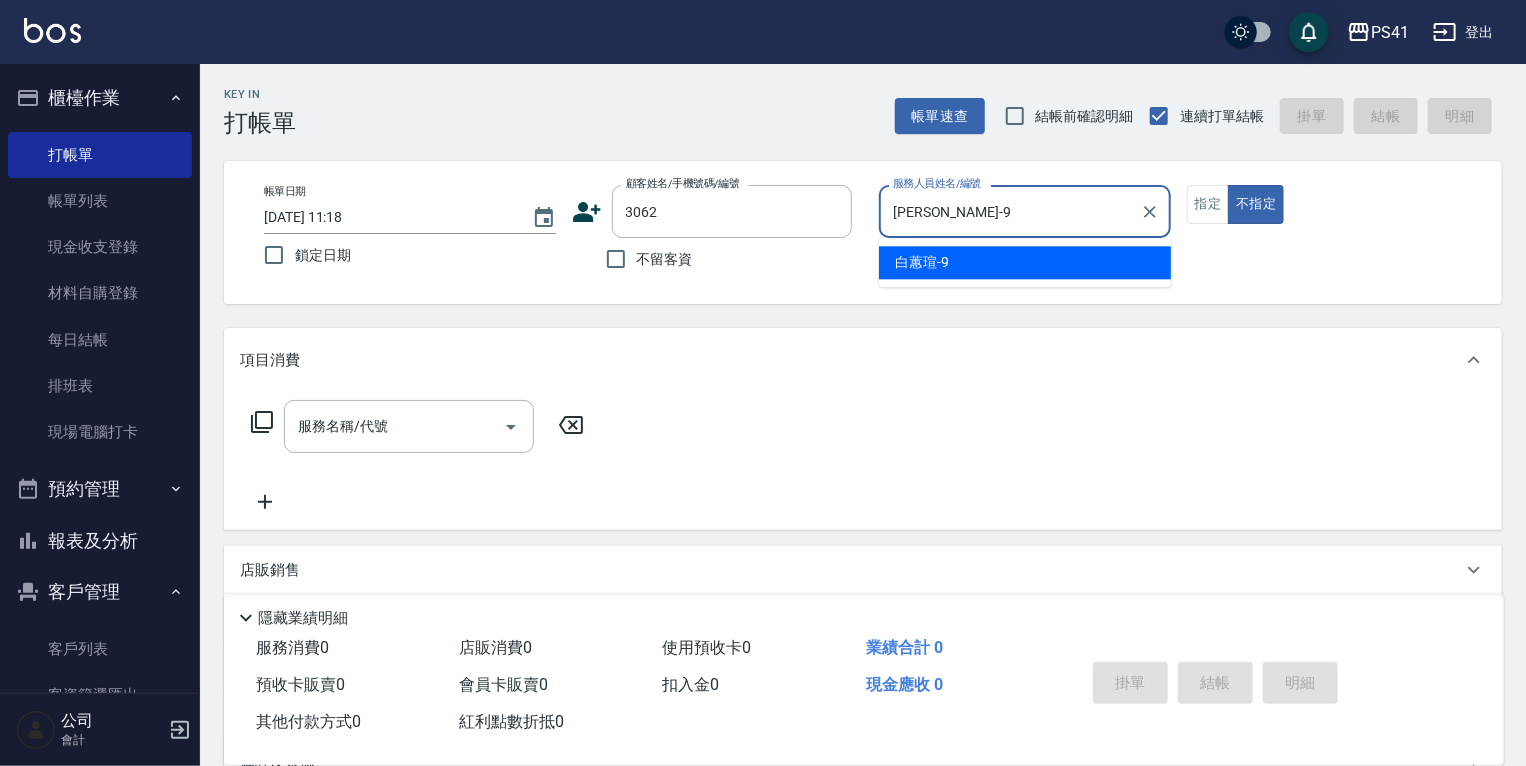 type on "false" 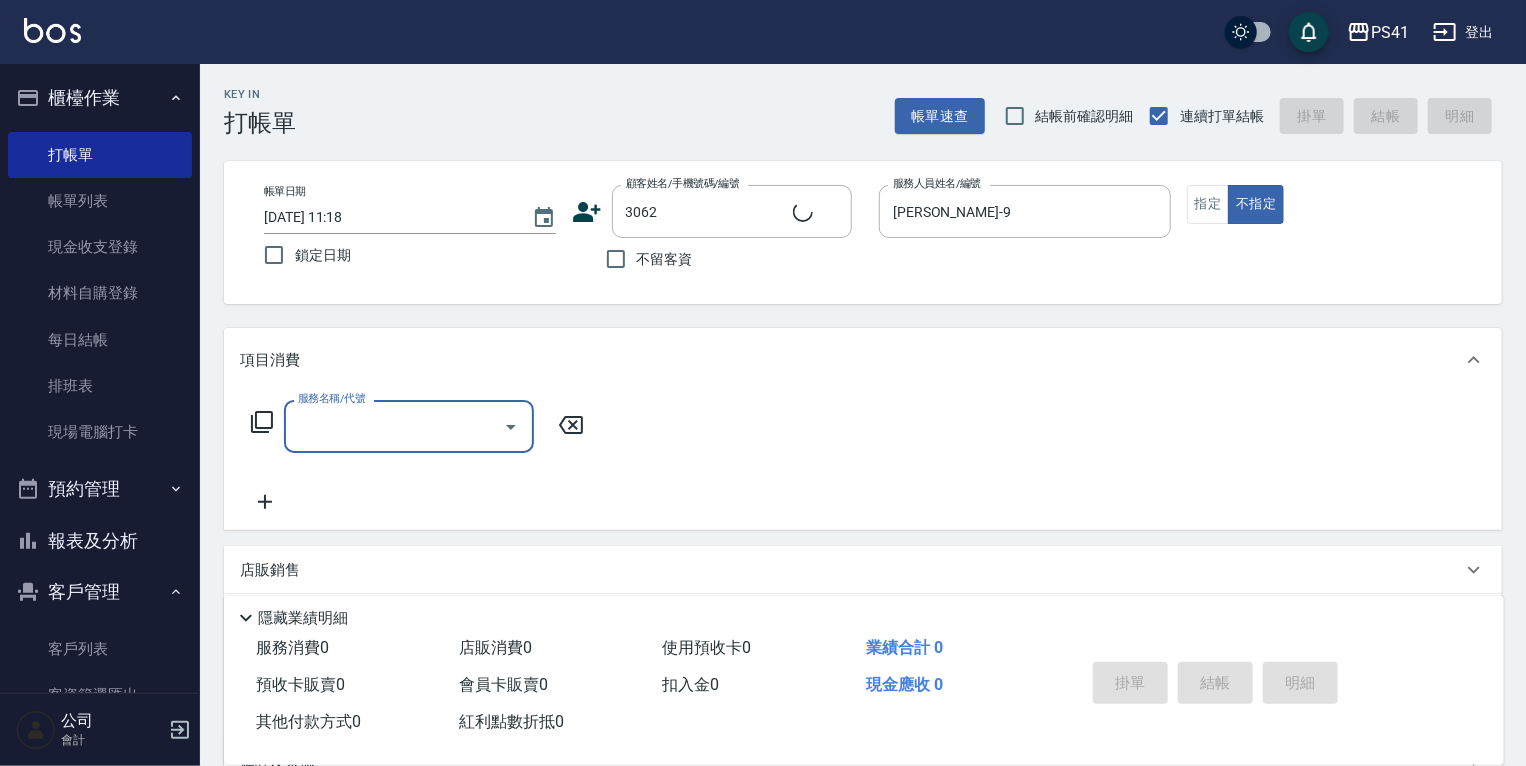 type on "1" 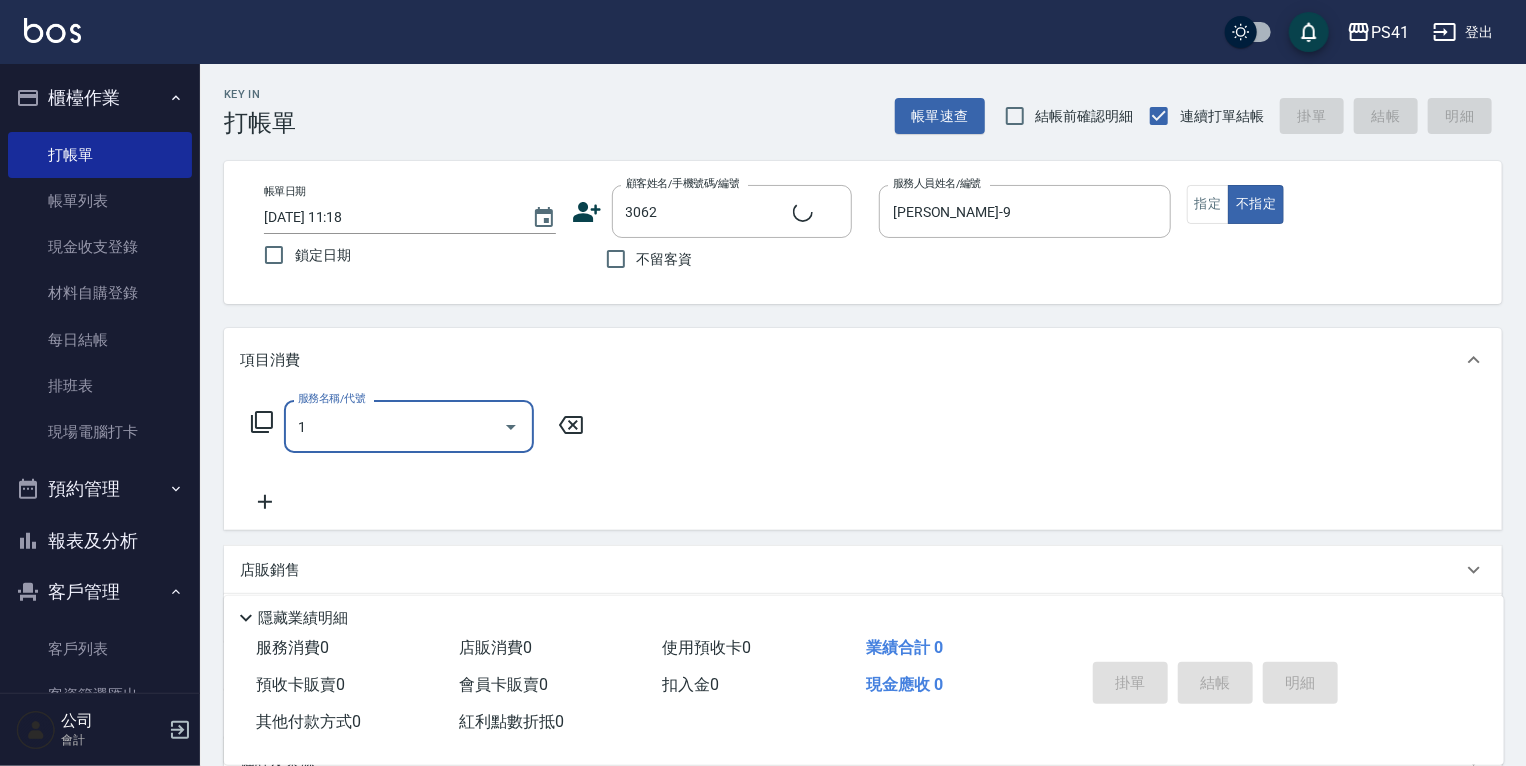 type on "[PERSON_NAME]/0989315432/3062" 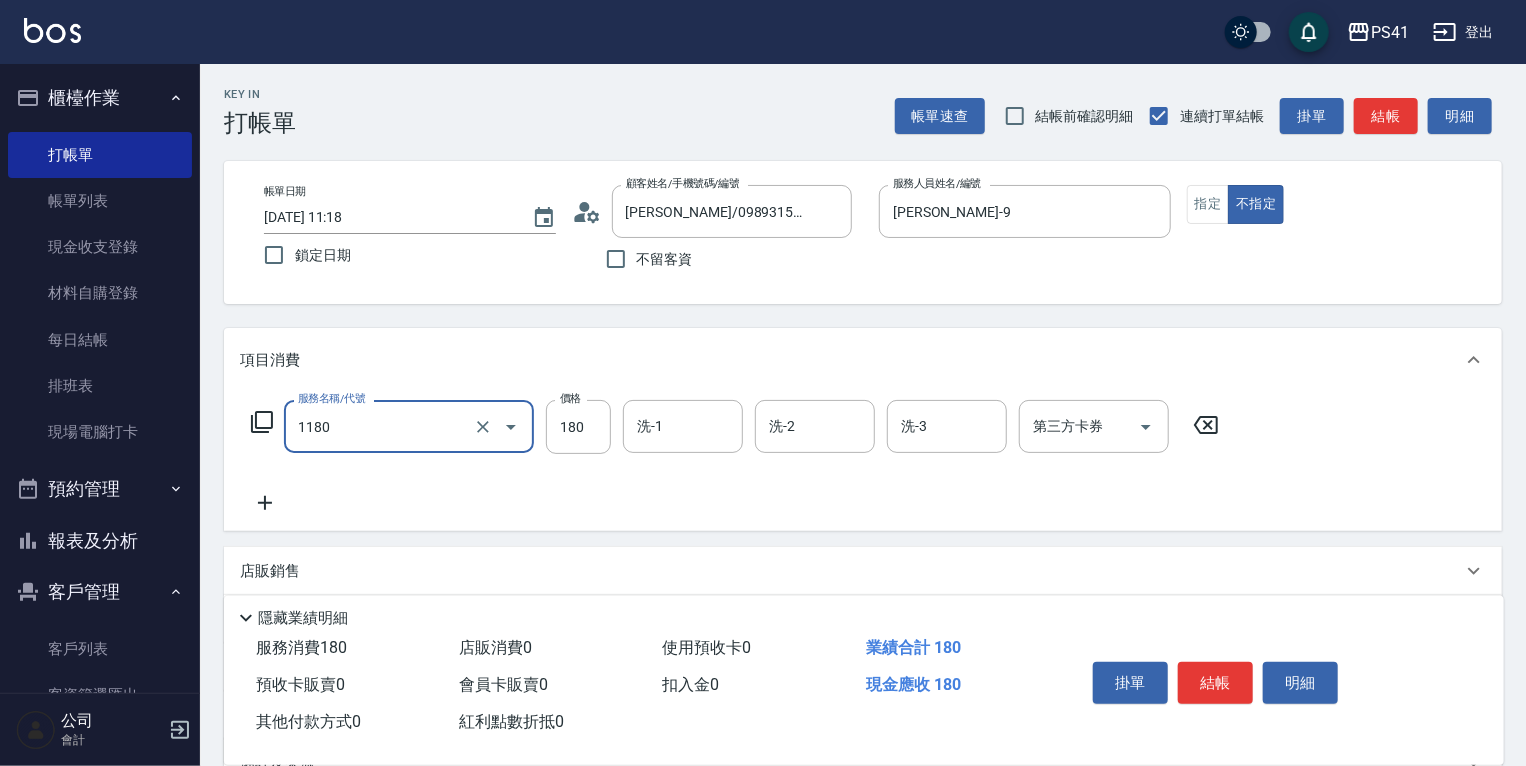 type on "洗髮(洗+剪不指定活動)(1180)" 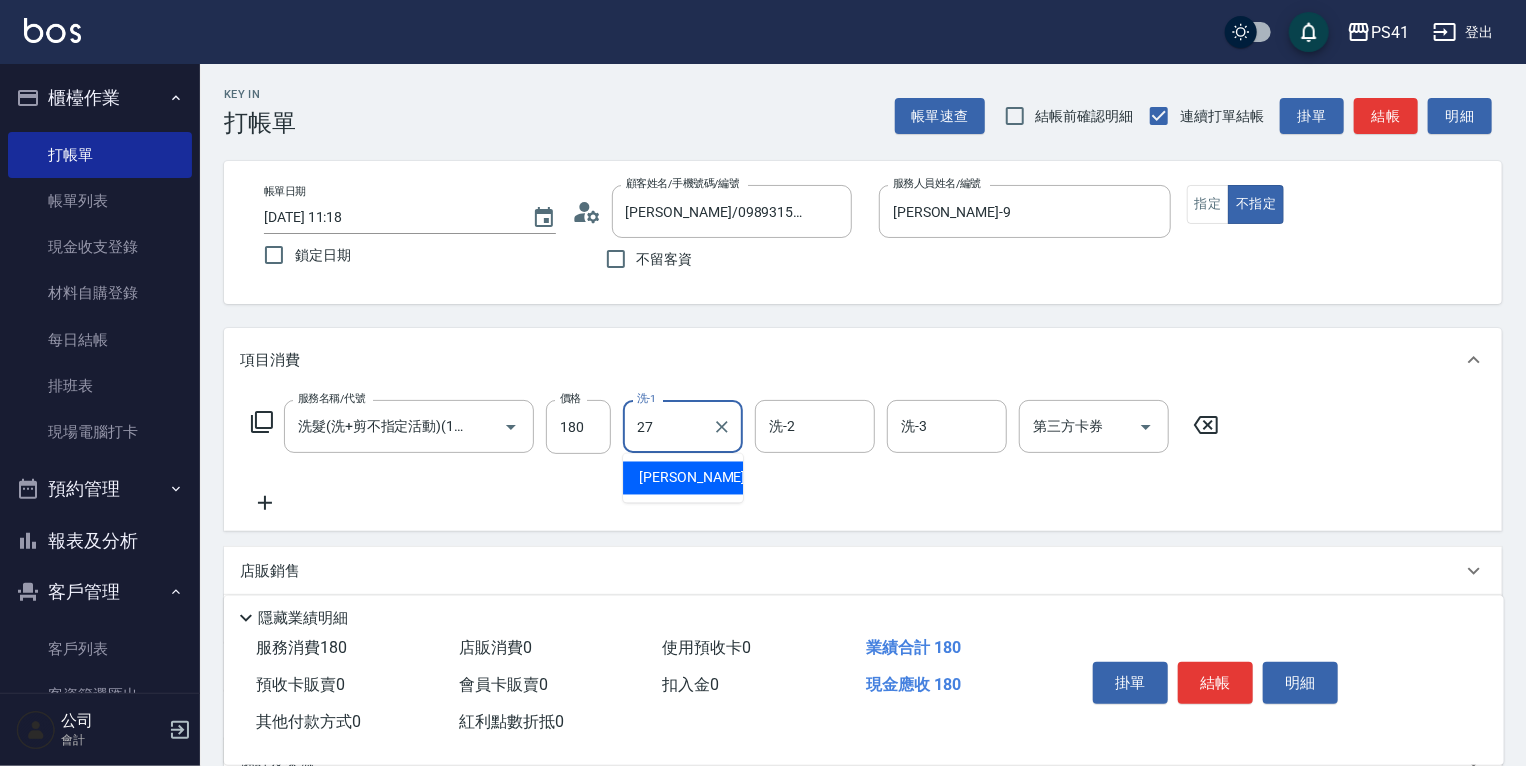 type on "佳佳-27" 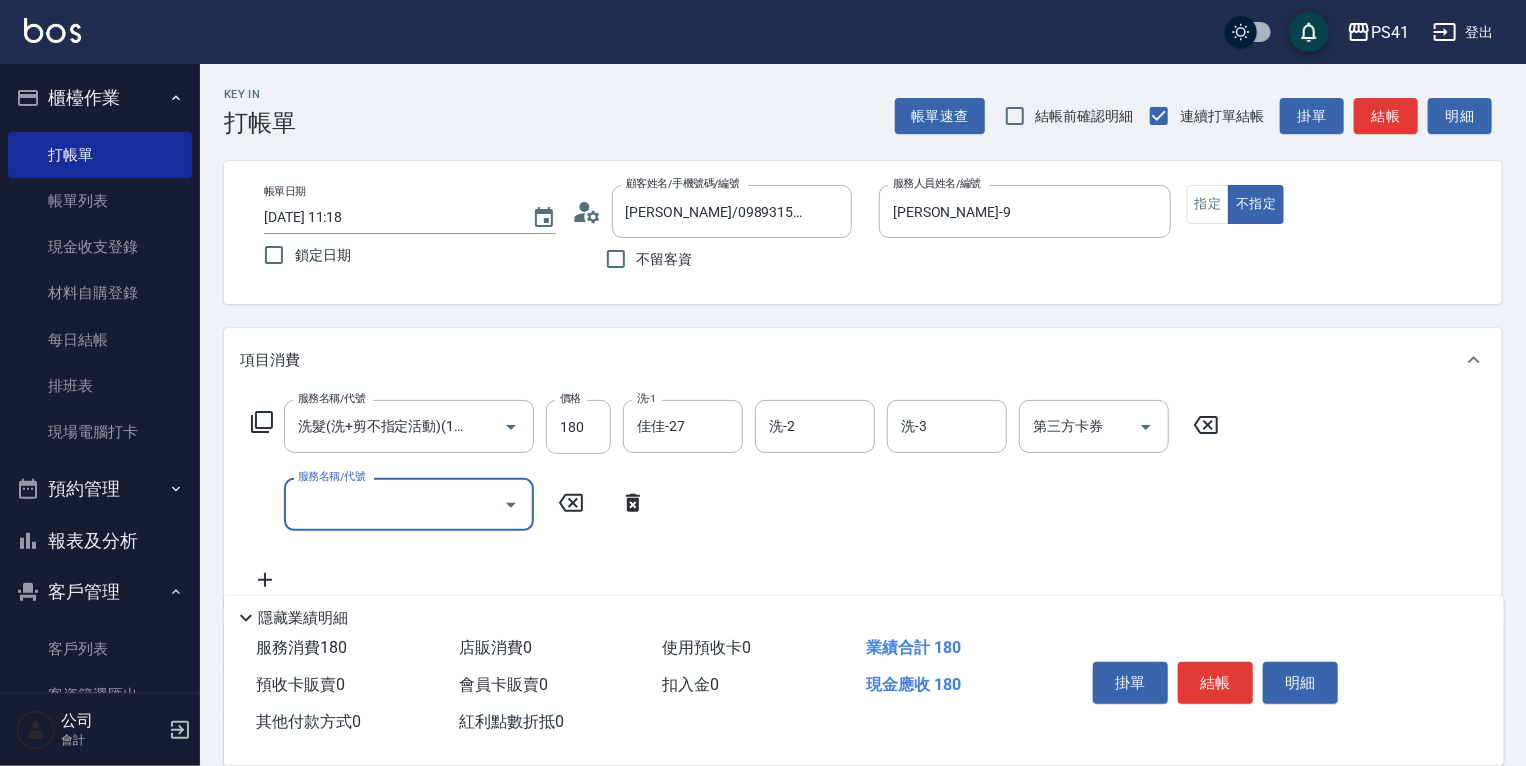 scroll, scrollTop: 0, scrollLeft: 0, axis: both 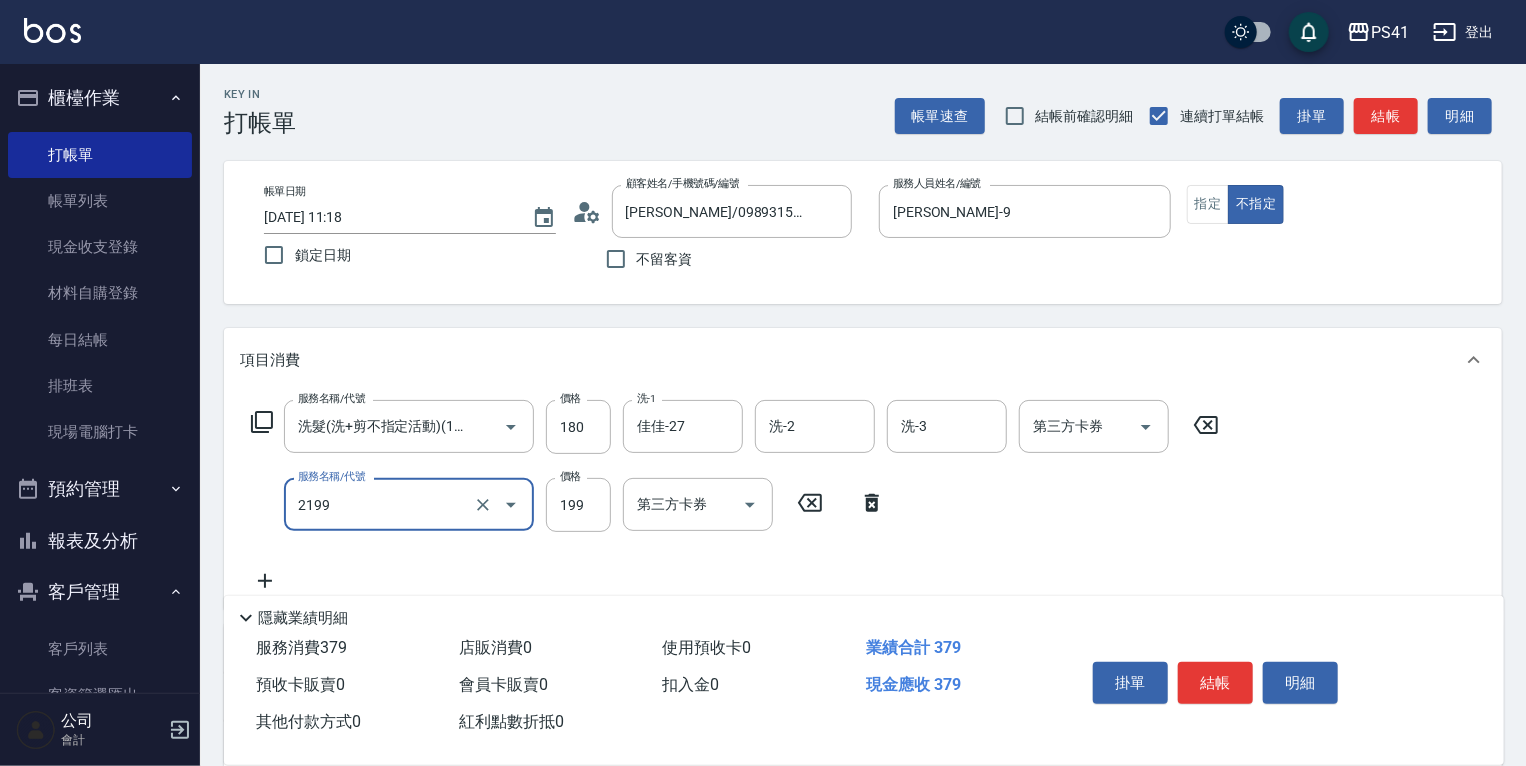 type on "不指定剪髮活動(2199)" 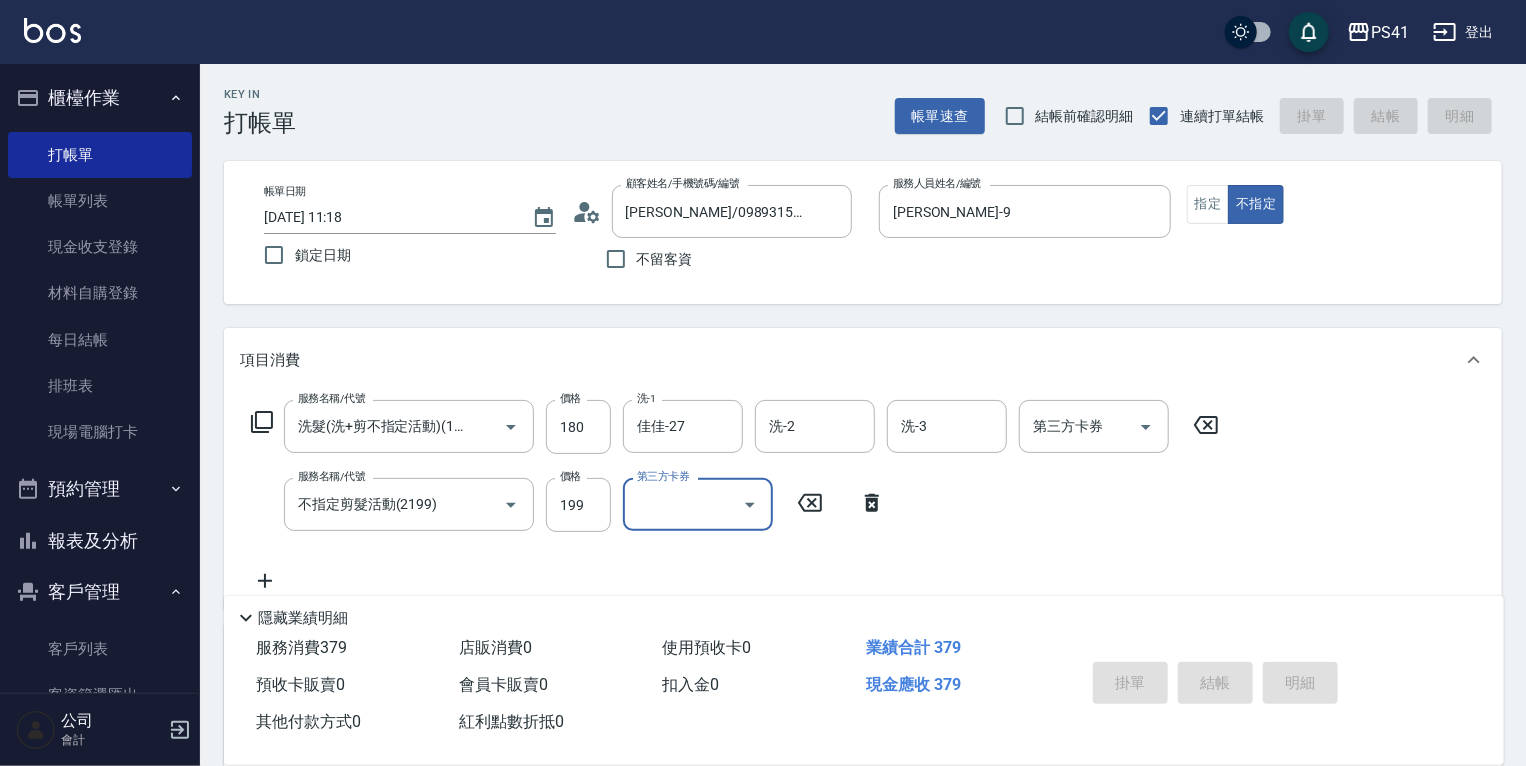 type 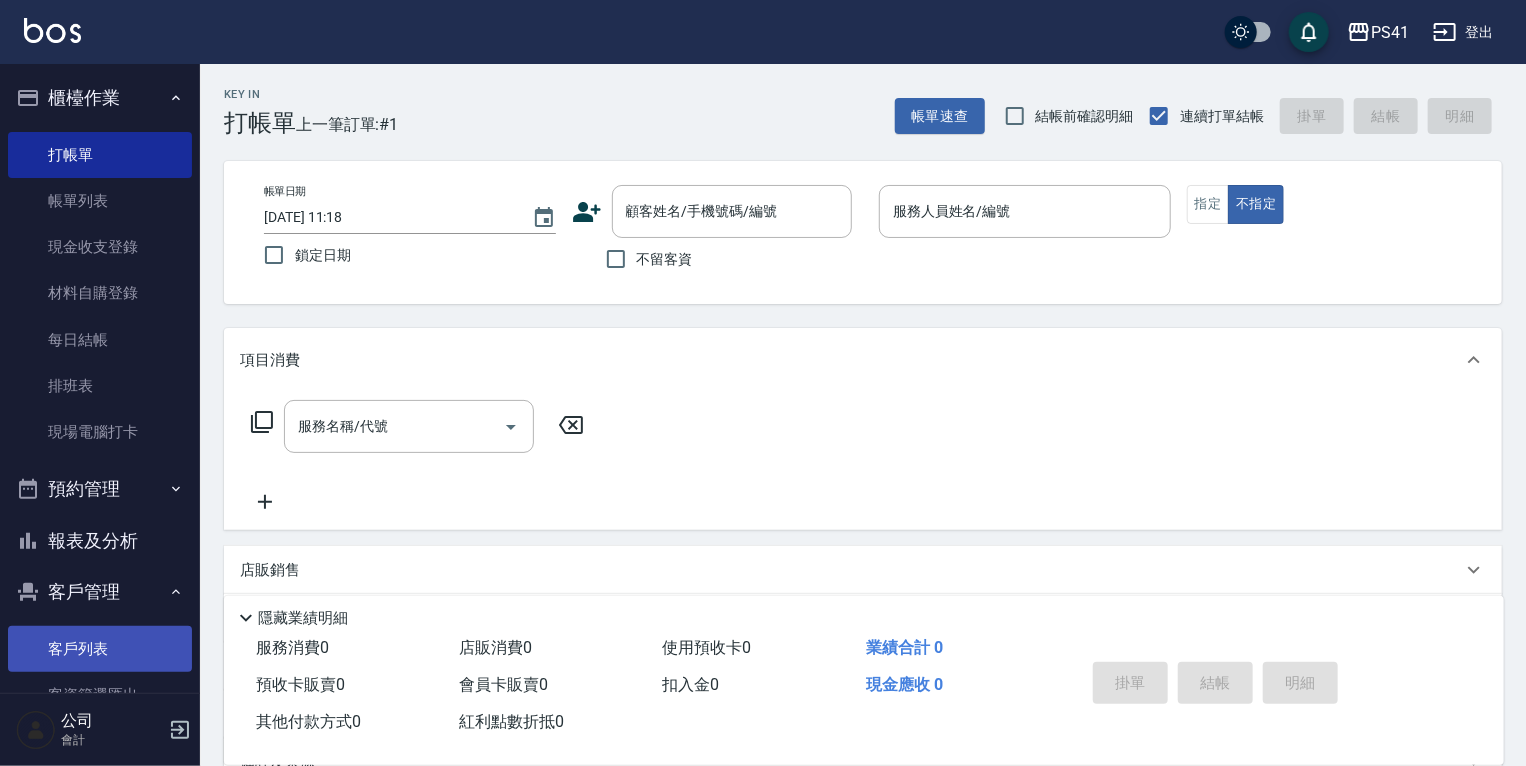 click on "客戶列表" at bounding box center (100, 649) 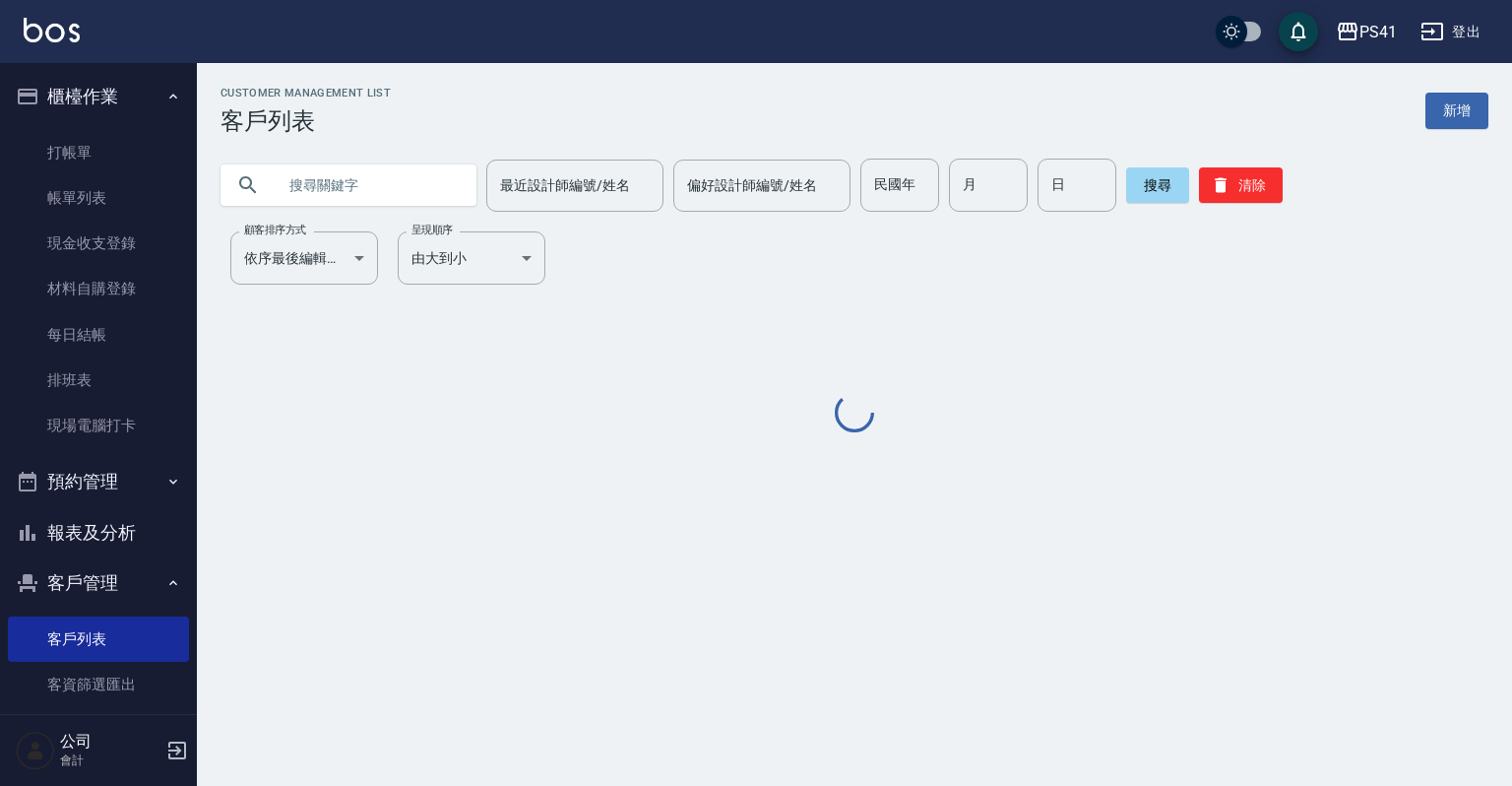 click at bounding box center (368, 185) 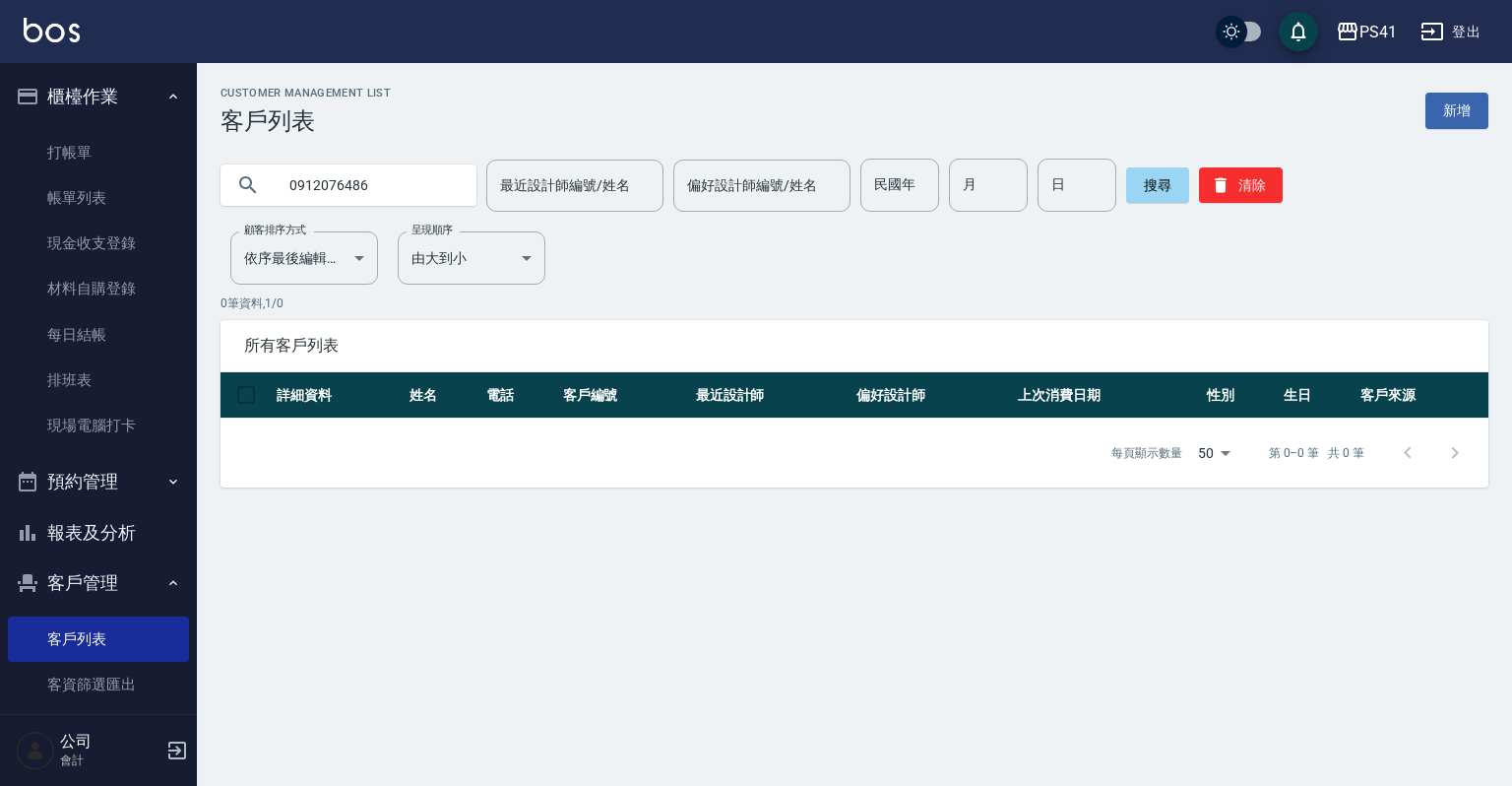 type on "0912076486" 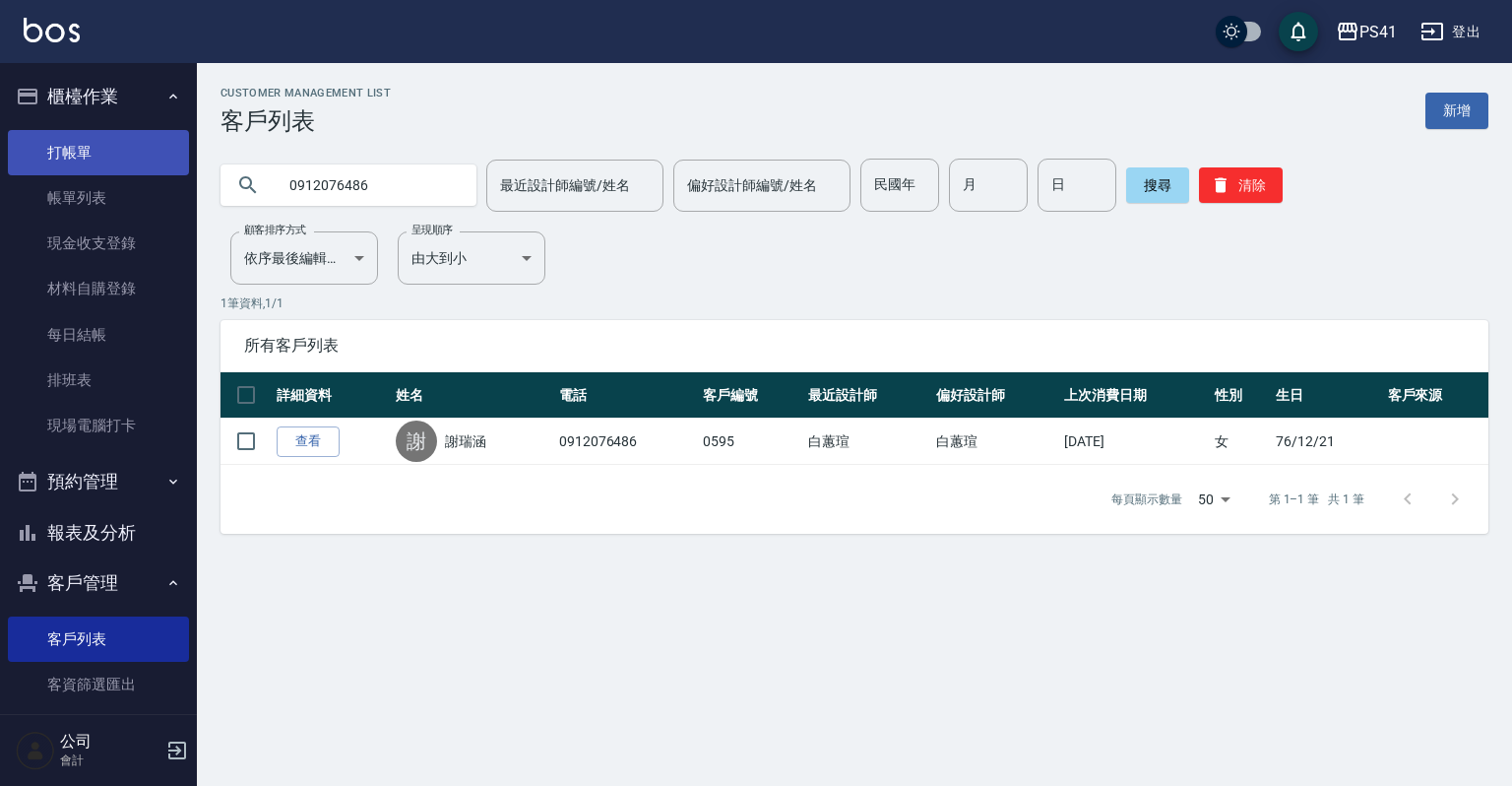 click on "打帳單" at bounding box center (98, 153) 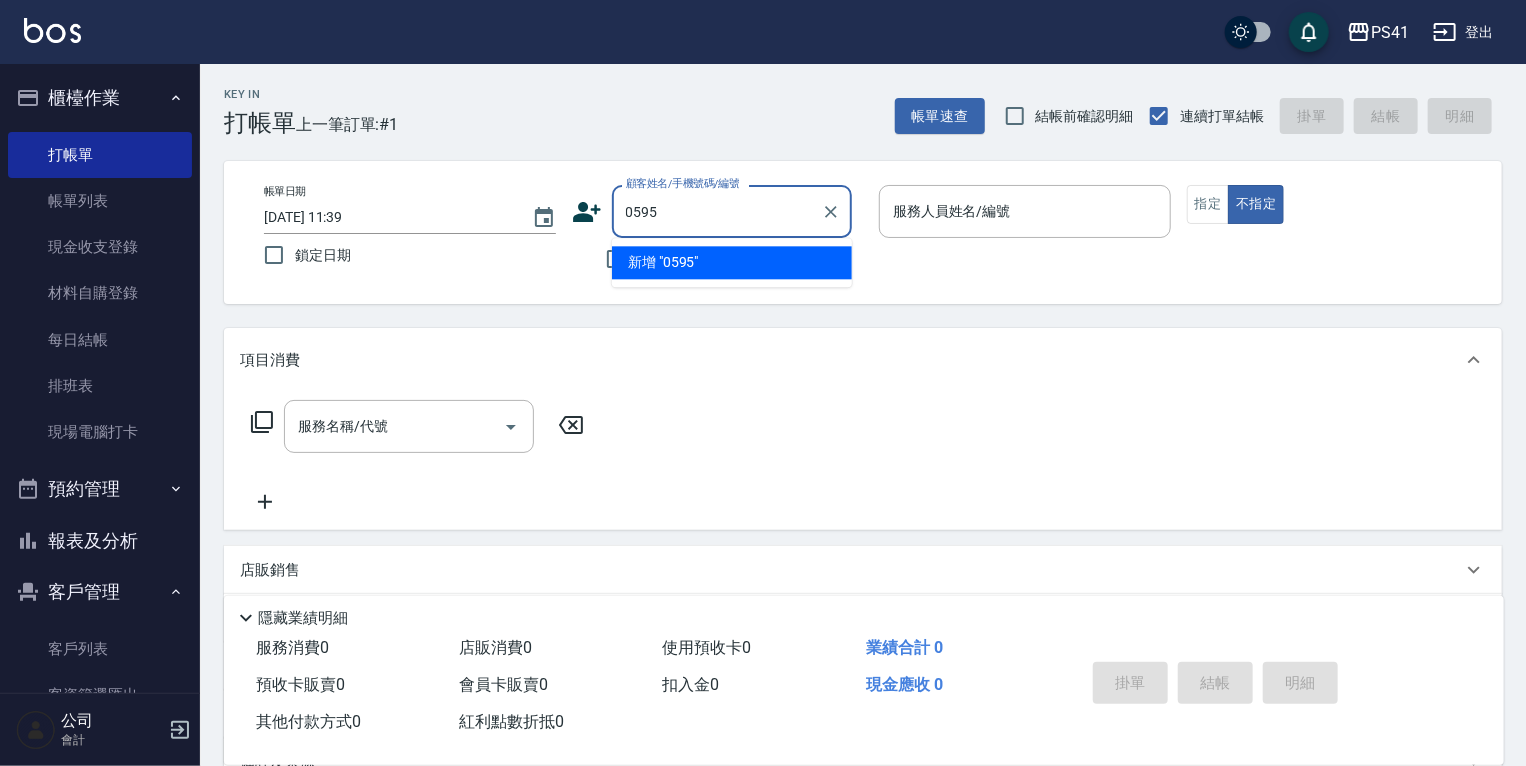 type on "0595" 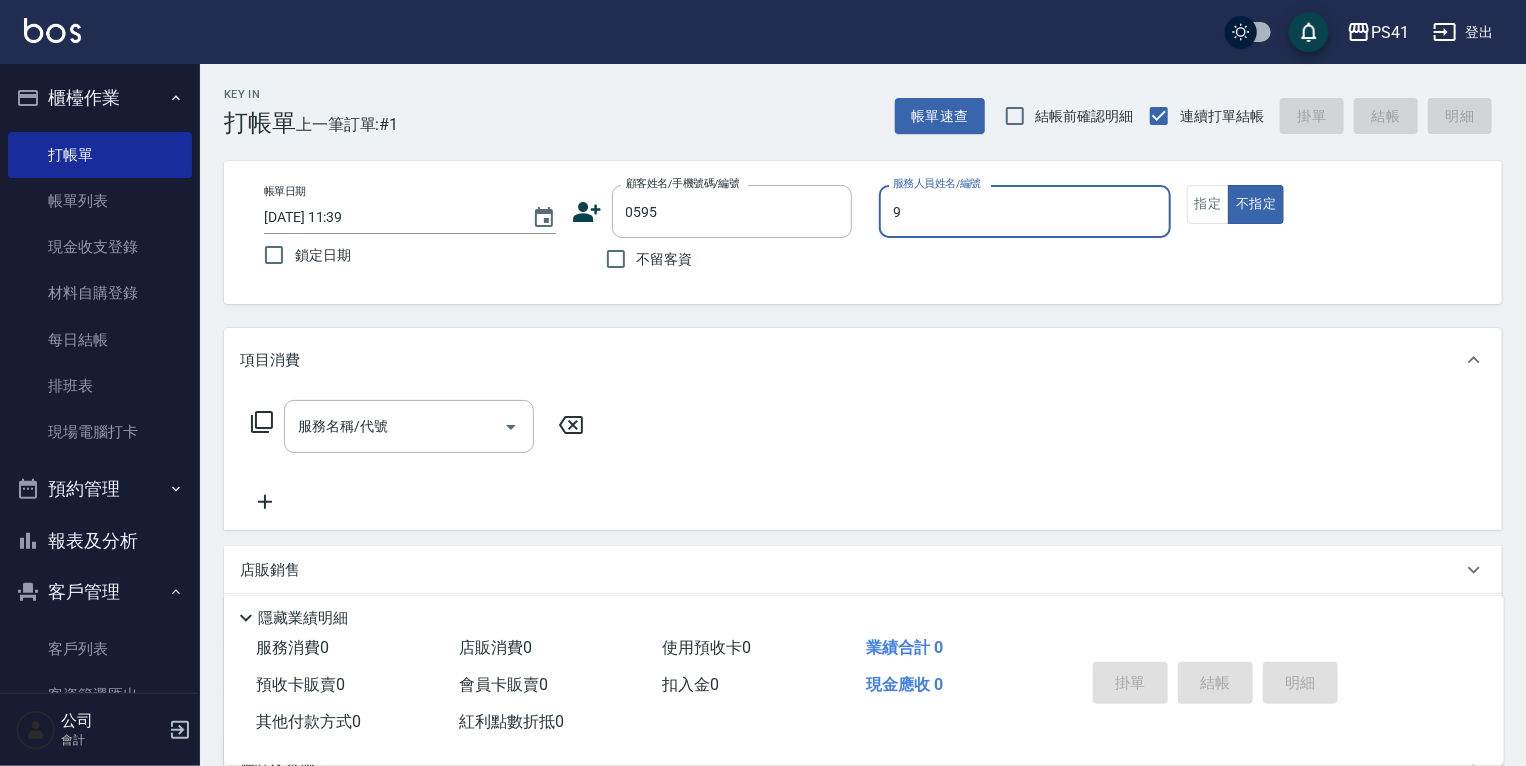 type on "[PERSON_NAME]-9" 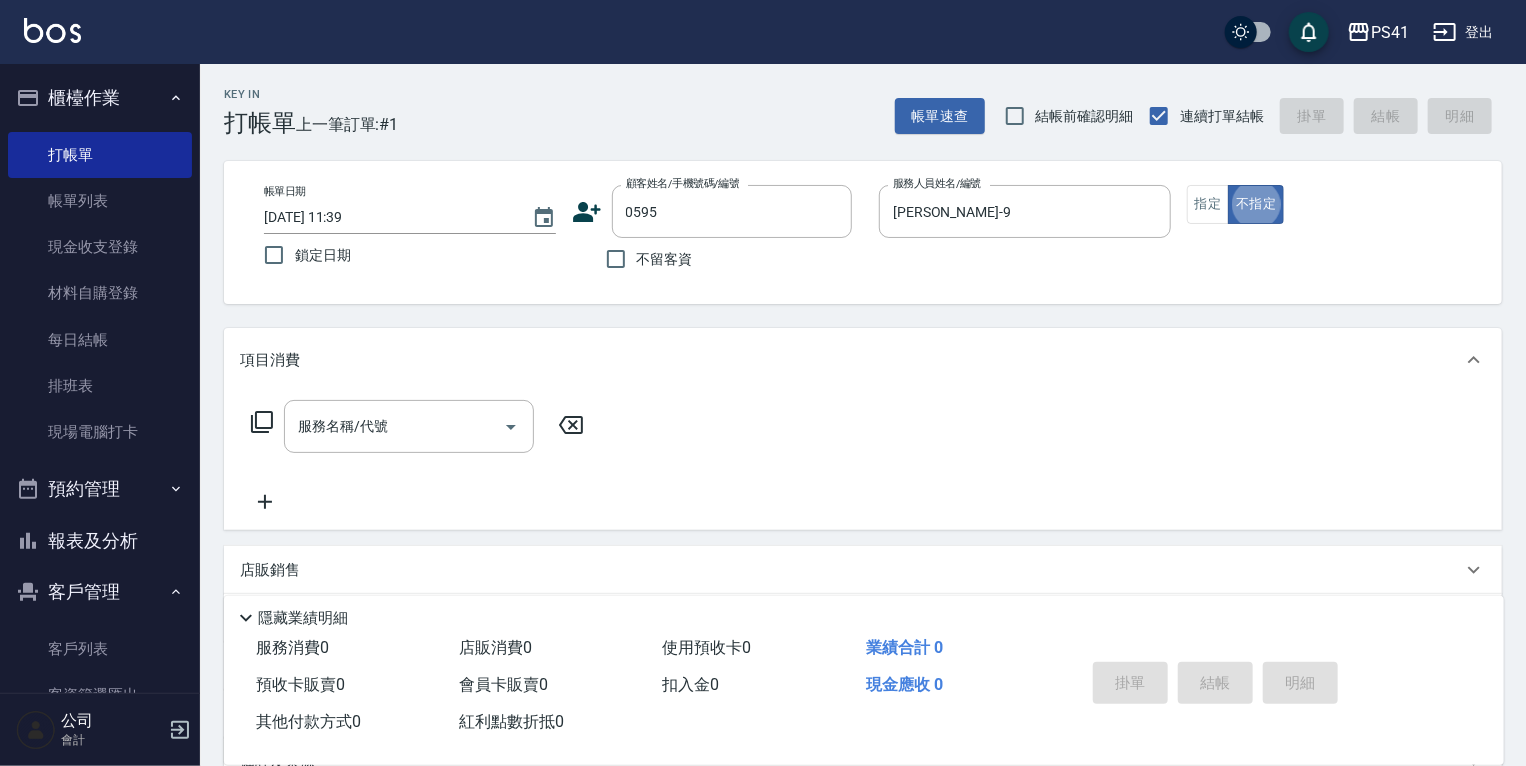 type on "false" 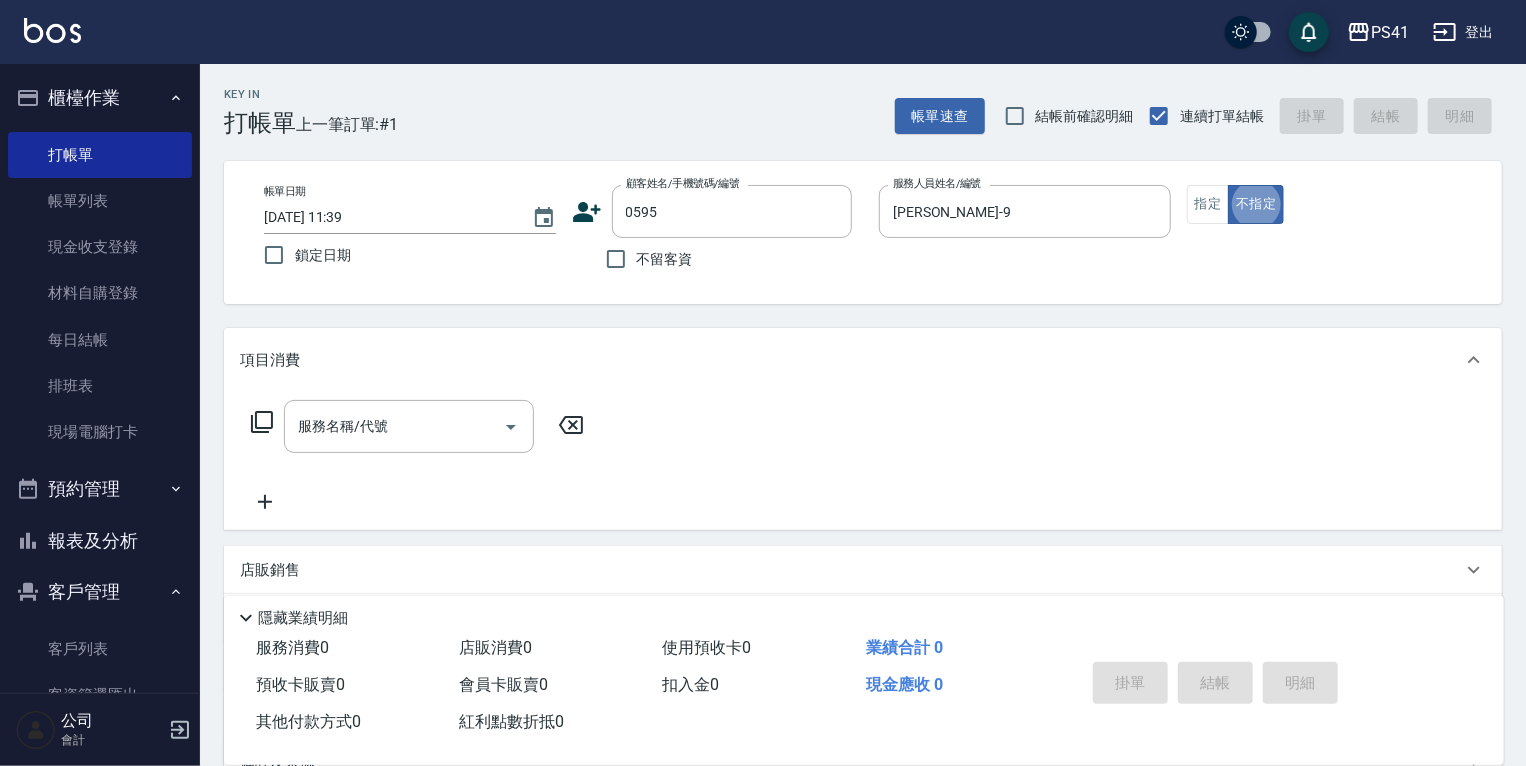 type on "[PERSON_NAME]/0912076486/0595" 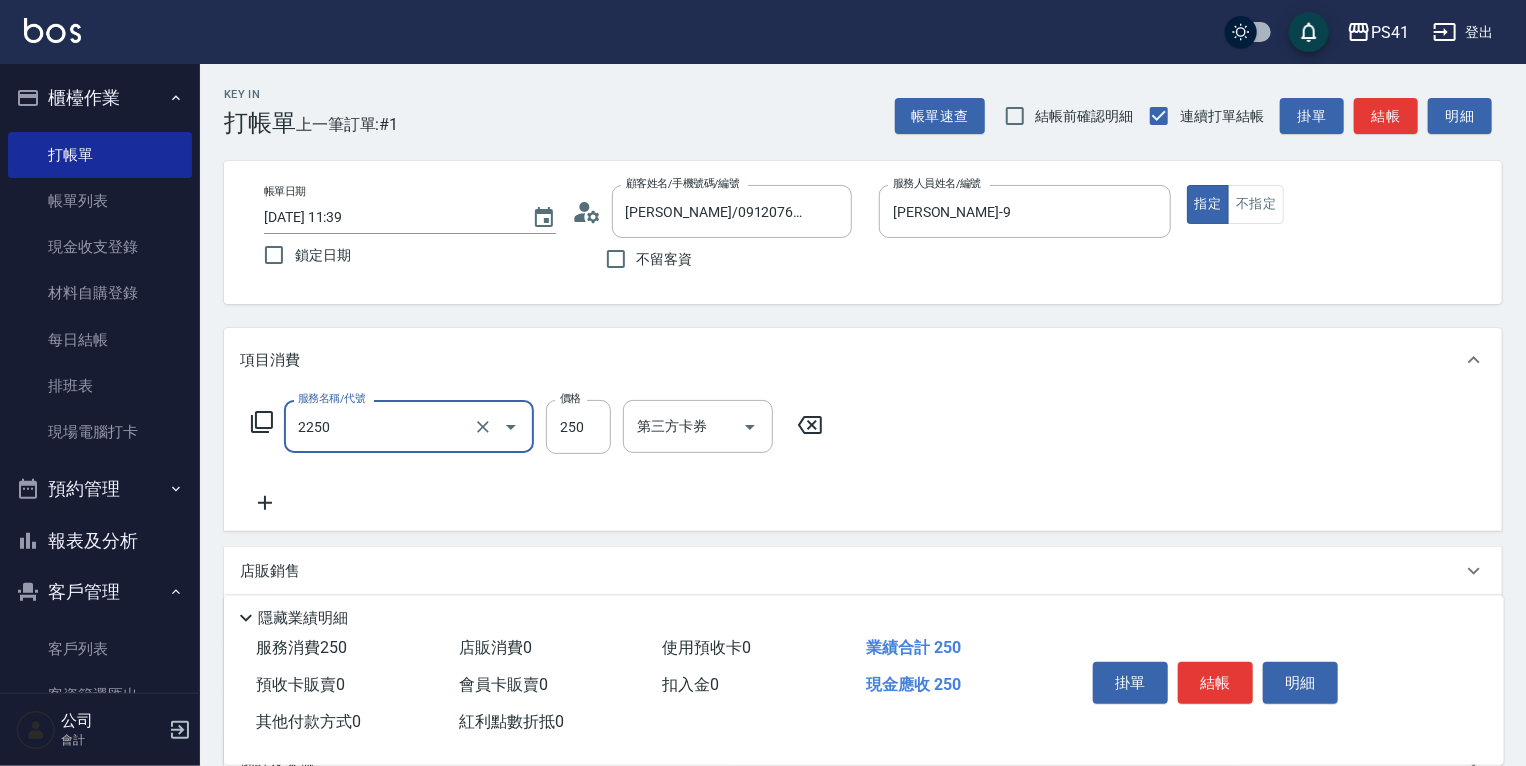 type on "指定剪髮優惠(2250)" 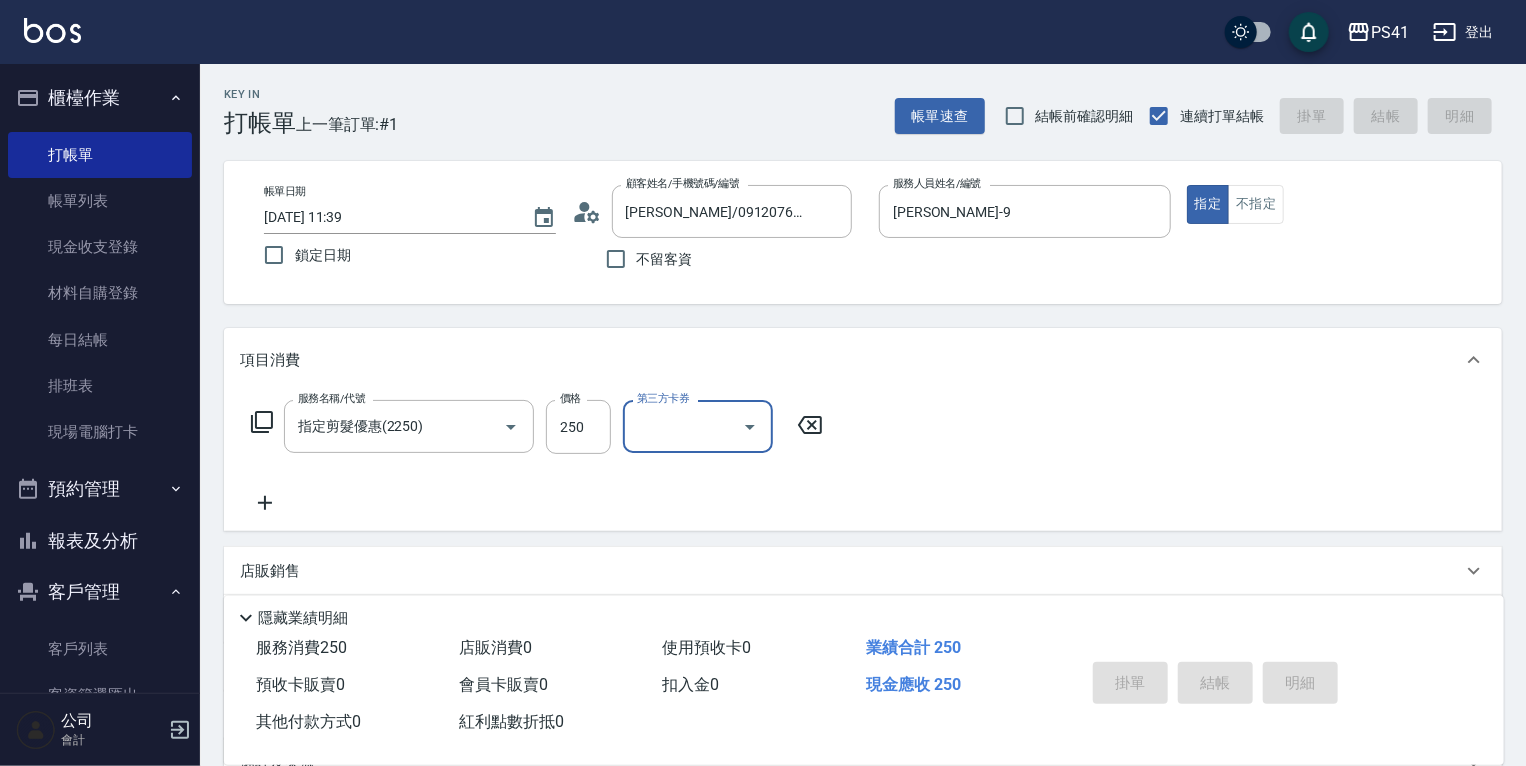 type 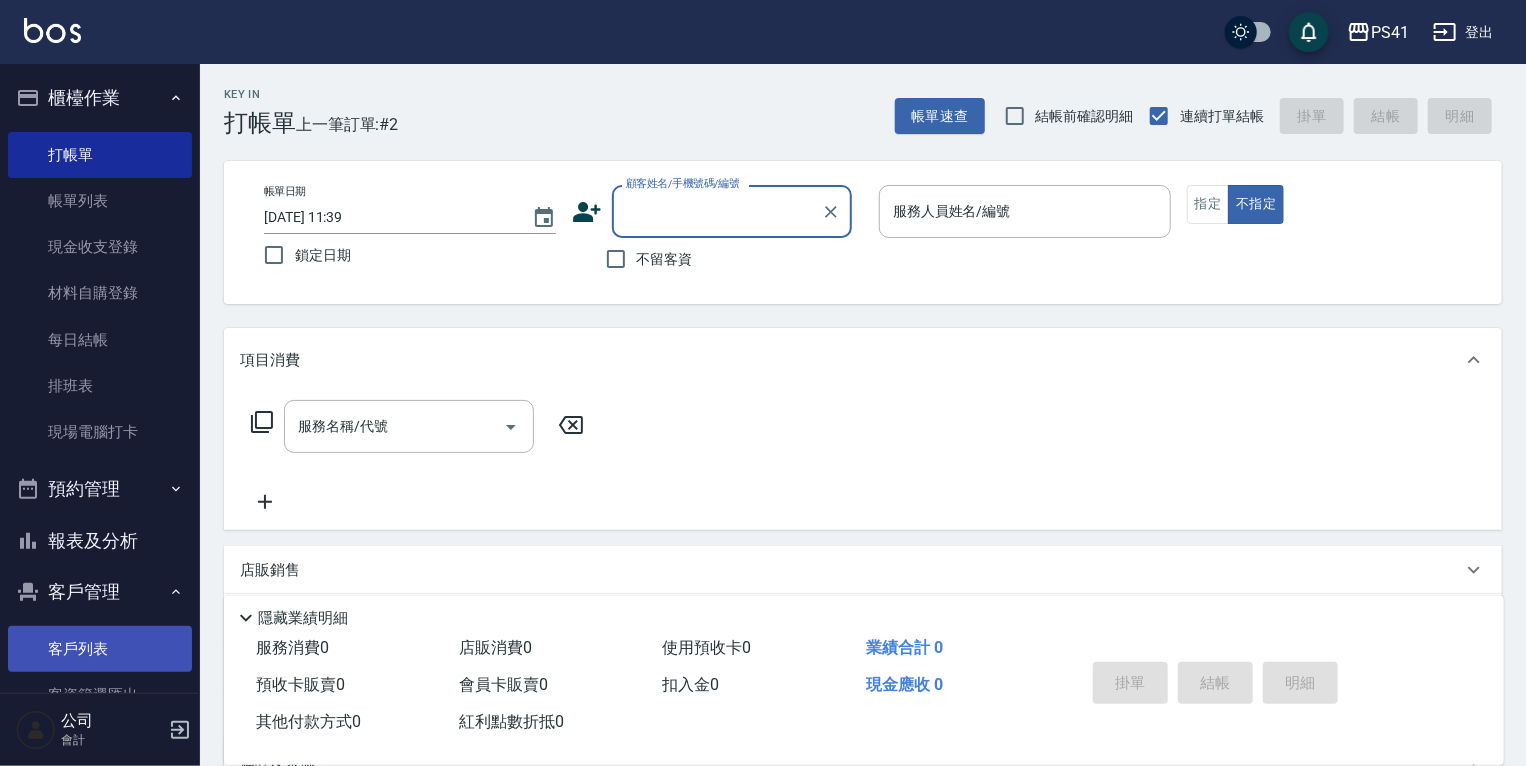 click on "客戶列表" at bounding box center (100, 649) 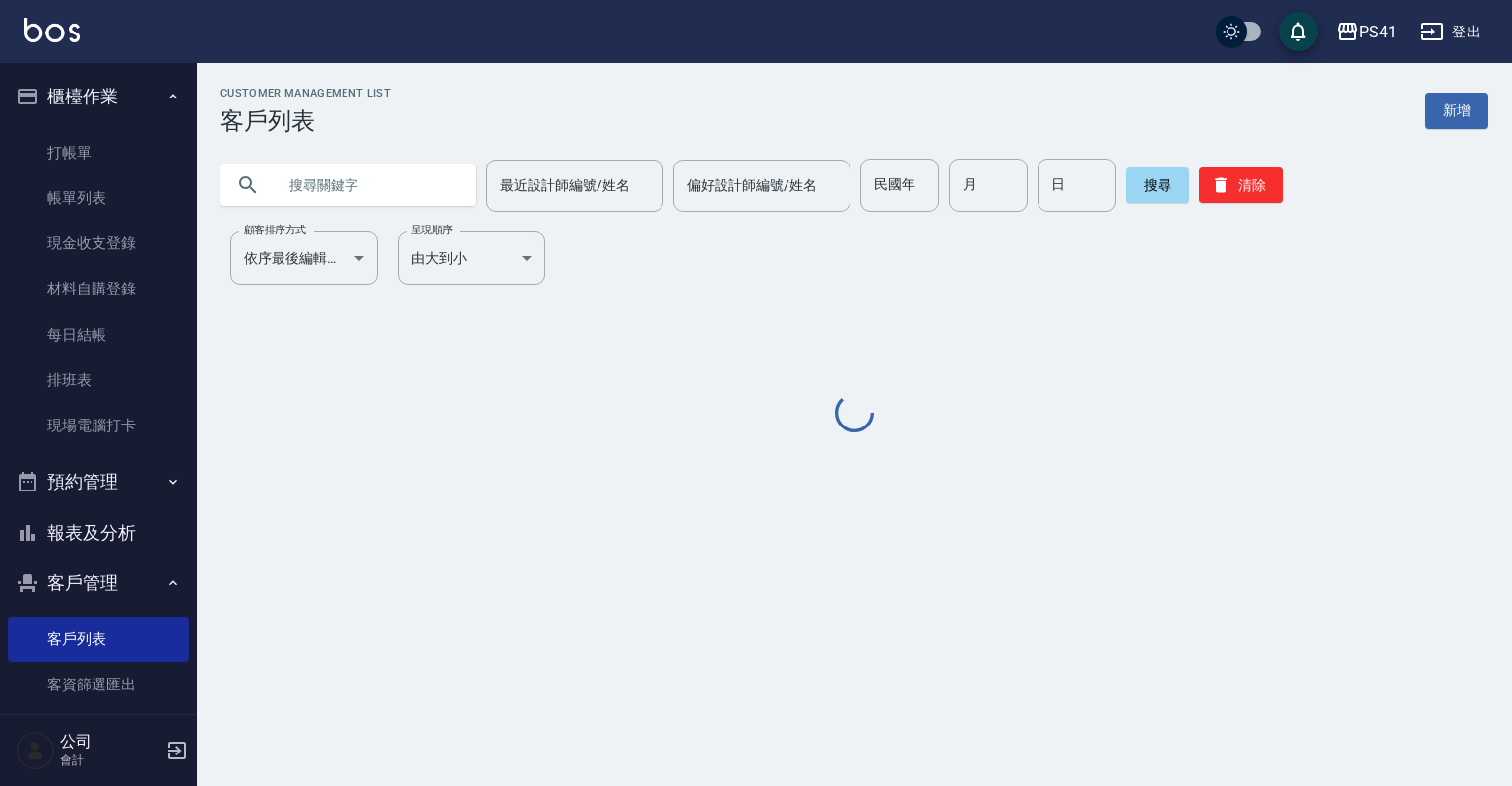 click at bounding box center [368, 185] 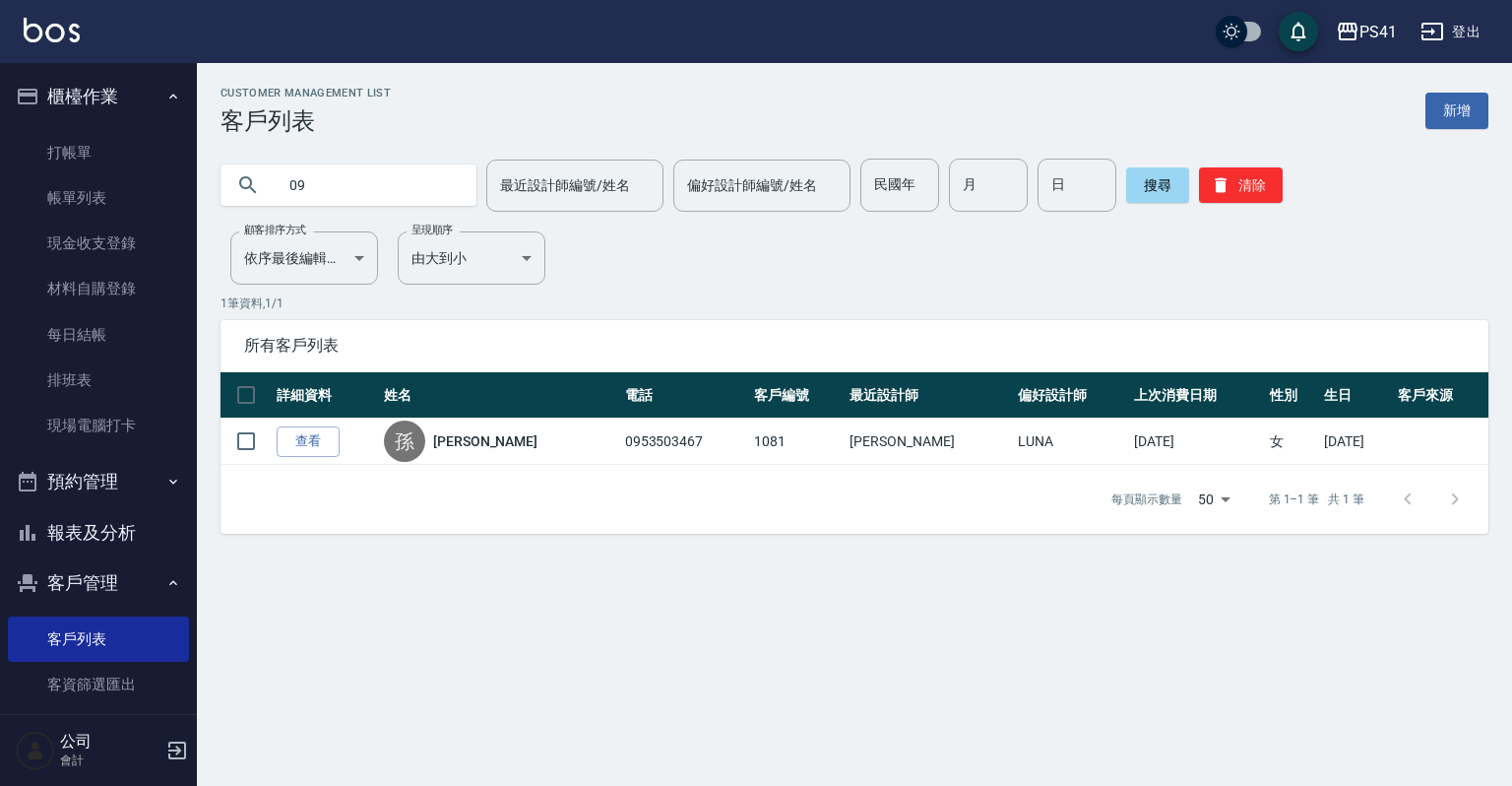 type on "0" 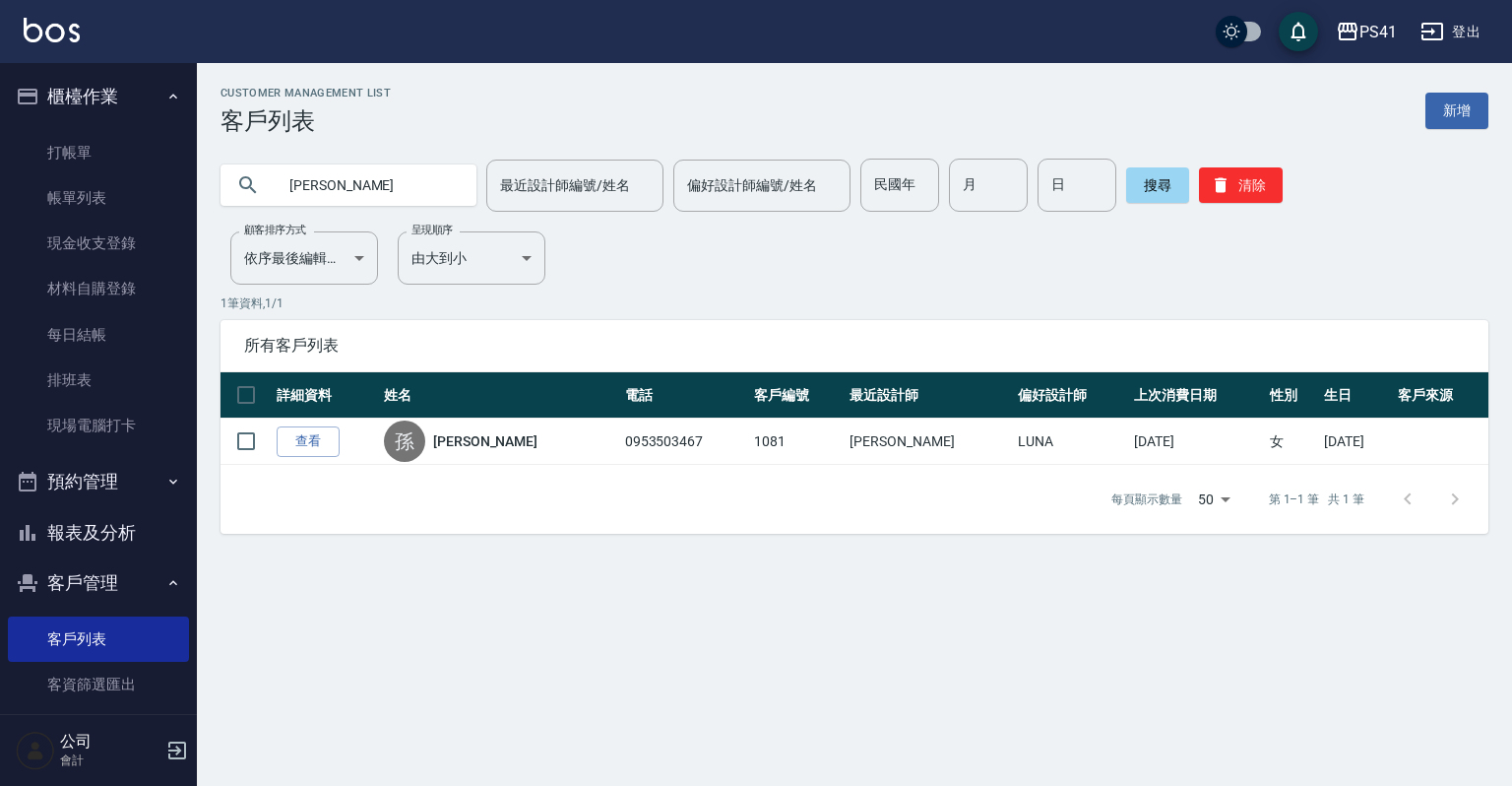 type on "[PERSON_NAME]" 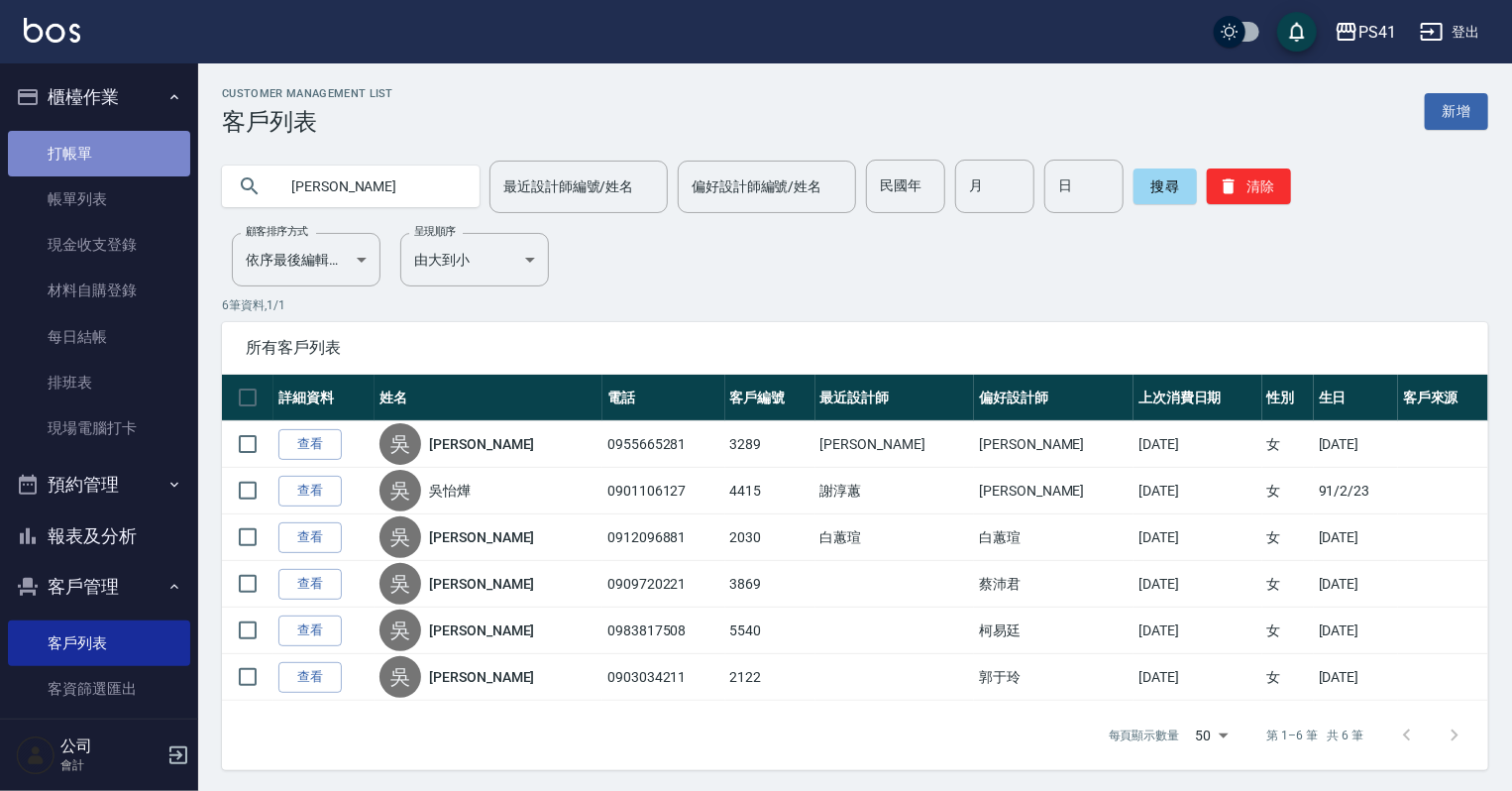 click on "打帳單" at bounding box center [99, 154] 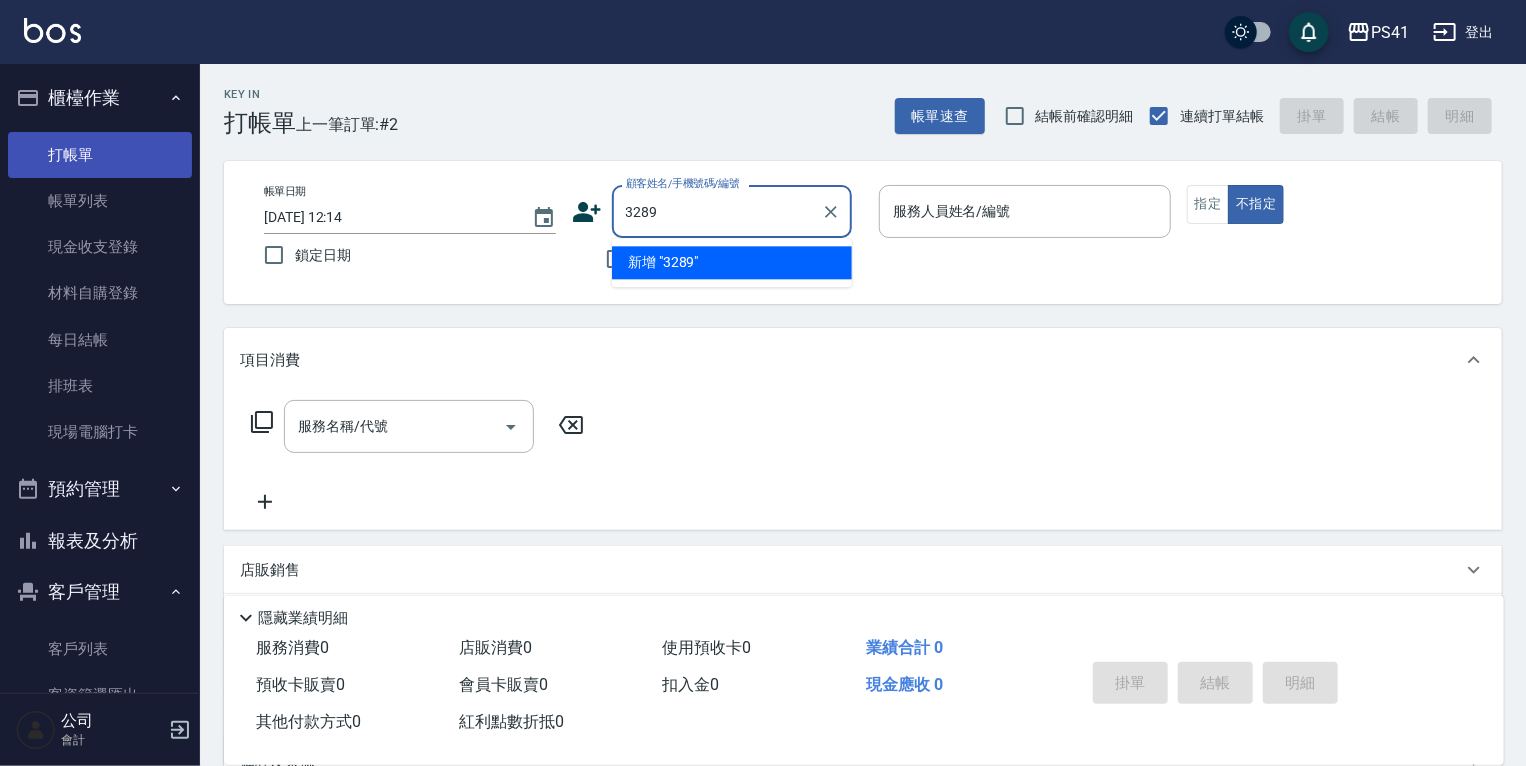 type on "3289" 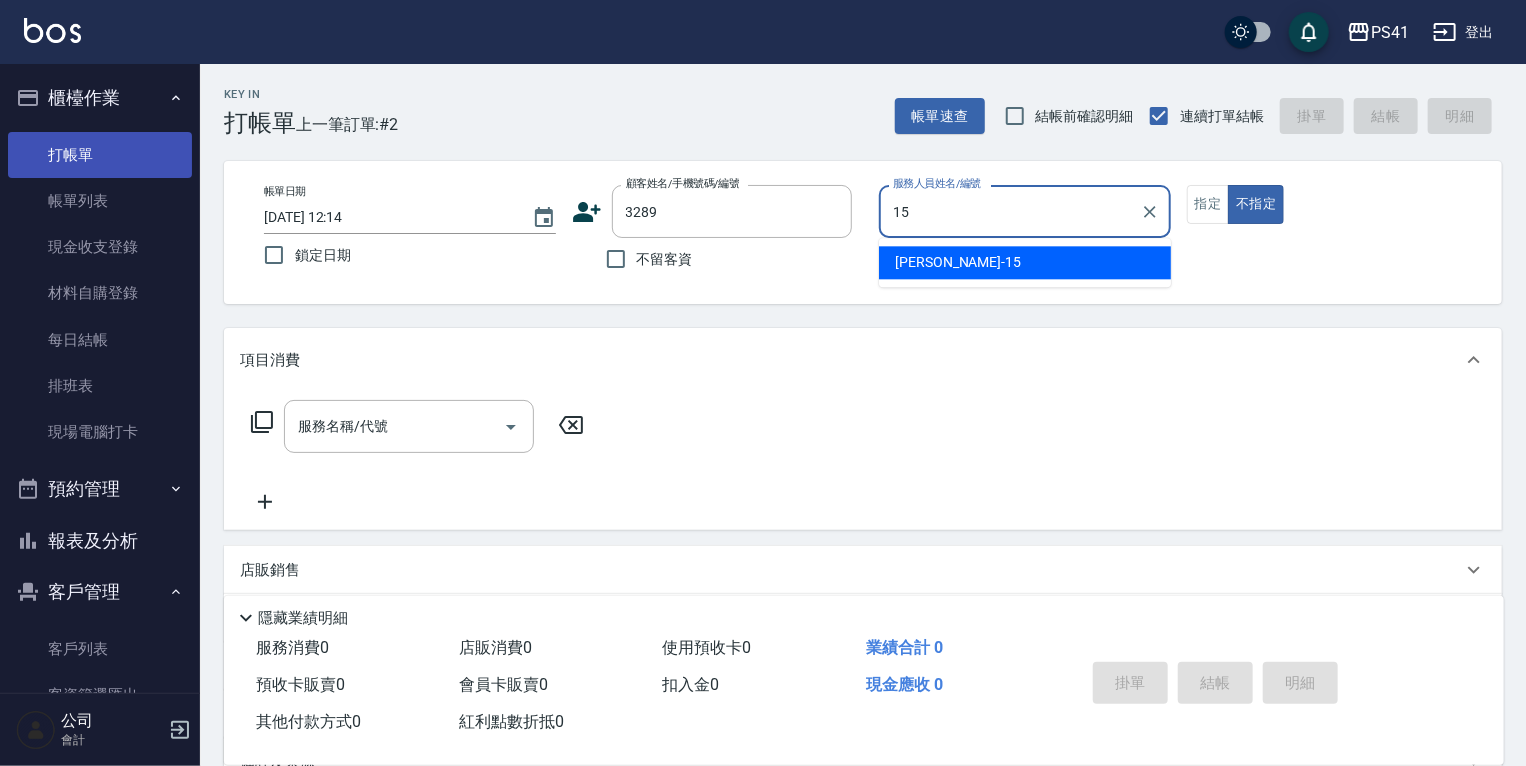 type on "[PERSON_NAME]-15" 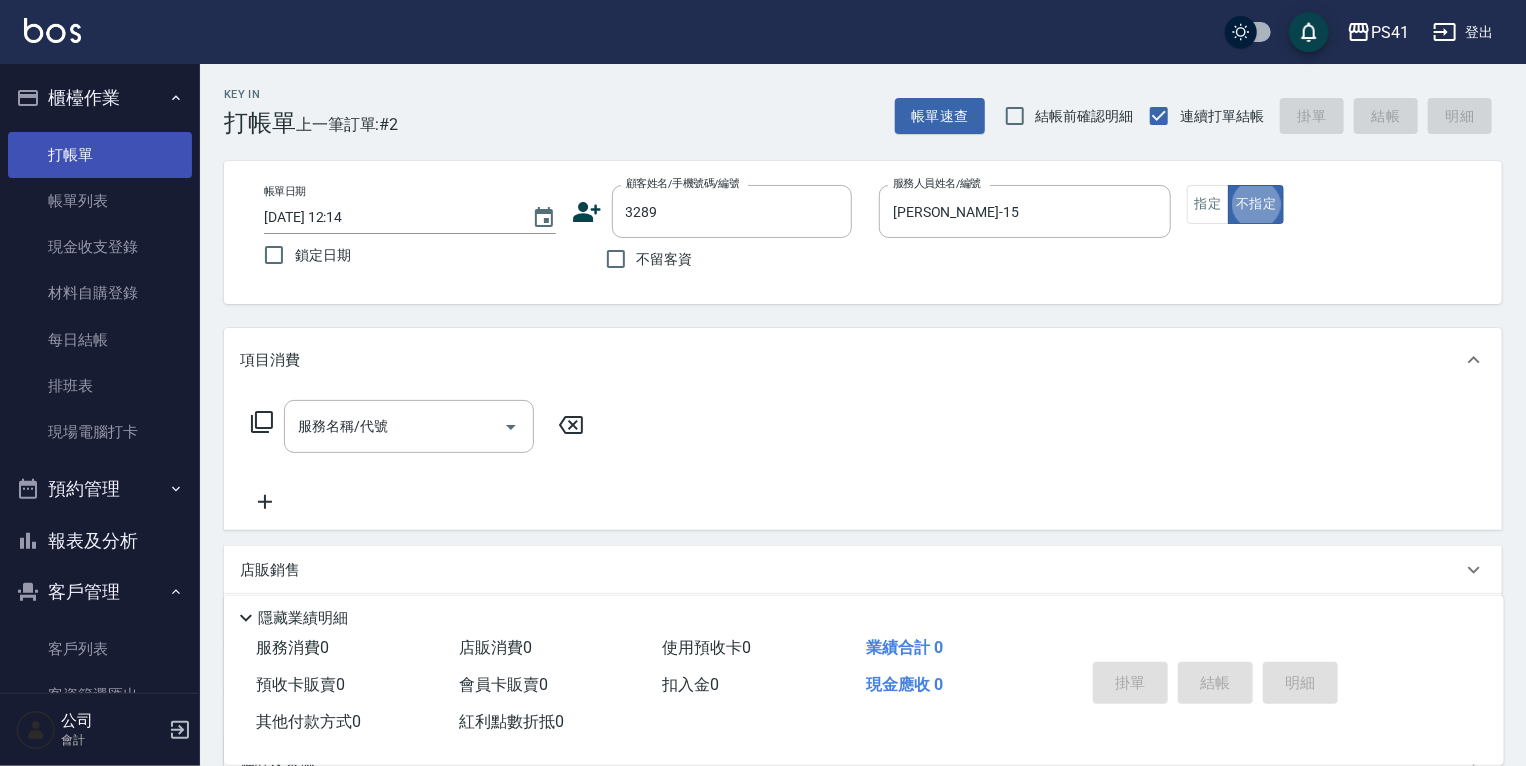 type on "false" 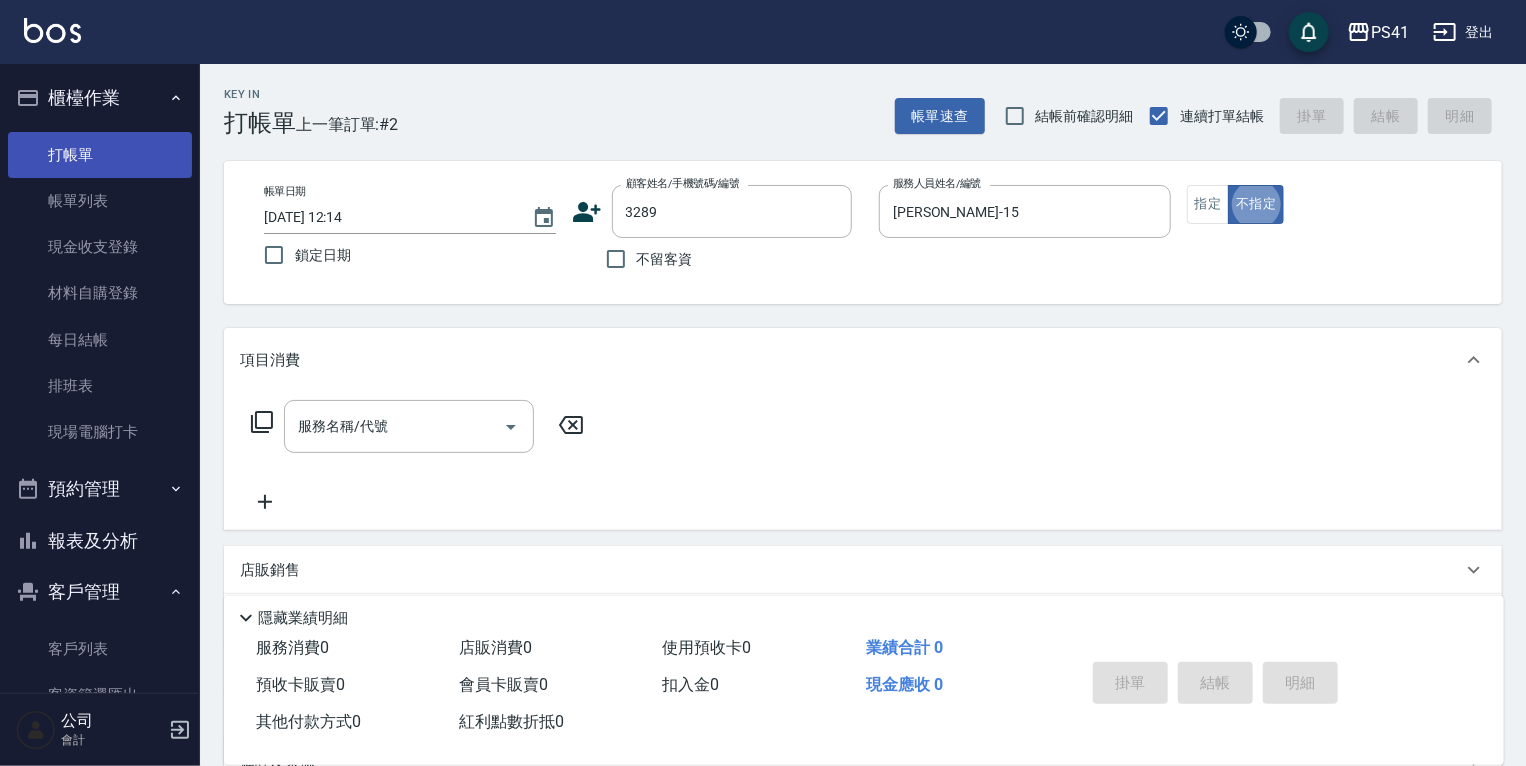 type on "[PERSON_NAME]/0955665281/3289" 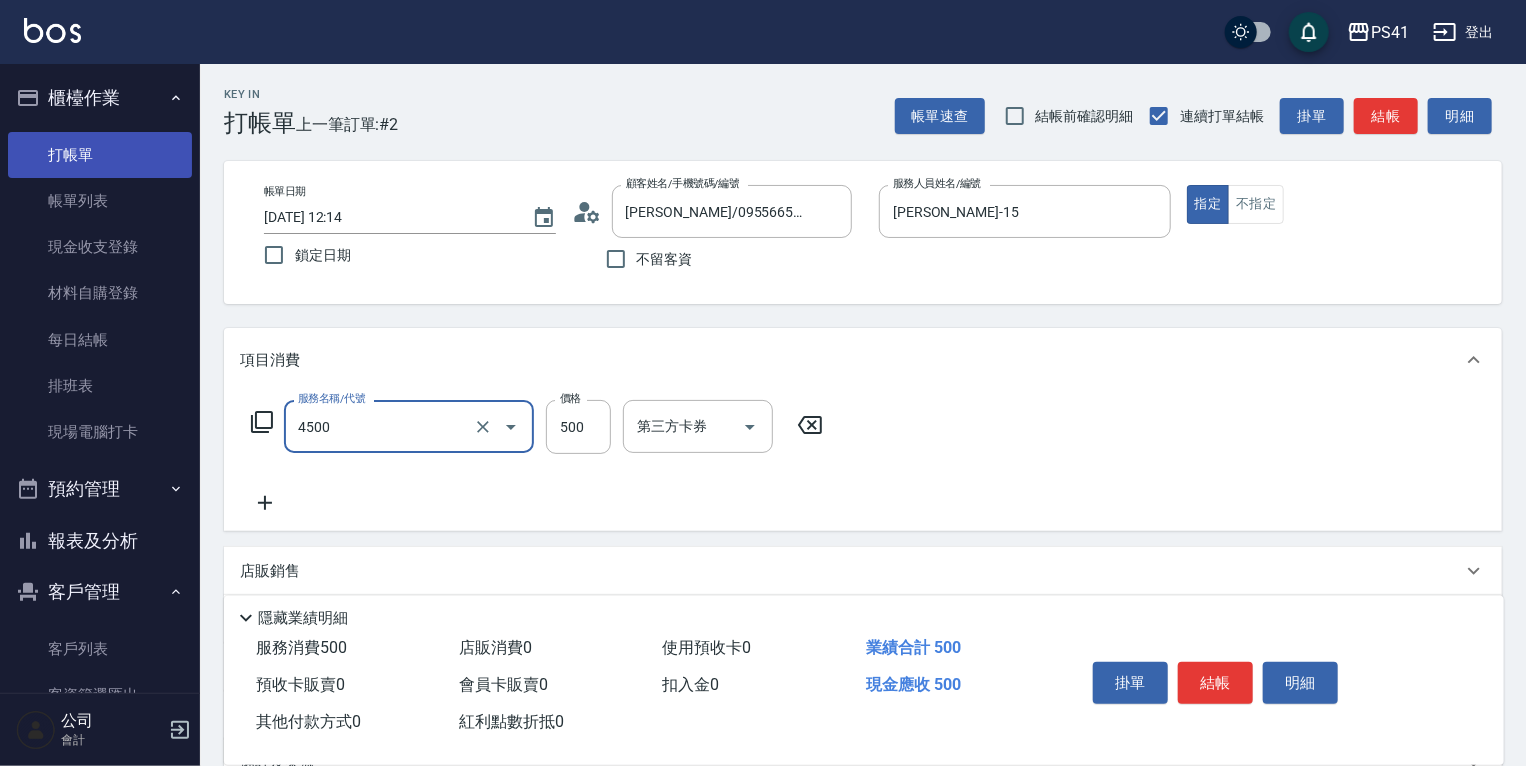 type on "補染(4500)" 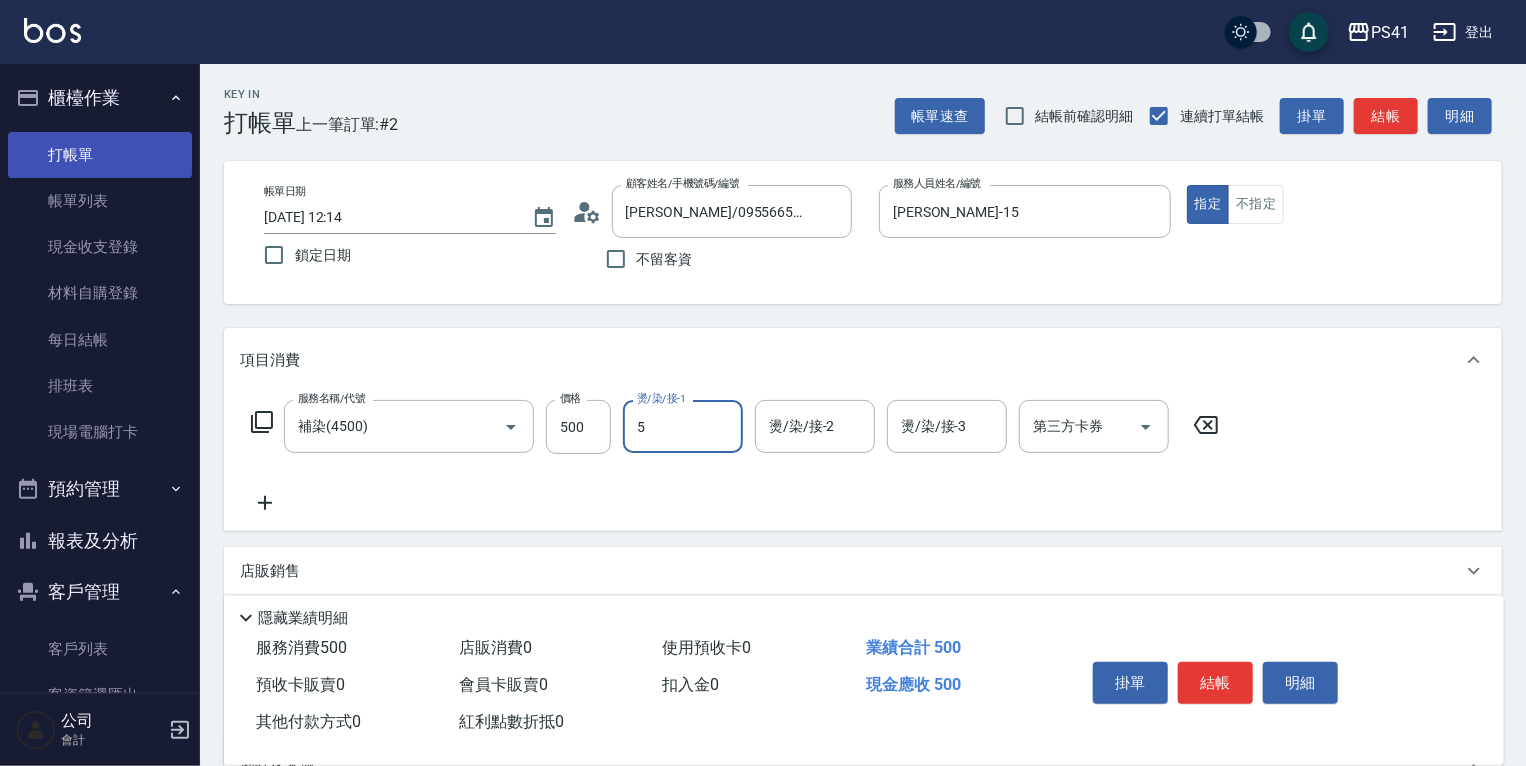 type on "Rolla-5" 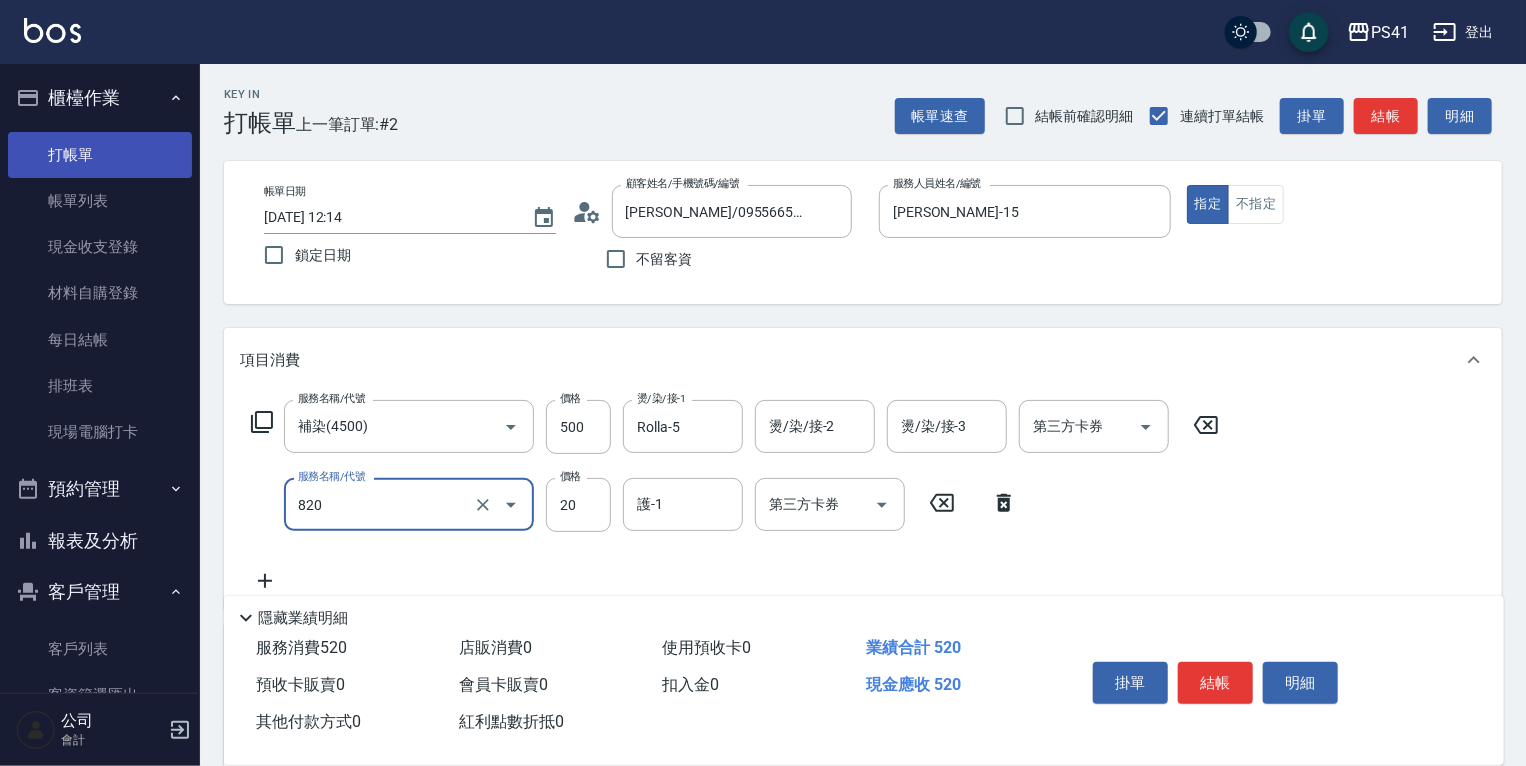 type on "潤絲(820)" 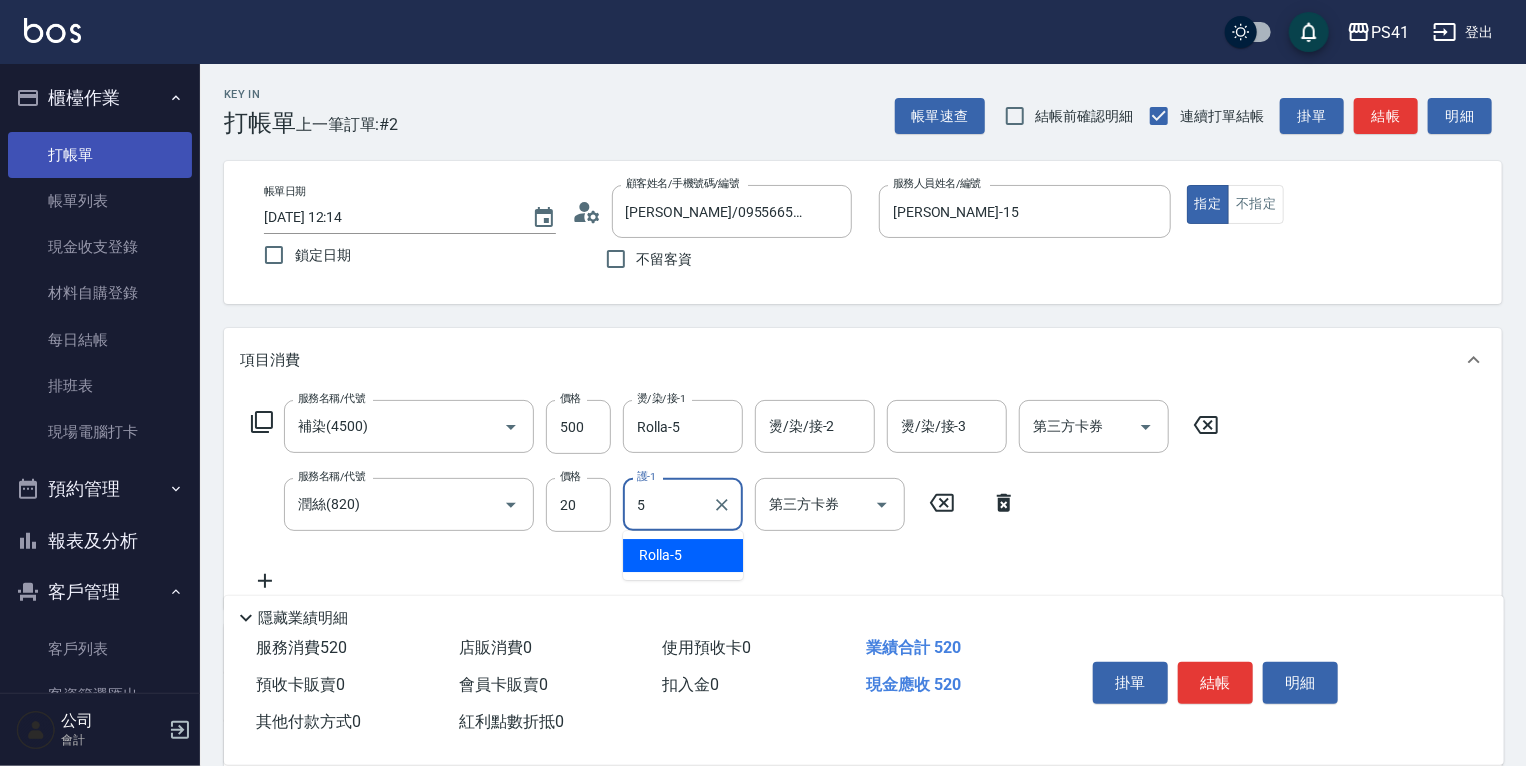 type on "Rolla-5" 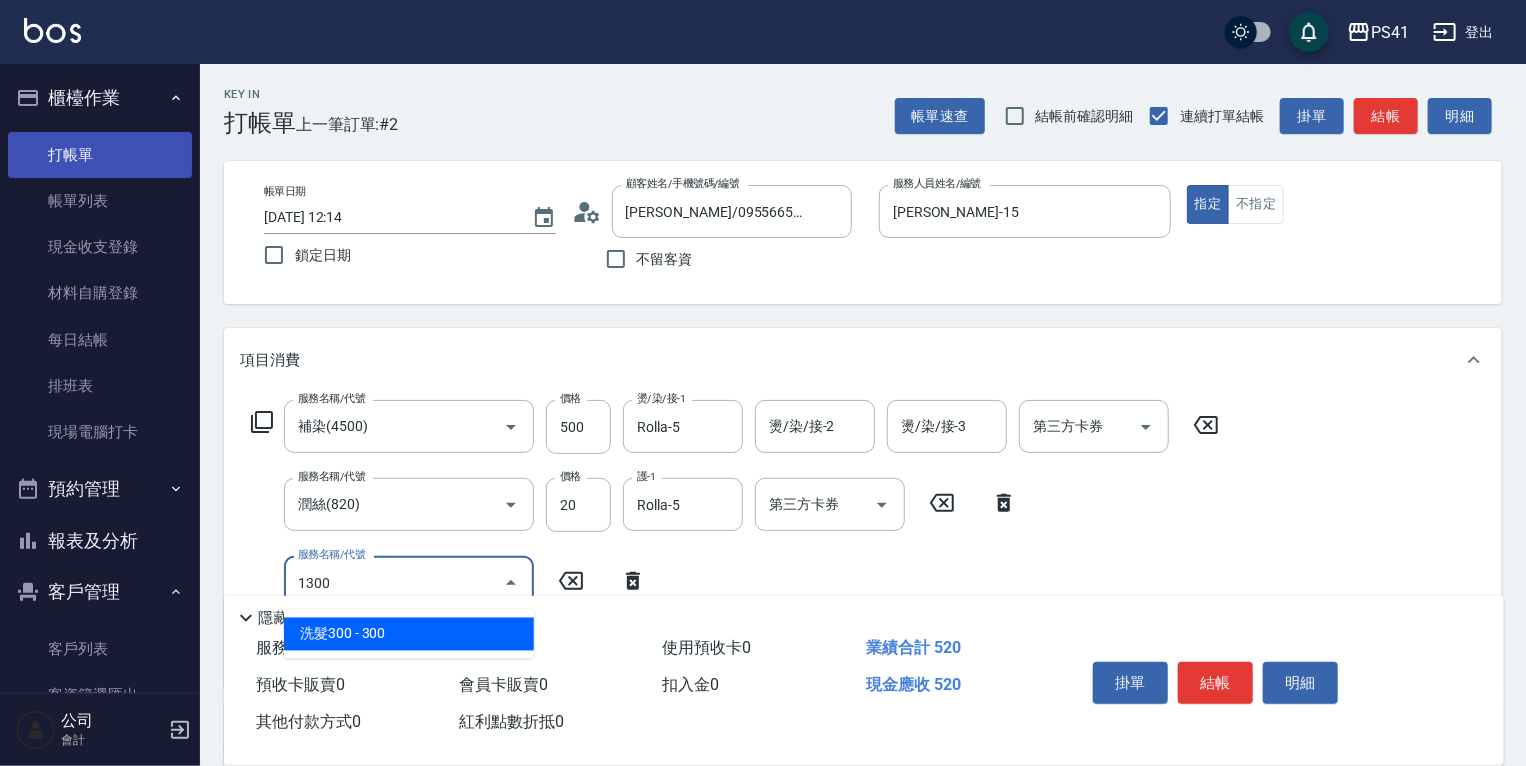 type on "洗髮300(1300)" 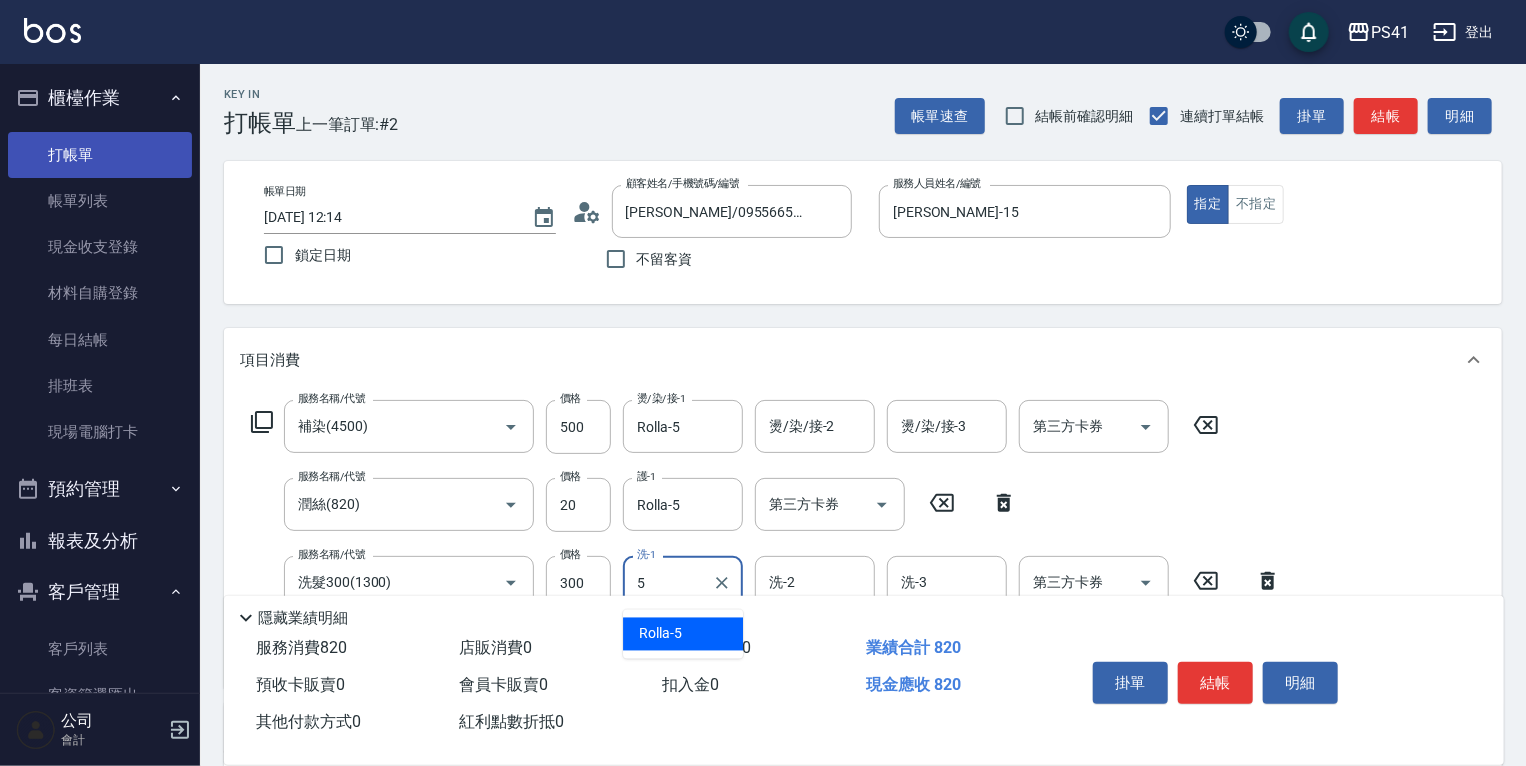 type on "Rolla-5" 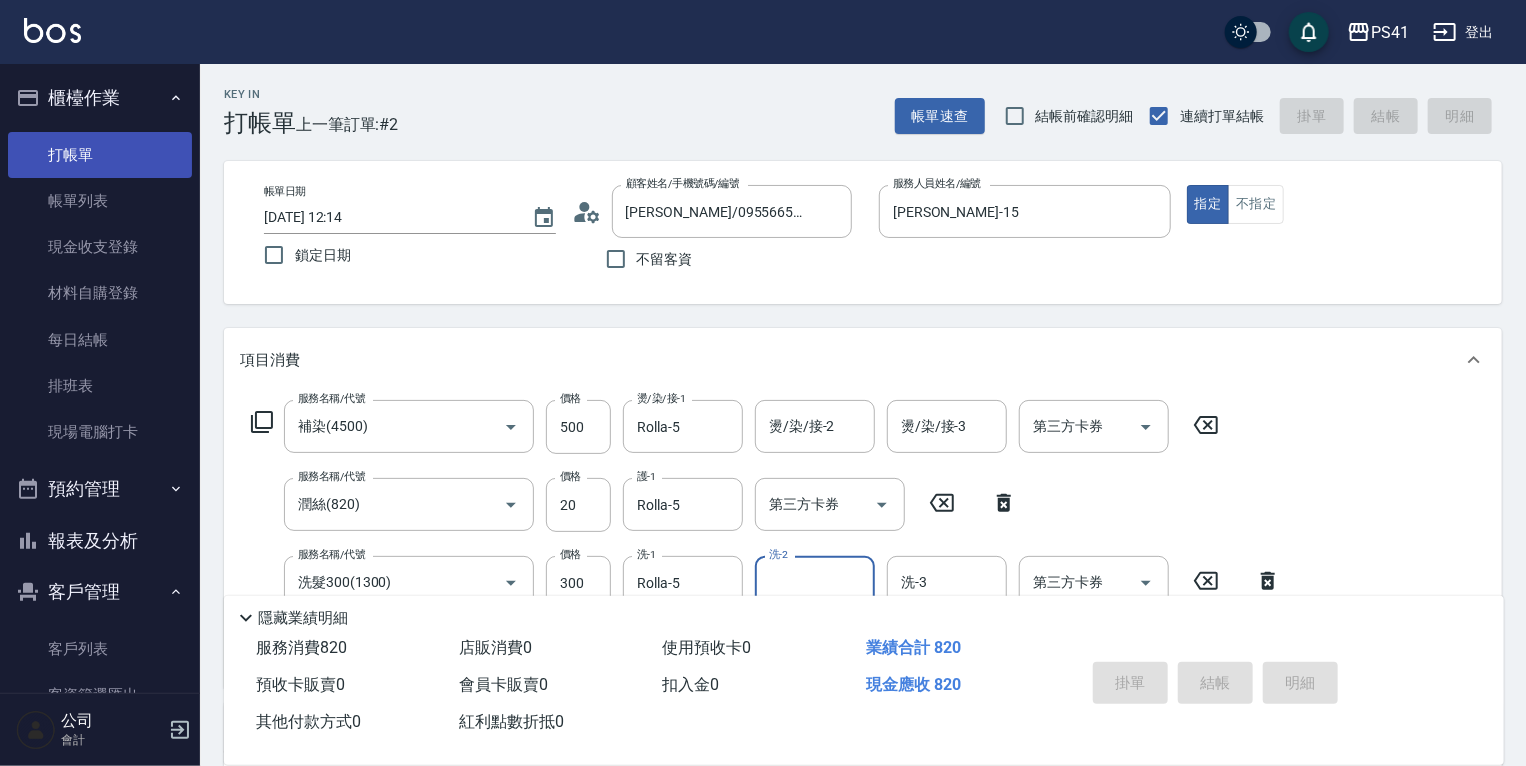 type 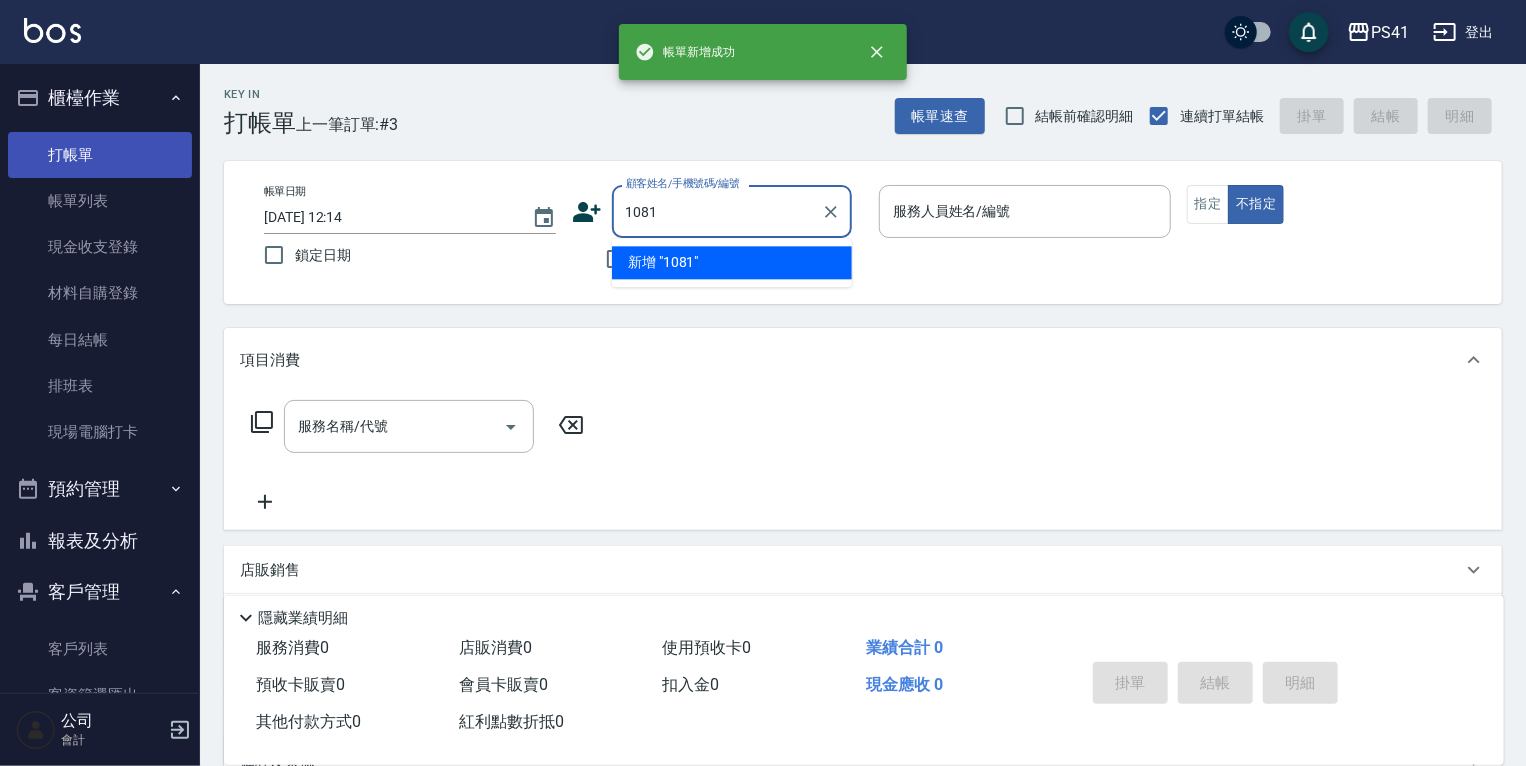 type on "1081" 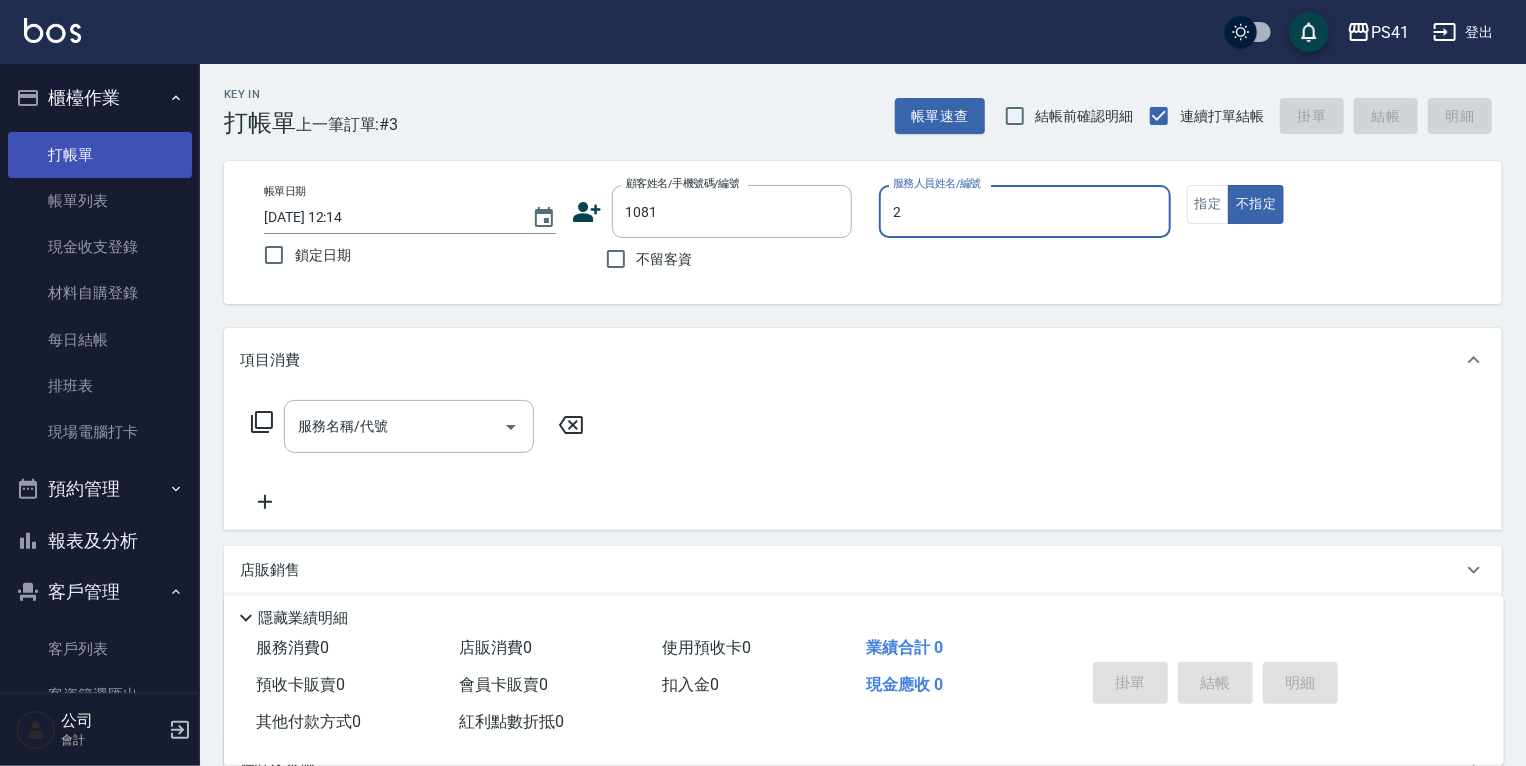 type on "謝淳蕙-2" 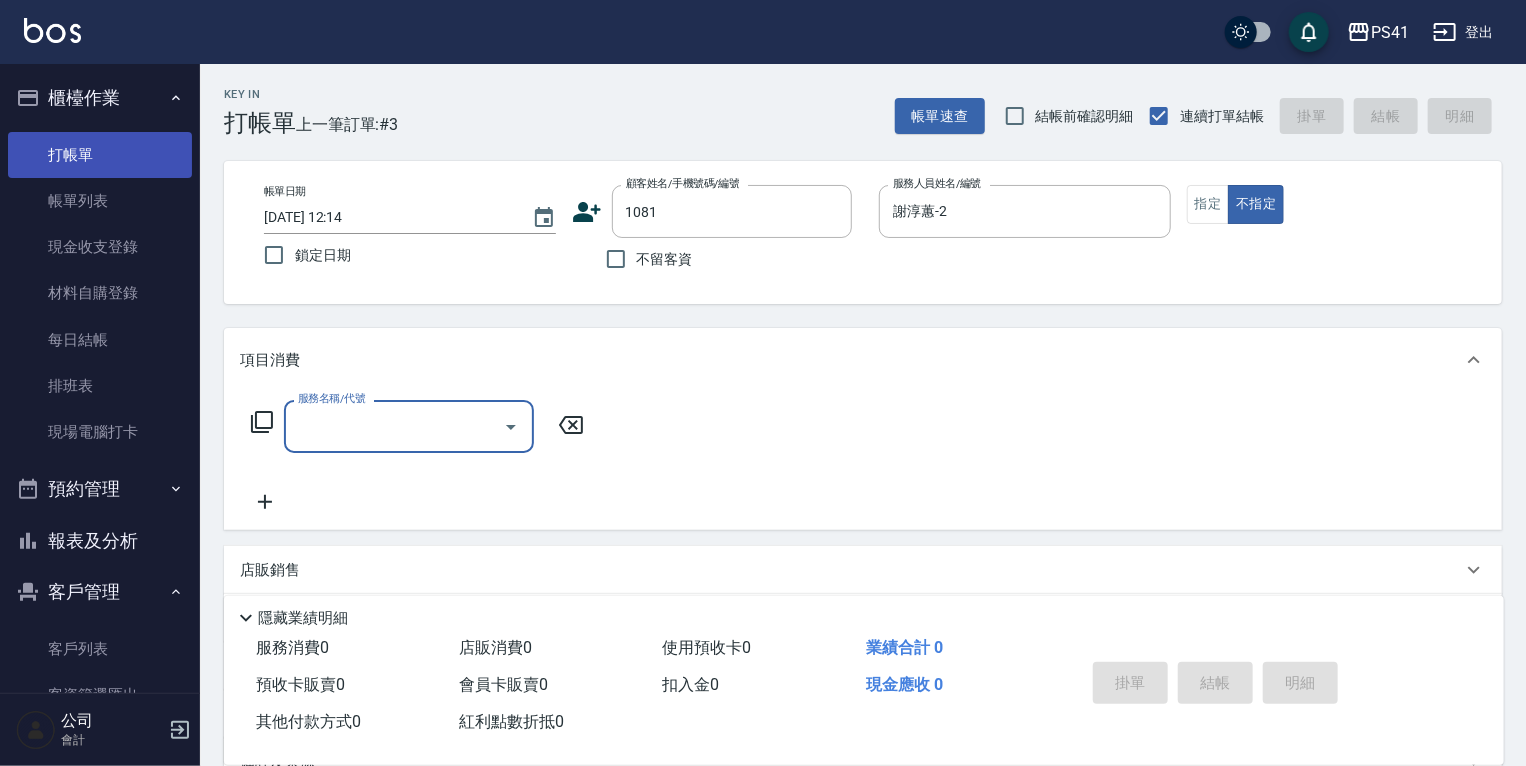 type on "1" 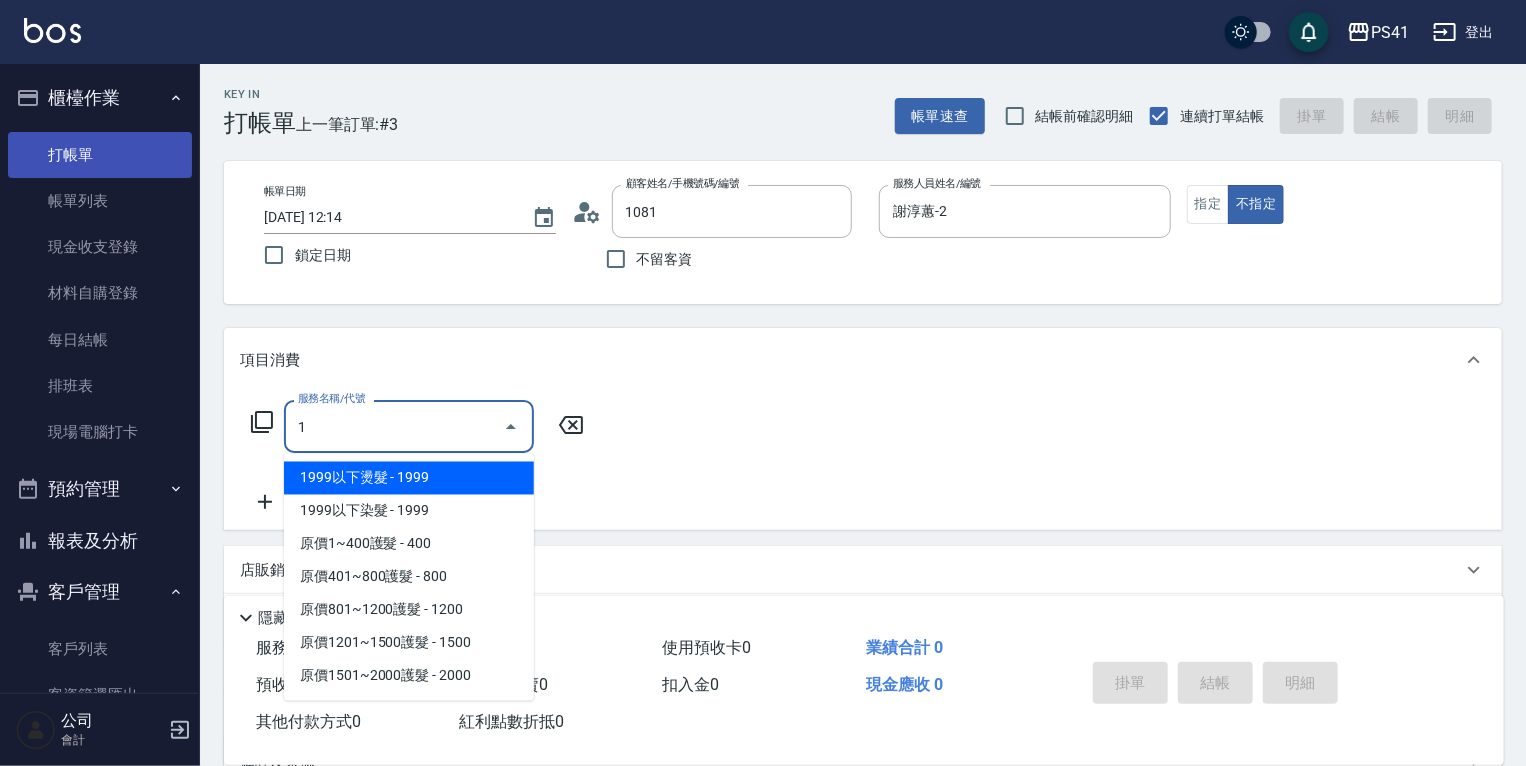 type on "[PERSON_NAME]/0953503467/1081" 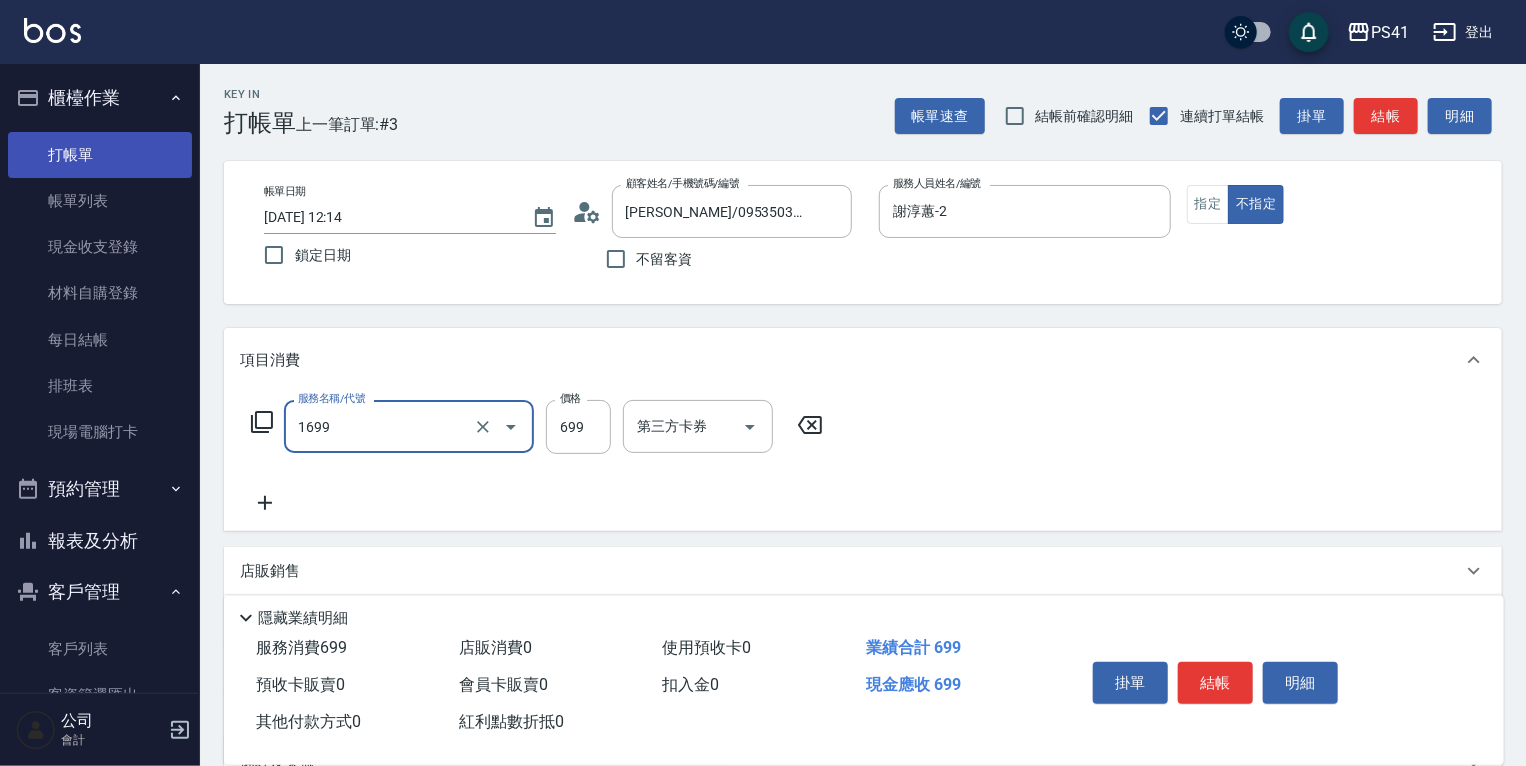 type on "純粹植淨控油SPA洗髮699(1699)" 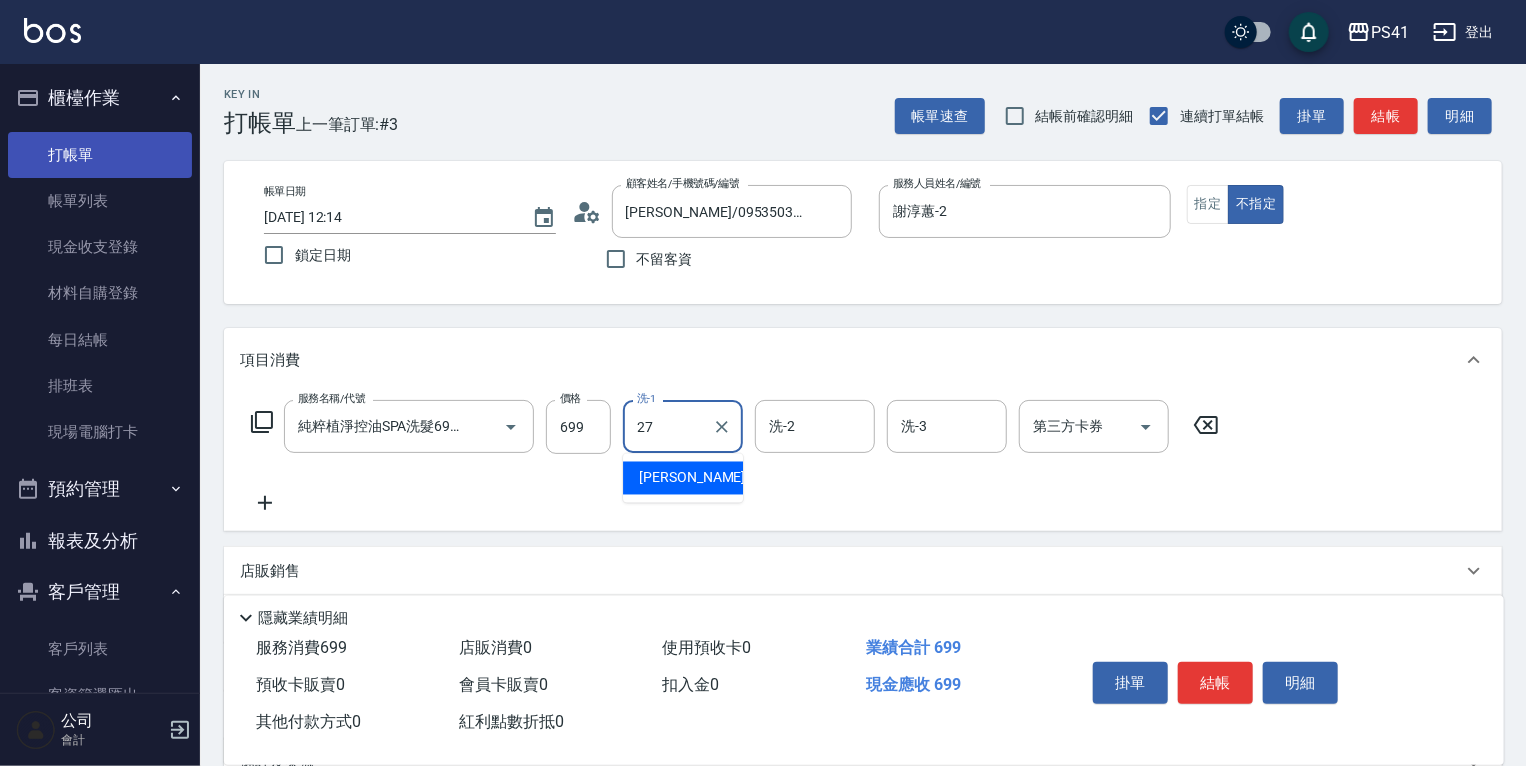 type on "佳佳-27" 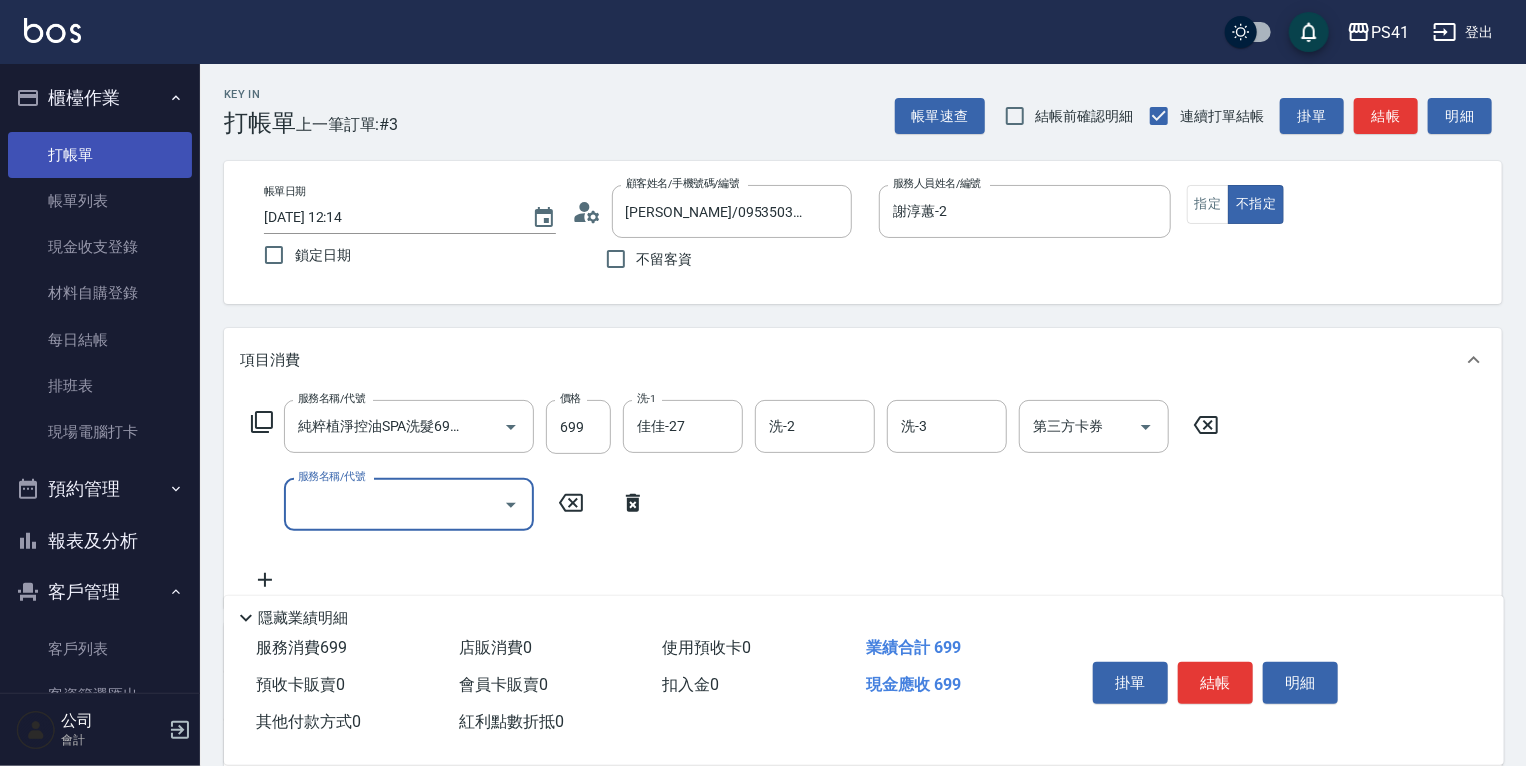 scroll, scrollTop: 0, scrollLeft: 0, axis: both 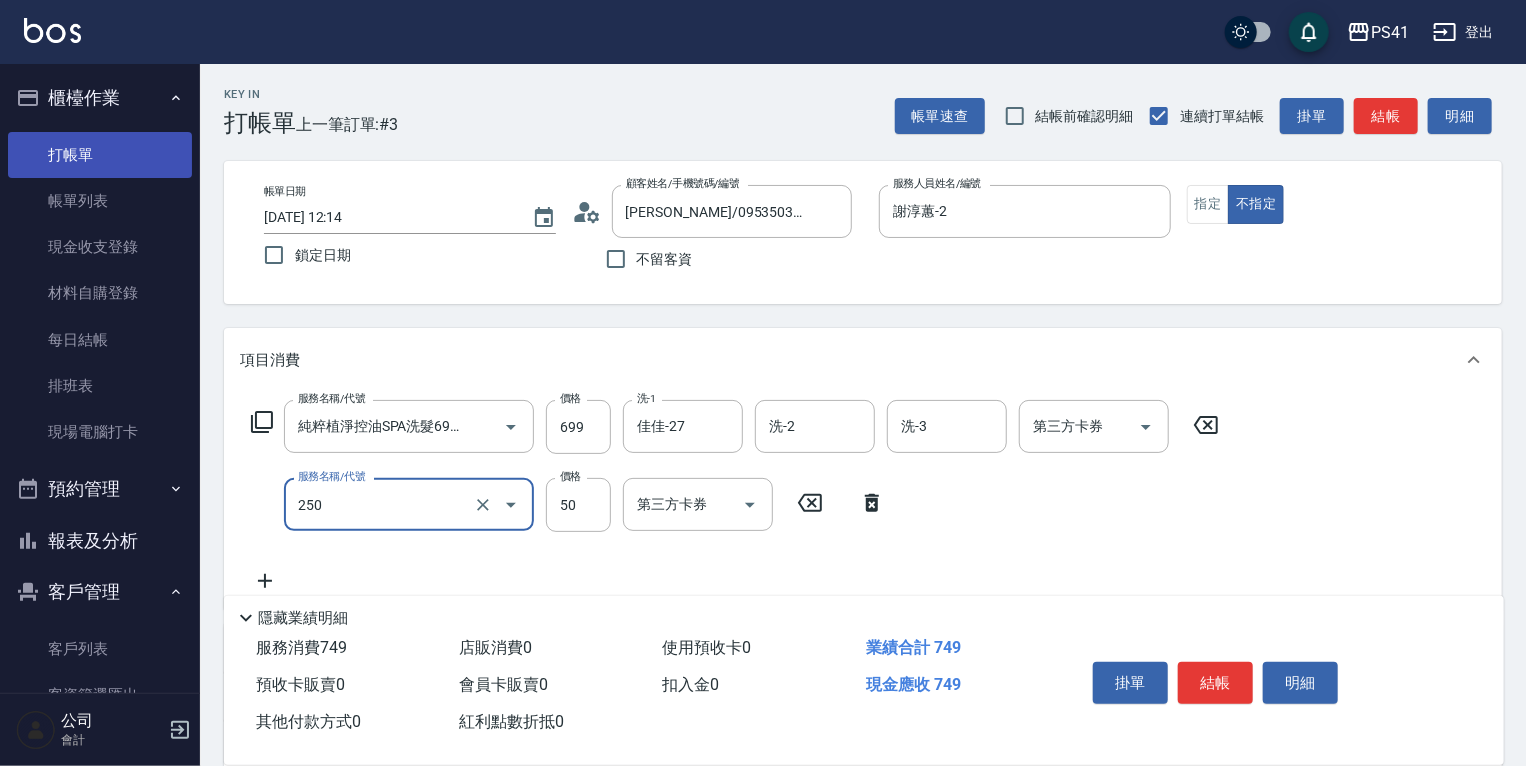 type on "剪瀏海(250)" 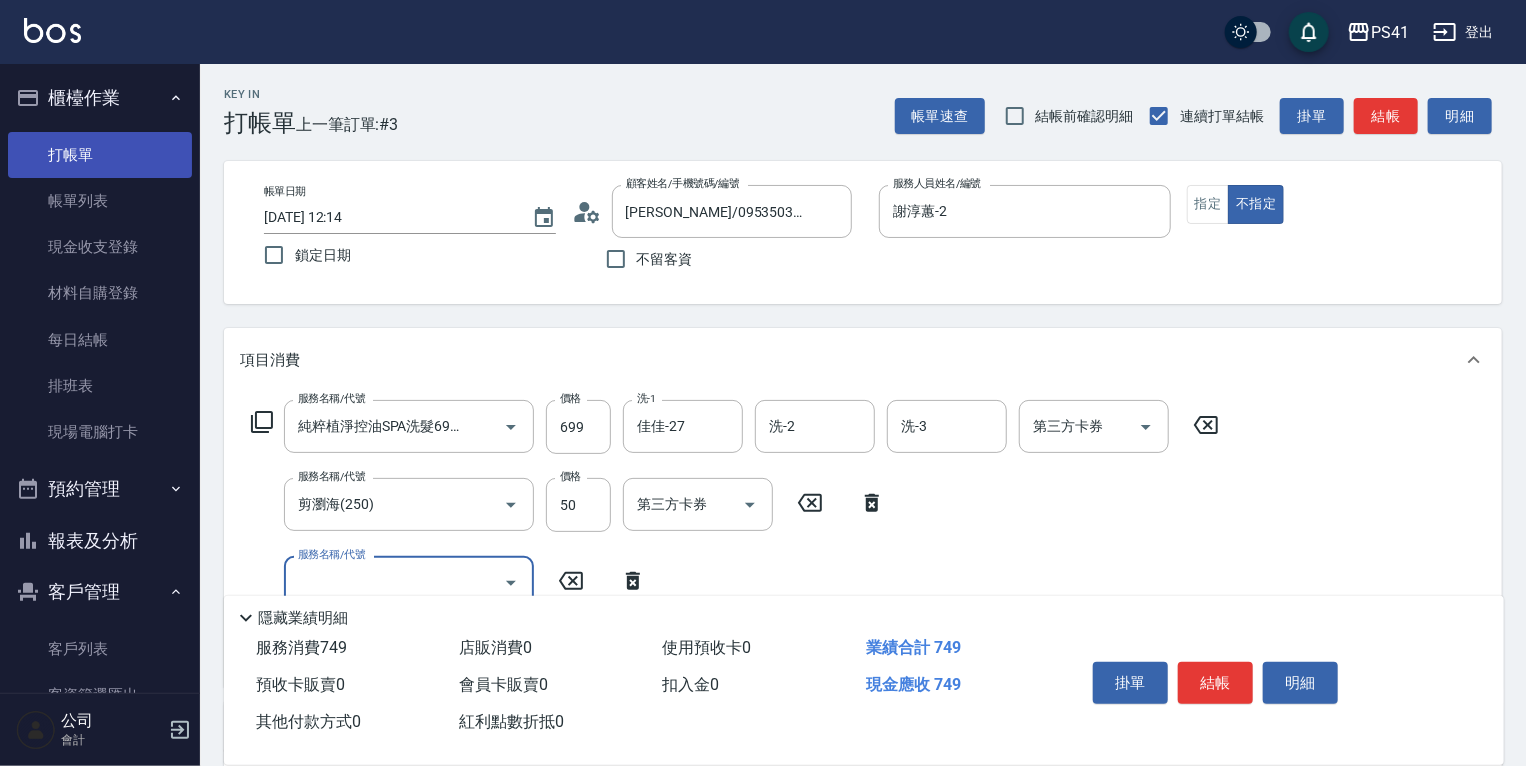 scroll, scrollTop: 0, scrollLeft: 0, axis: both 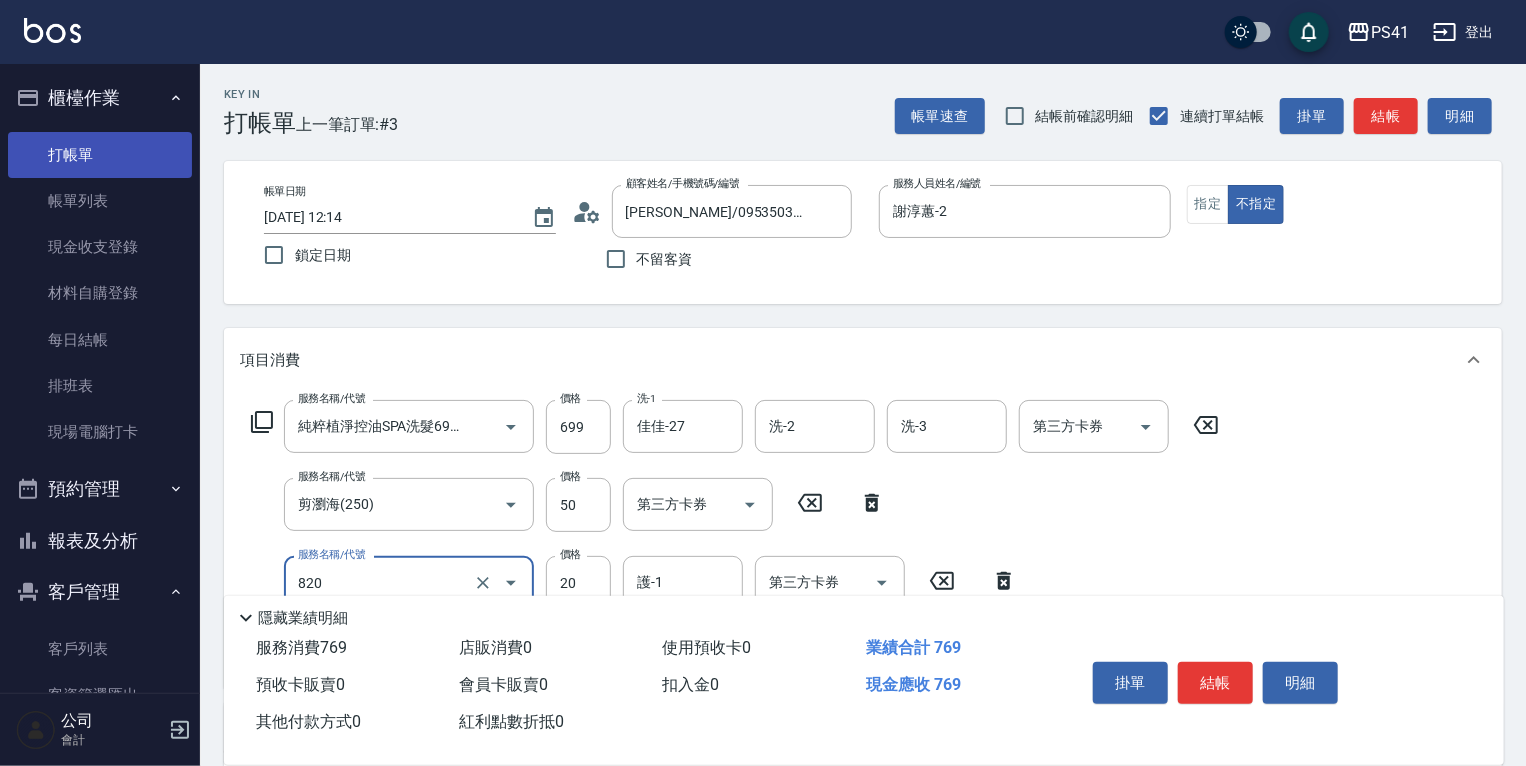type on "潤絲(820)" 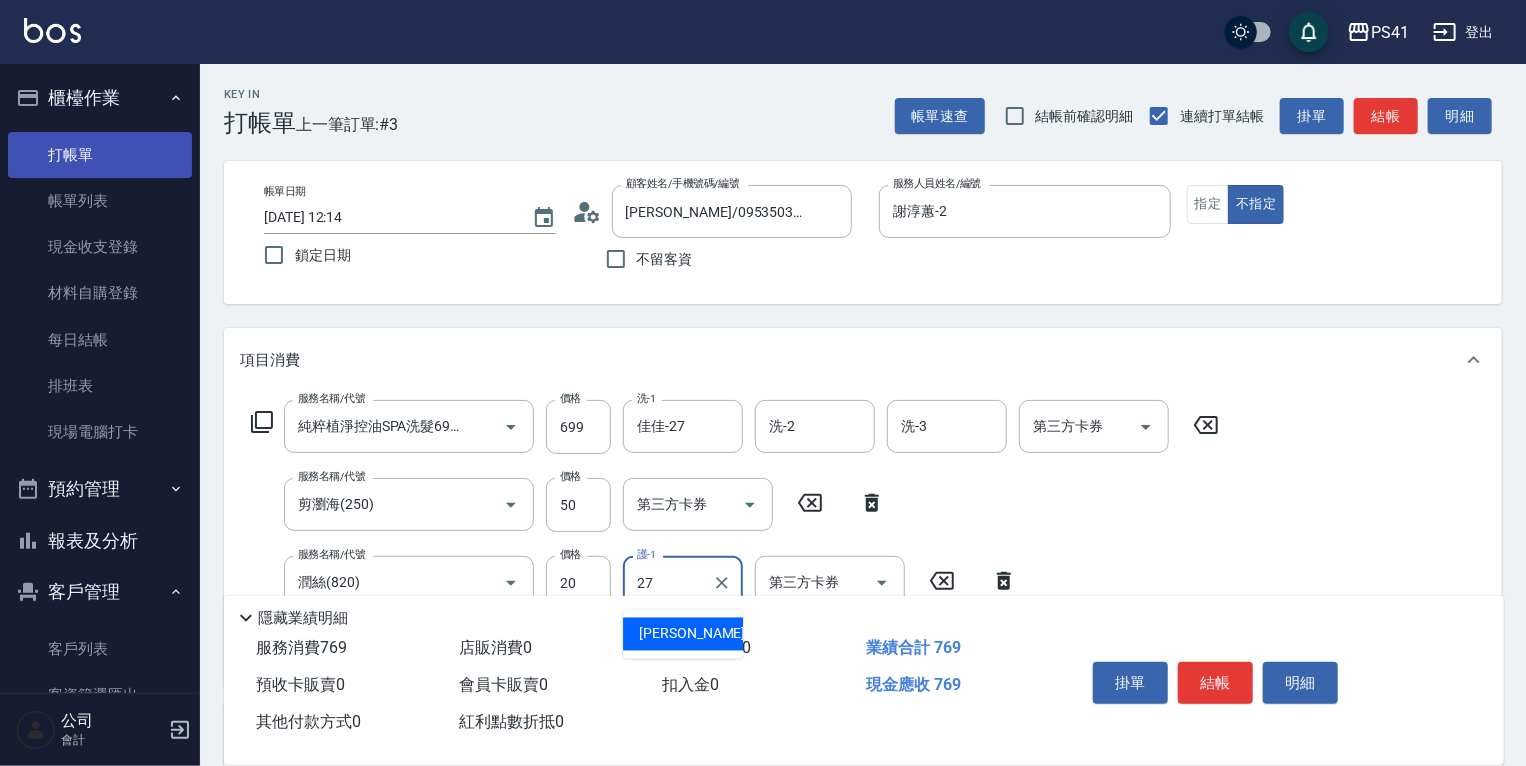 type on "佳佳-27" 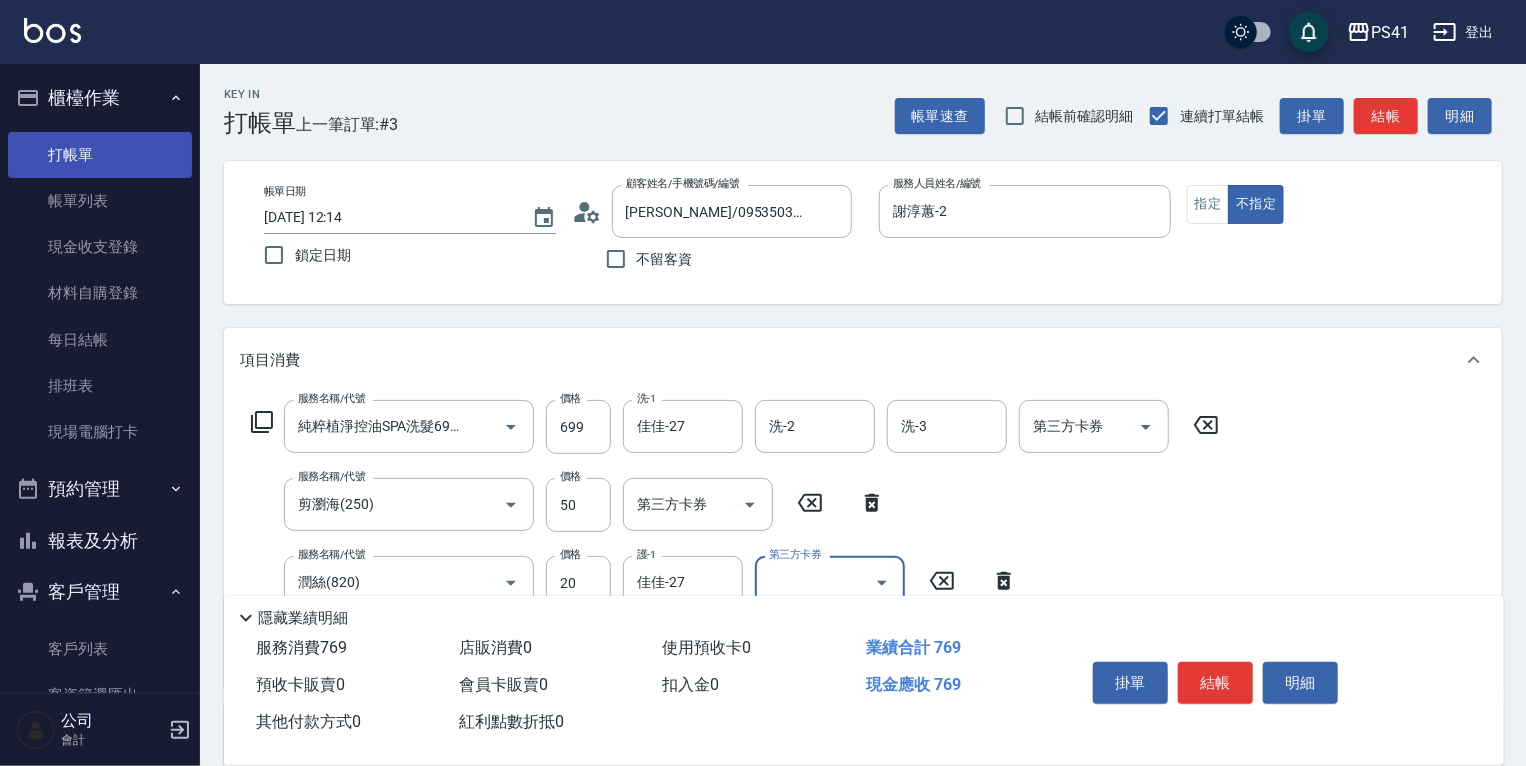 scroll, scrollTop: 0, scrollLeft: 0, axis: both 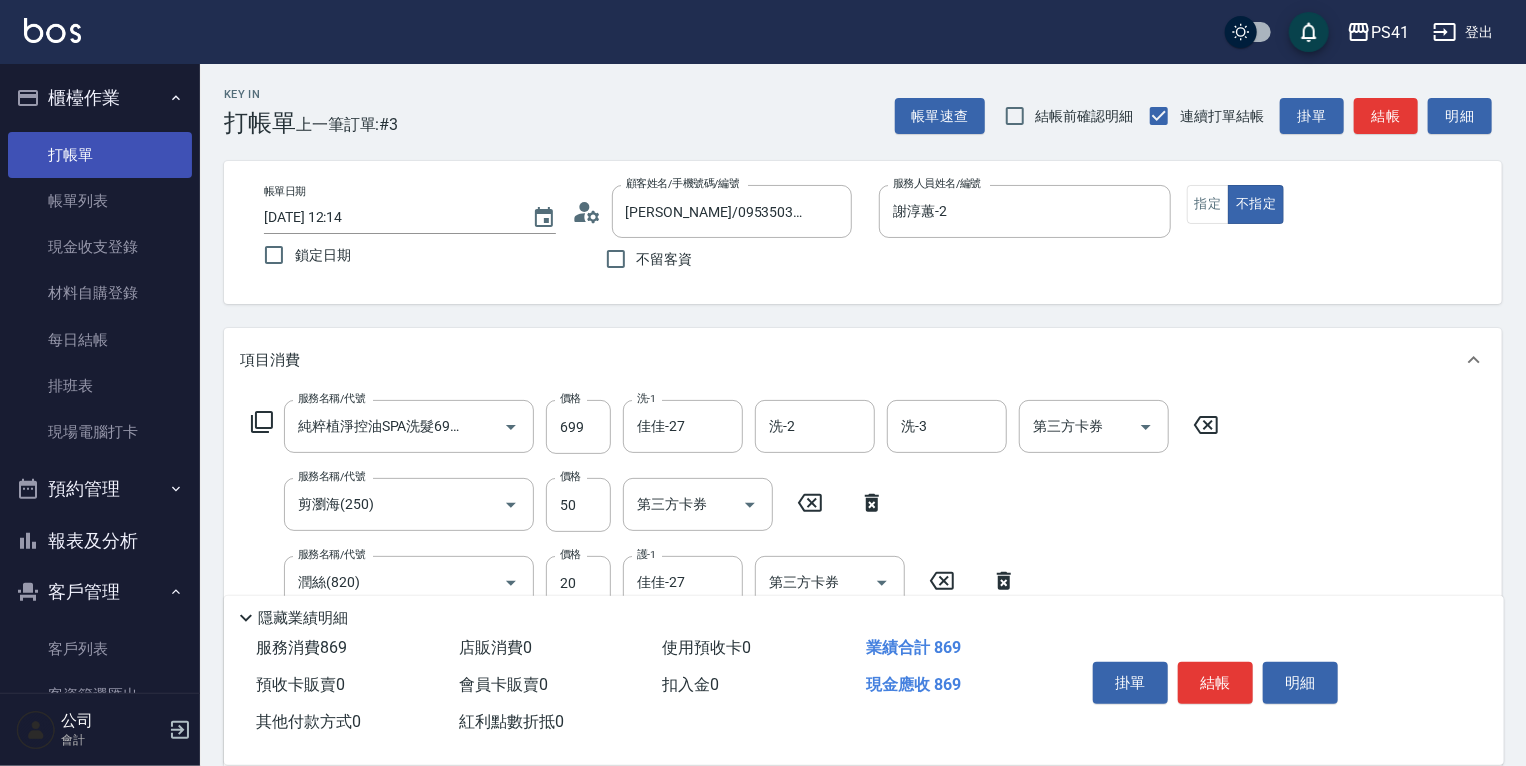 type on "電棒 夾直 玉米鬚(8100)" 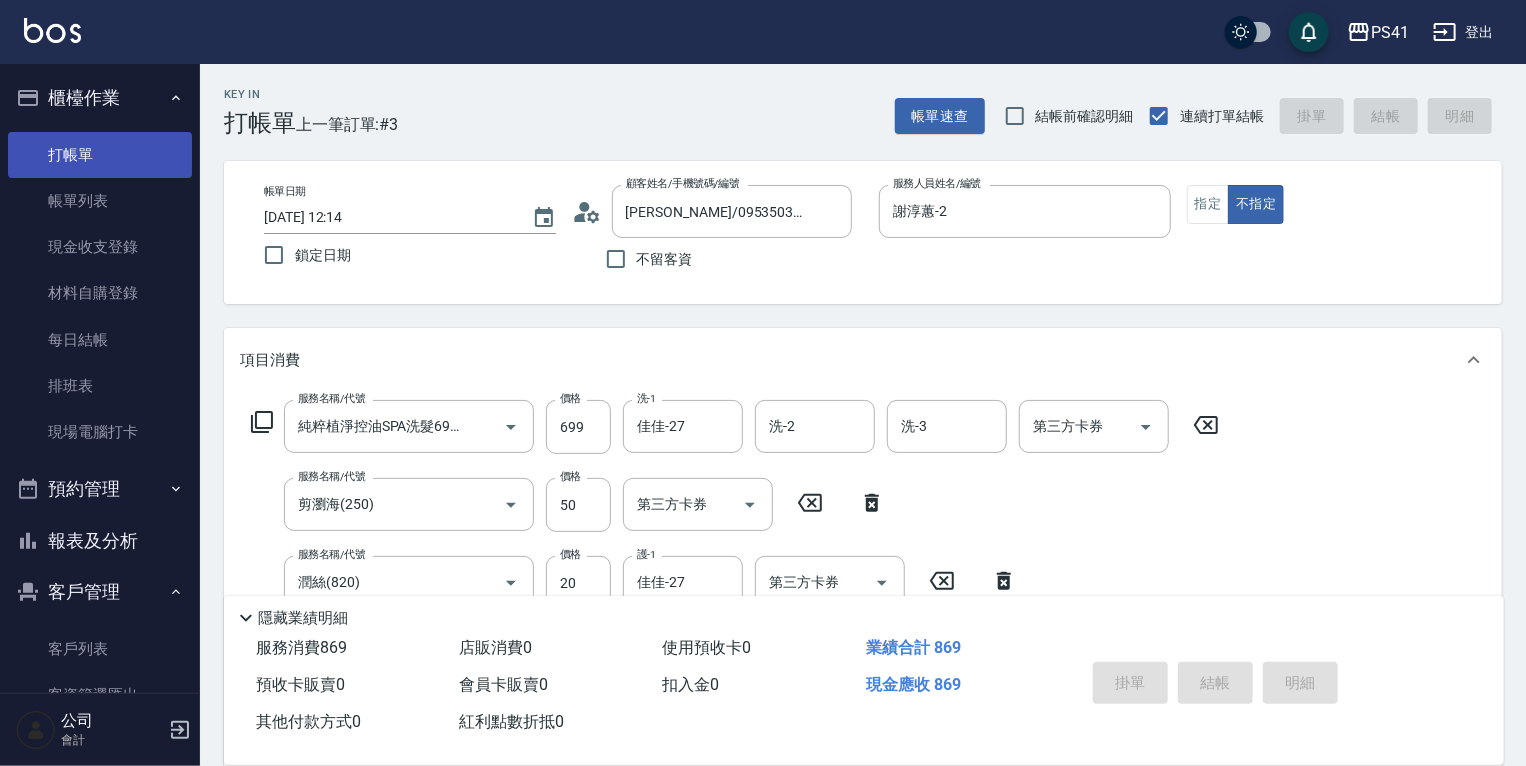 type 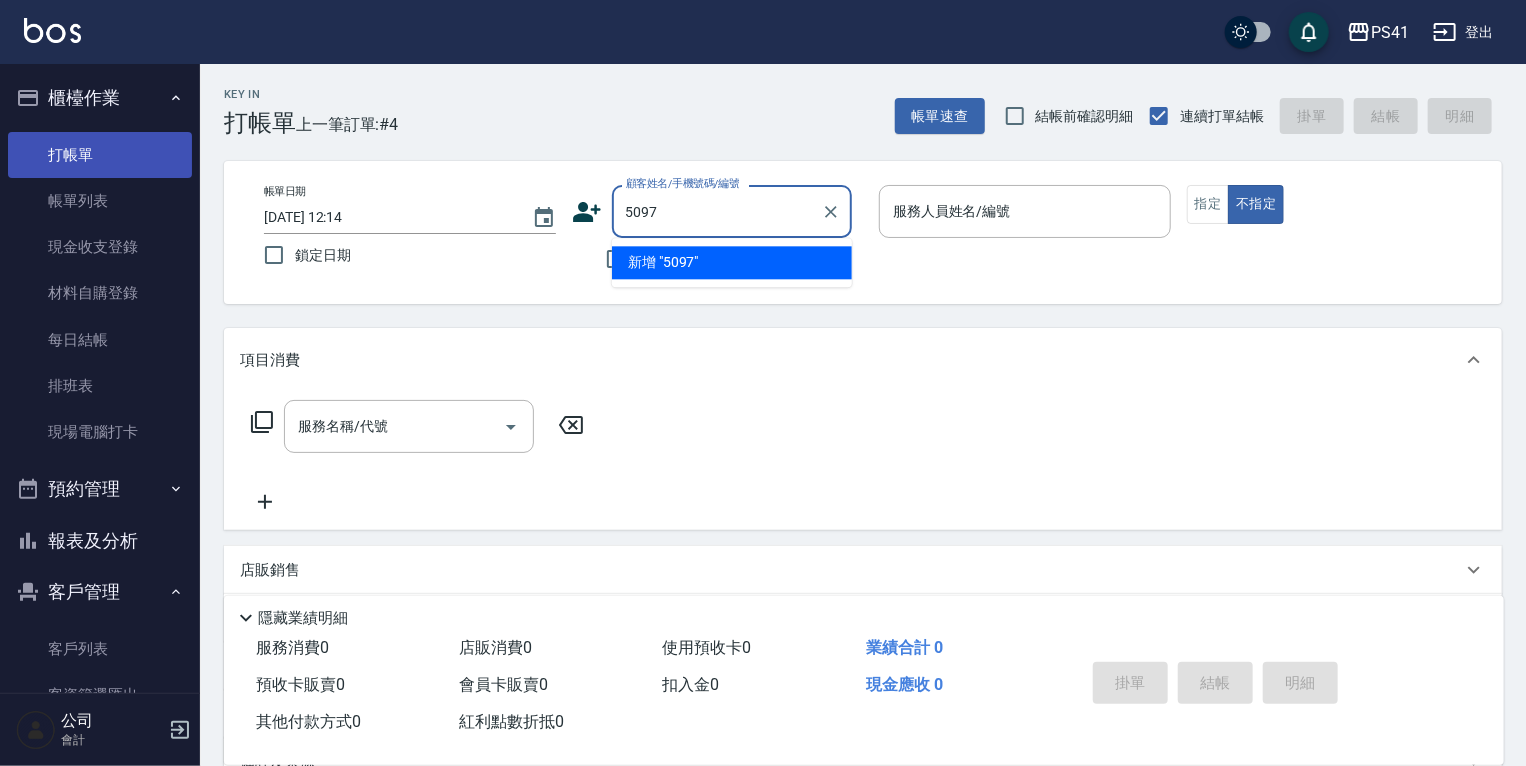 type on "5097" 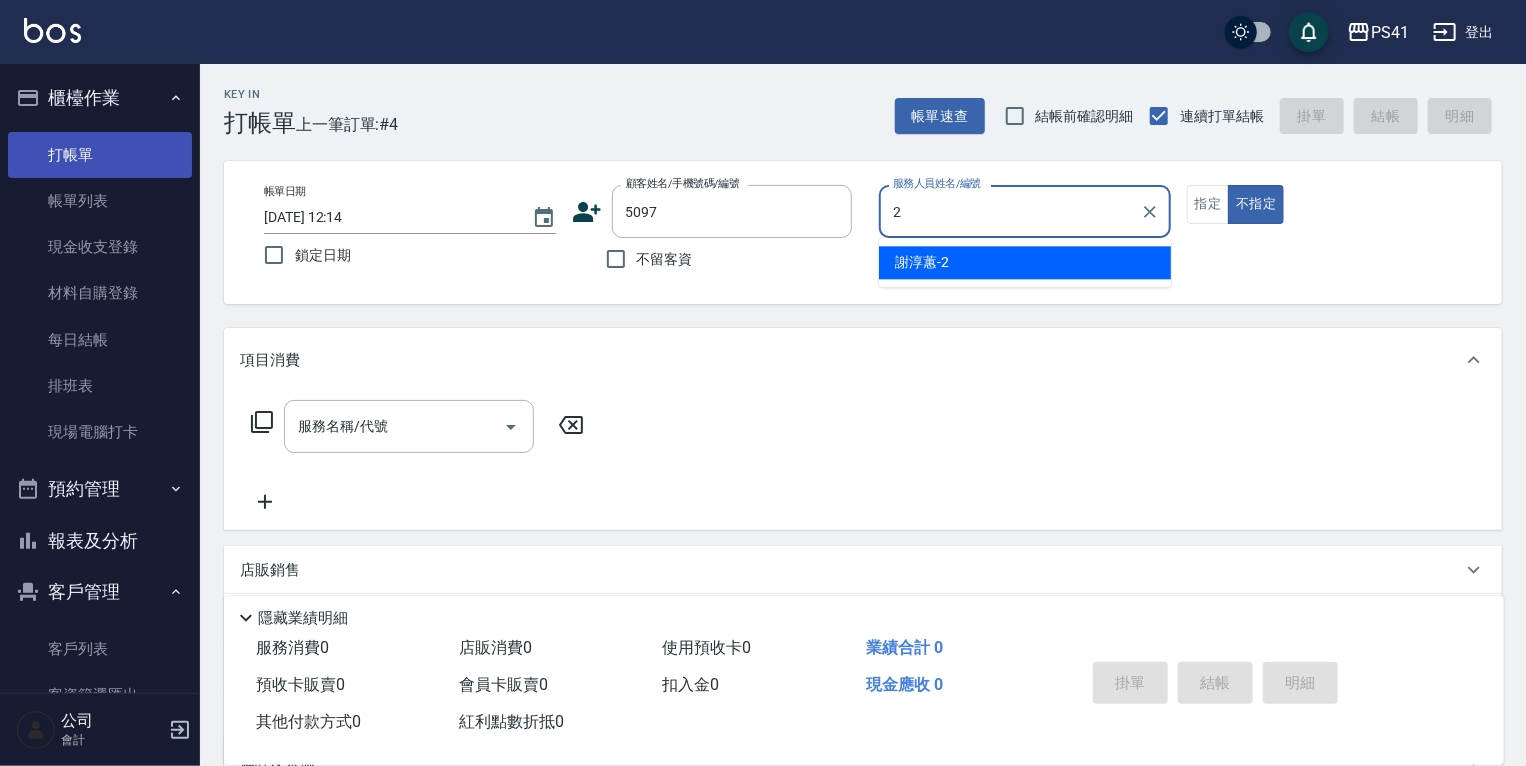 type on "謝淳蕙-2" 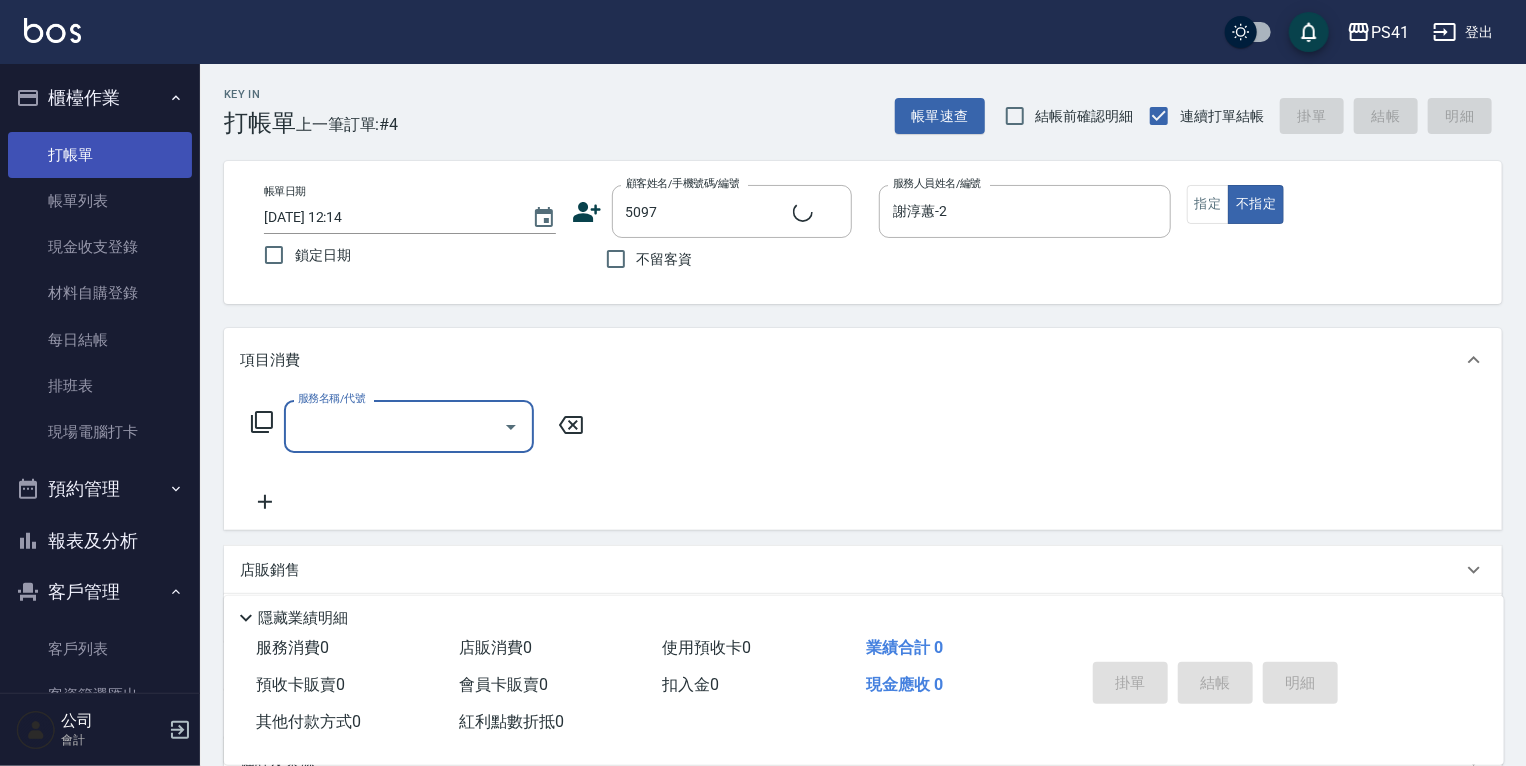 type on "[PERSON_NAME]/0968895198/5097" 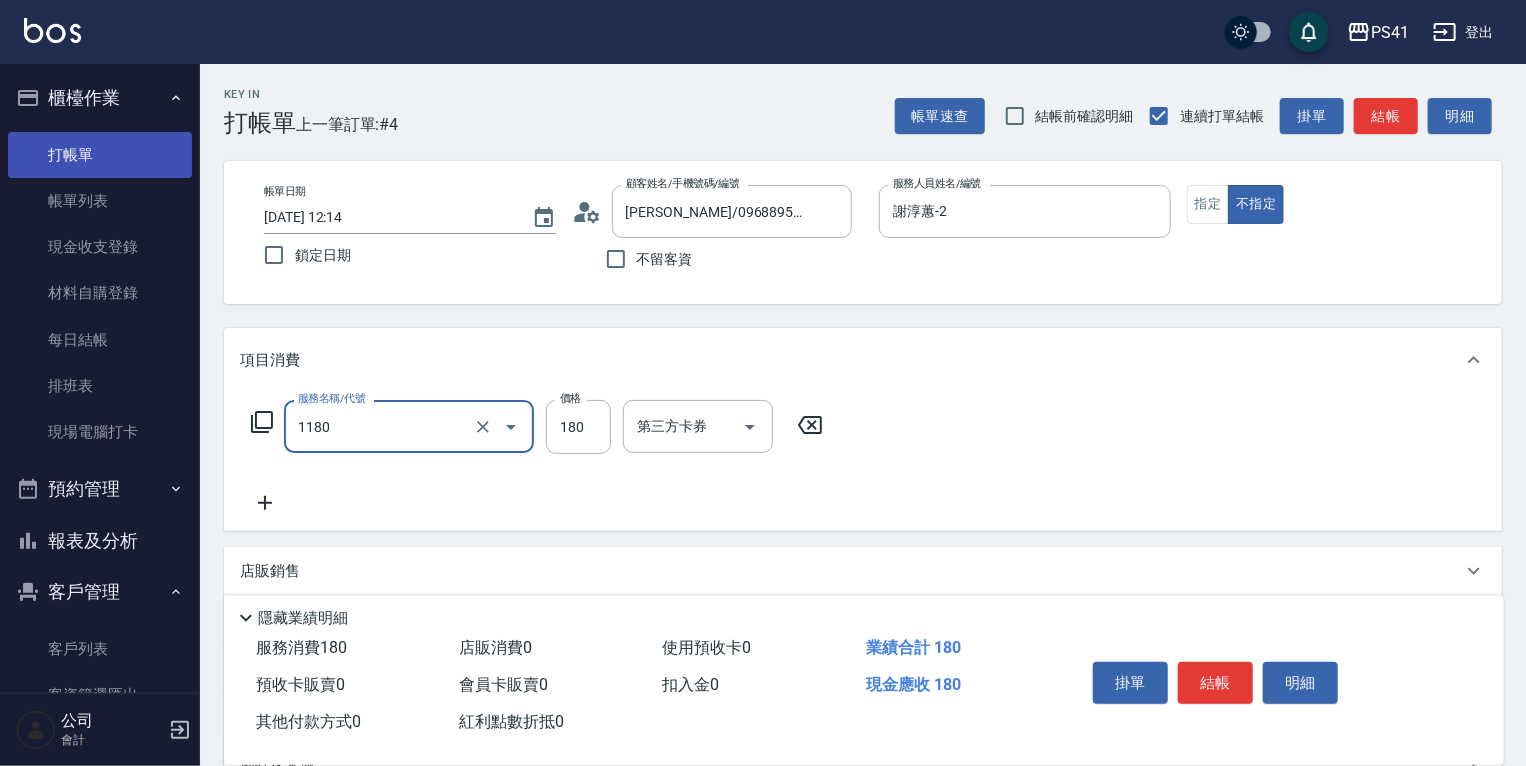 type on "洗髮(洗+剪不指定活動)(1180)" 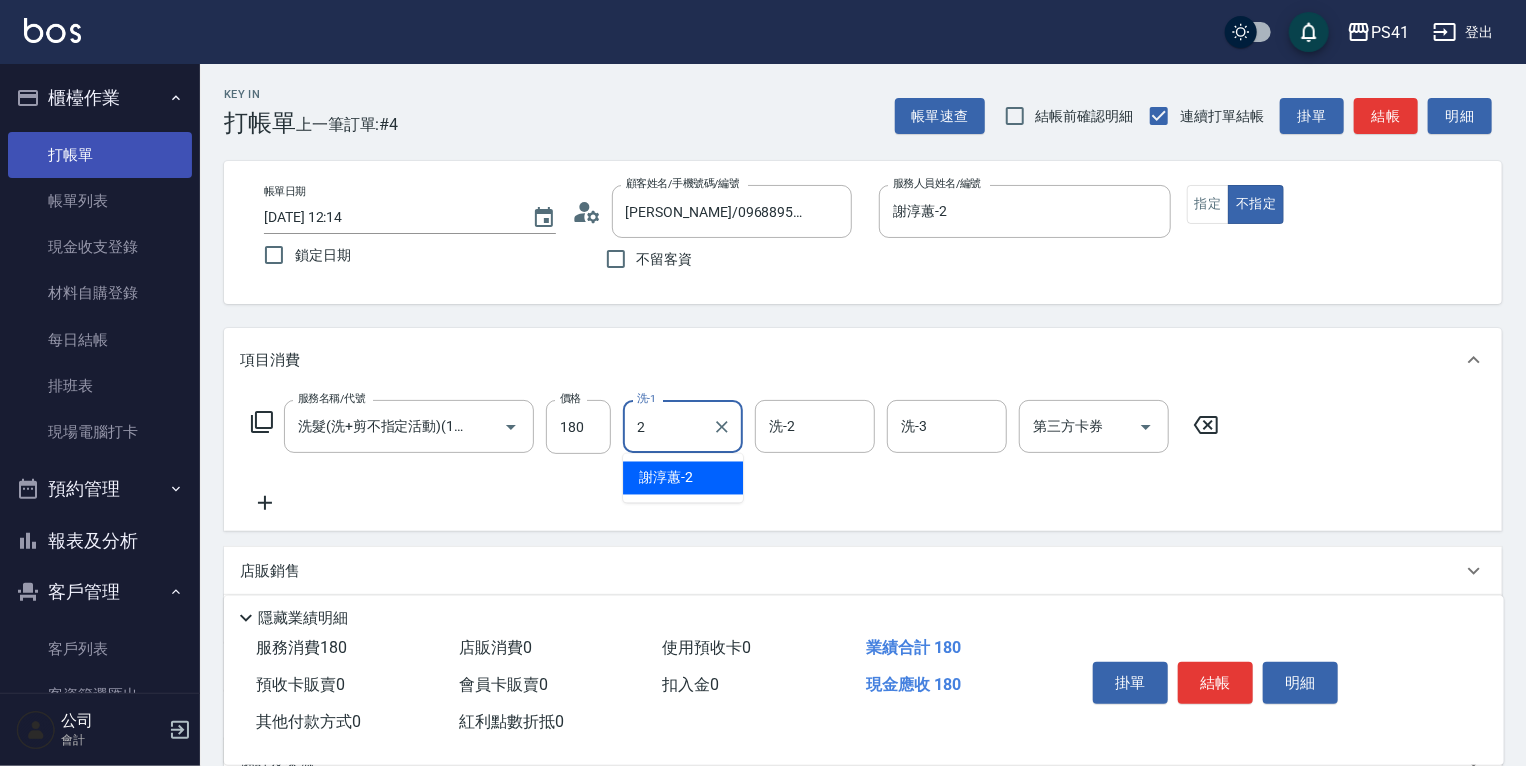 type on "謝淳蕙-2" 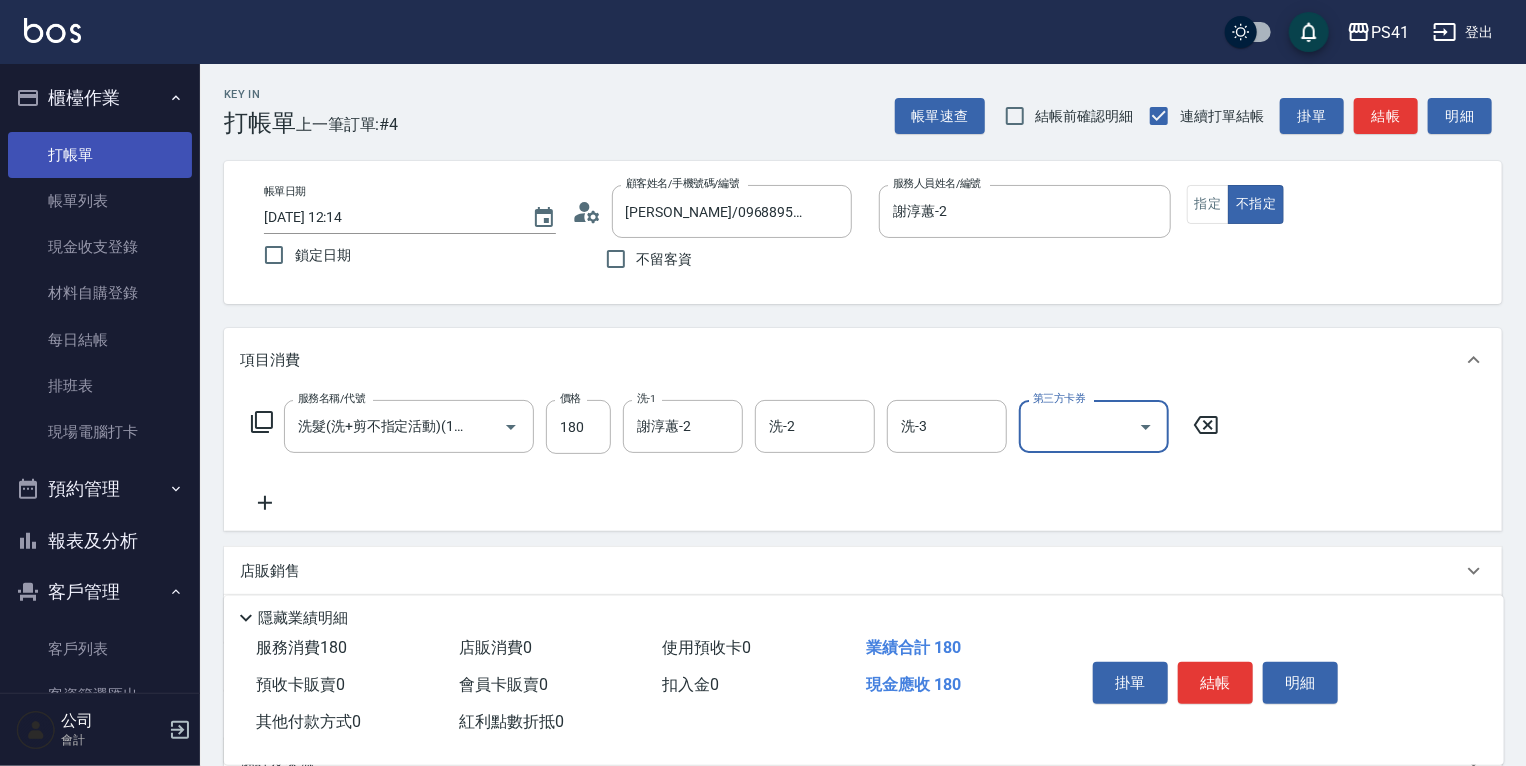 scroll, scrollTop: 0, scrollLeft: 0, axis: both 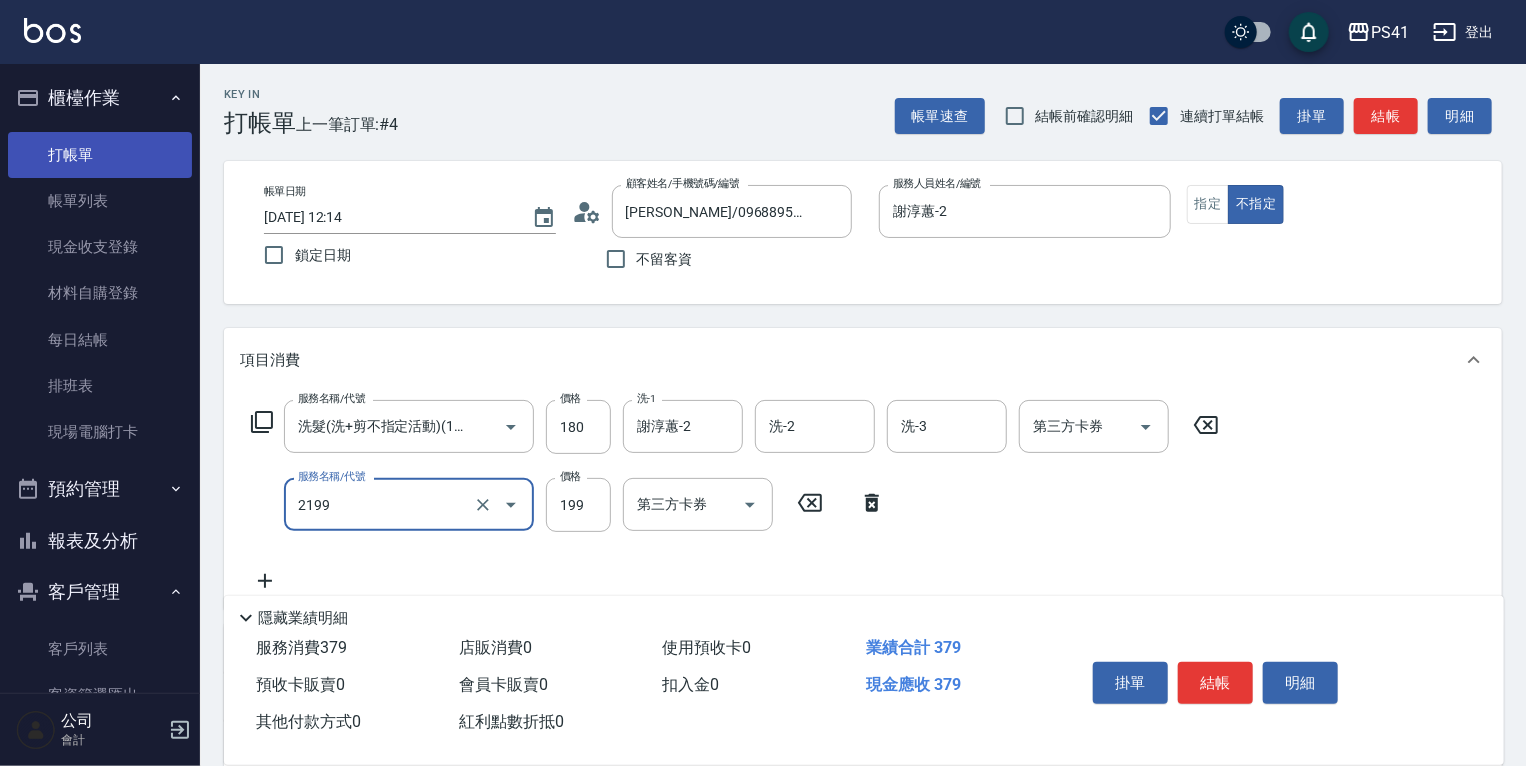 type on "不指定剪髮活動(2199)" 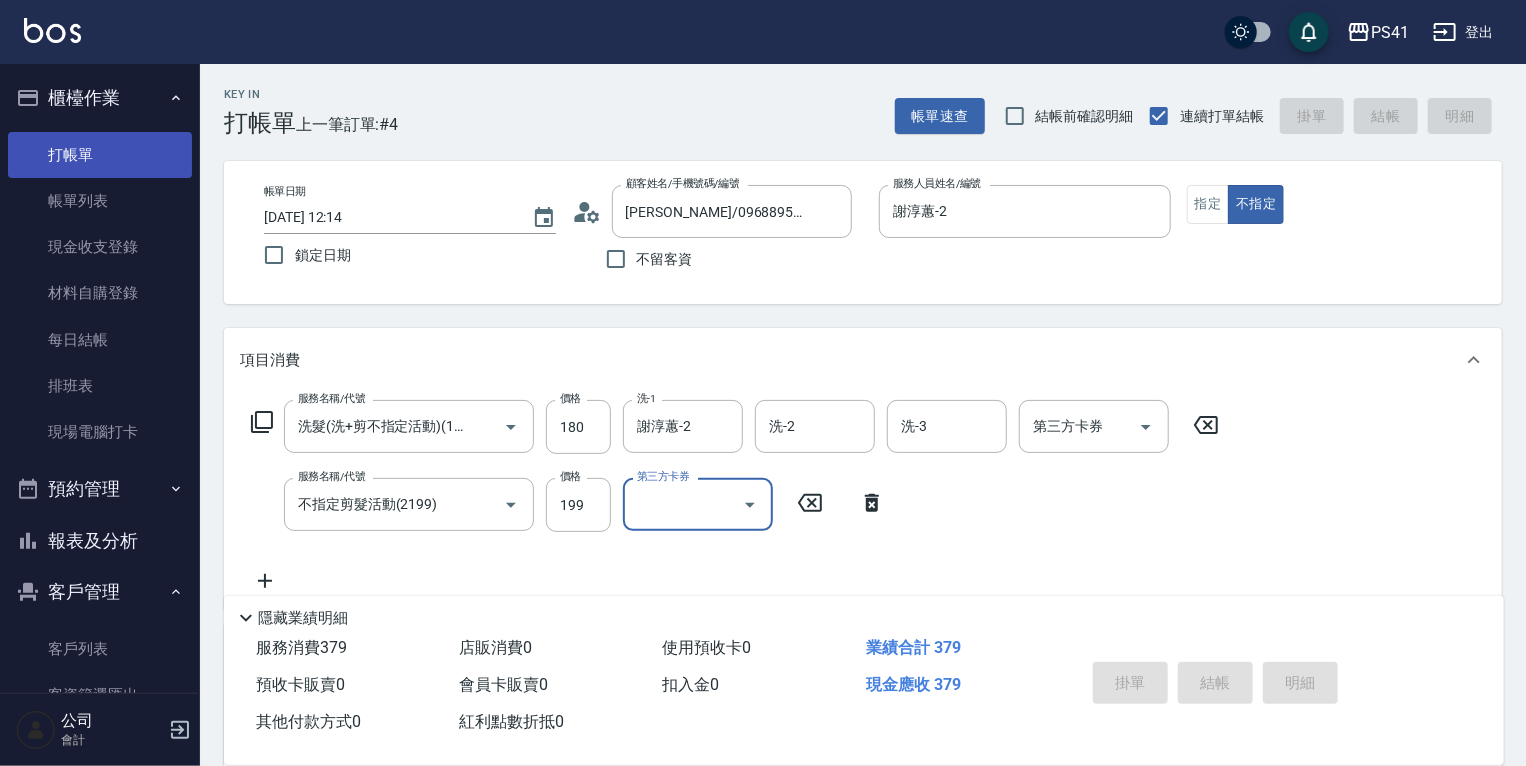 type on "[DATE] 12:15" 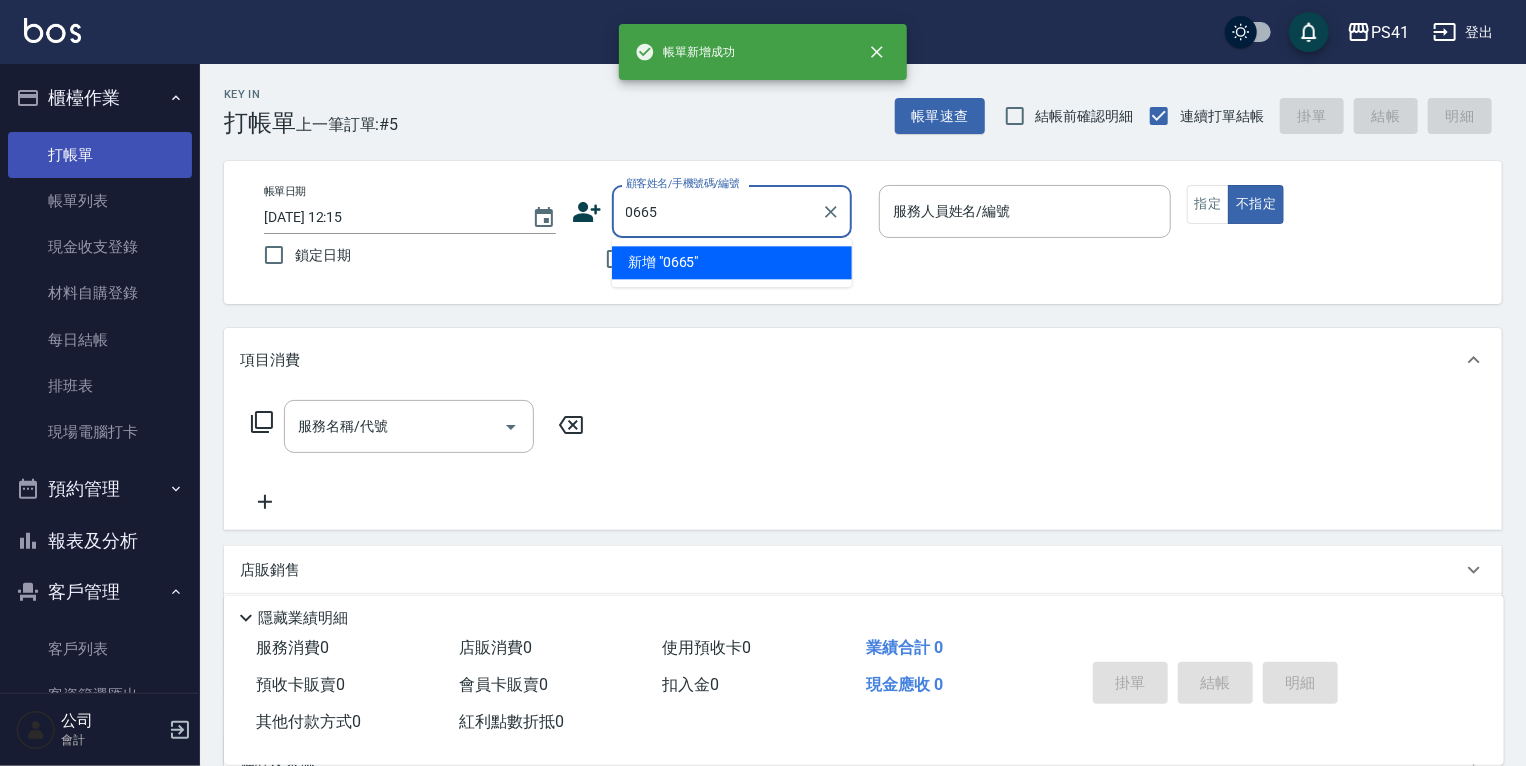 type on "0665" 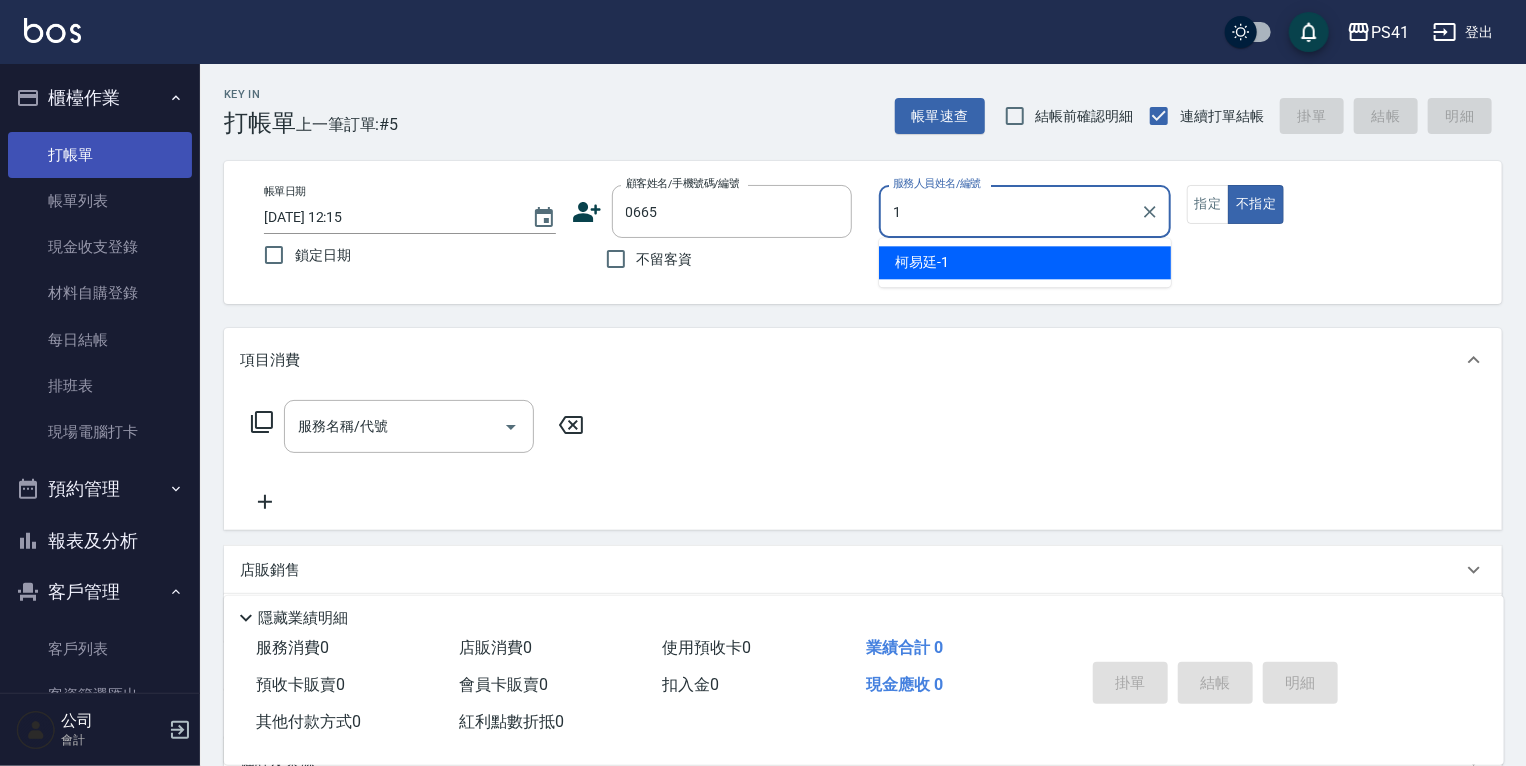 type on "[PERSON_NAME]-1" 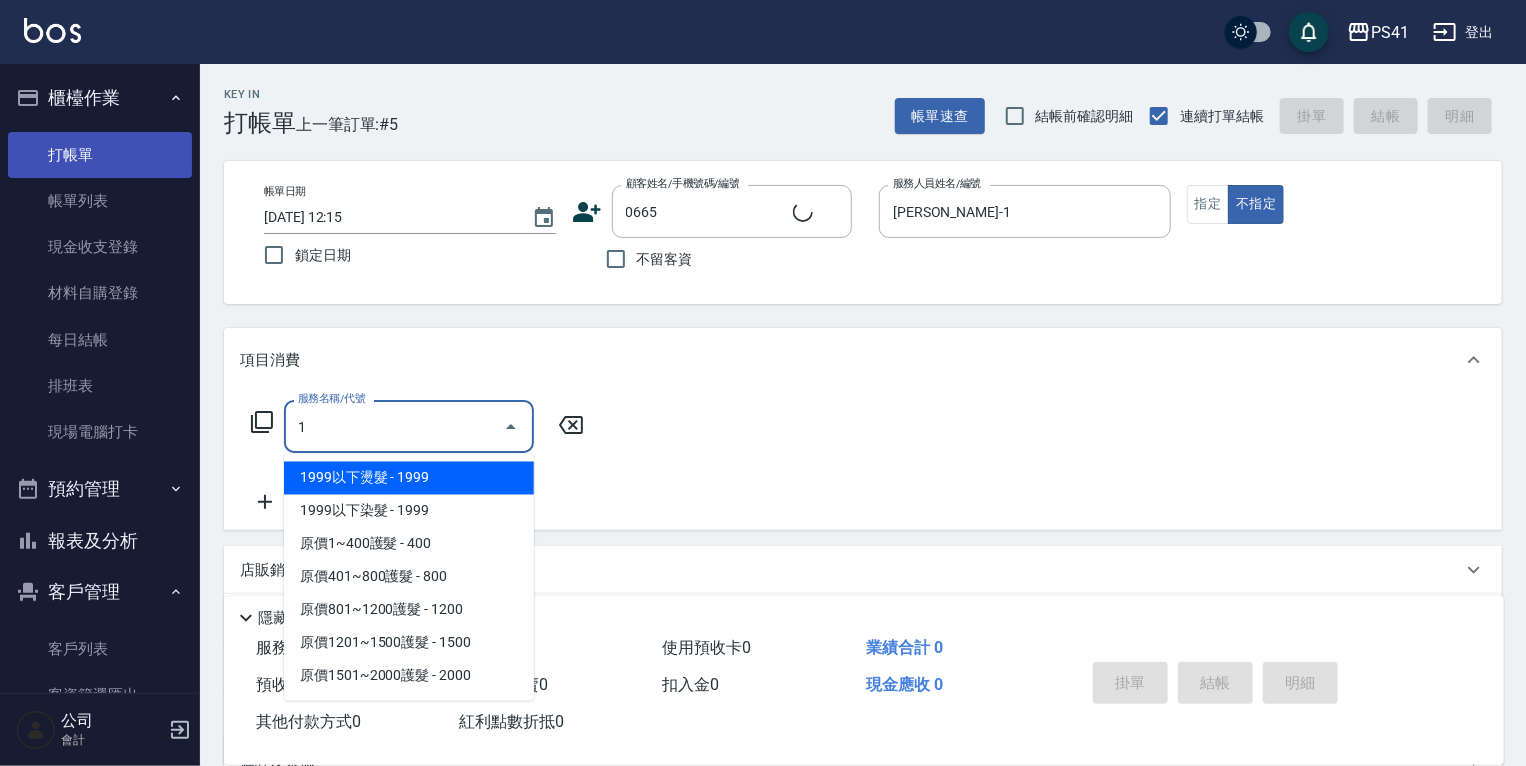 type on "11" 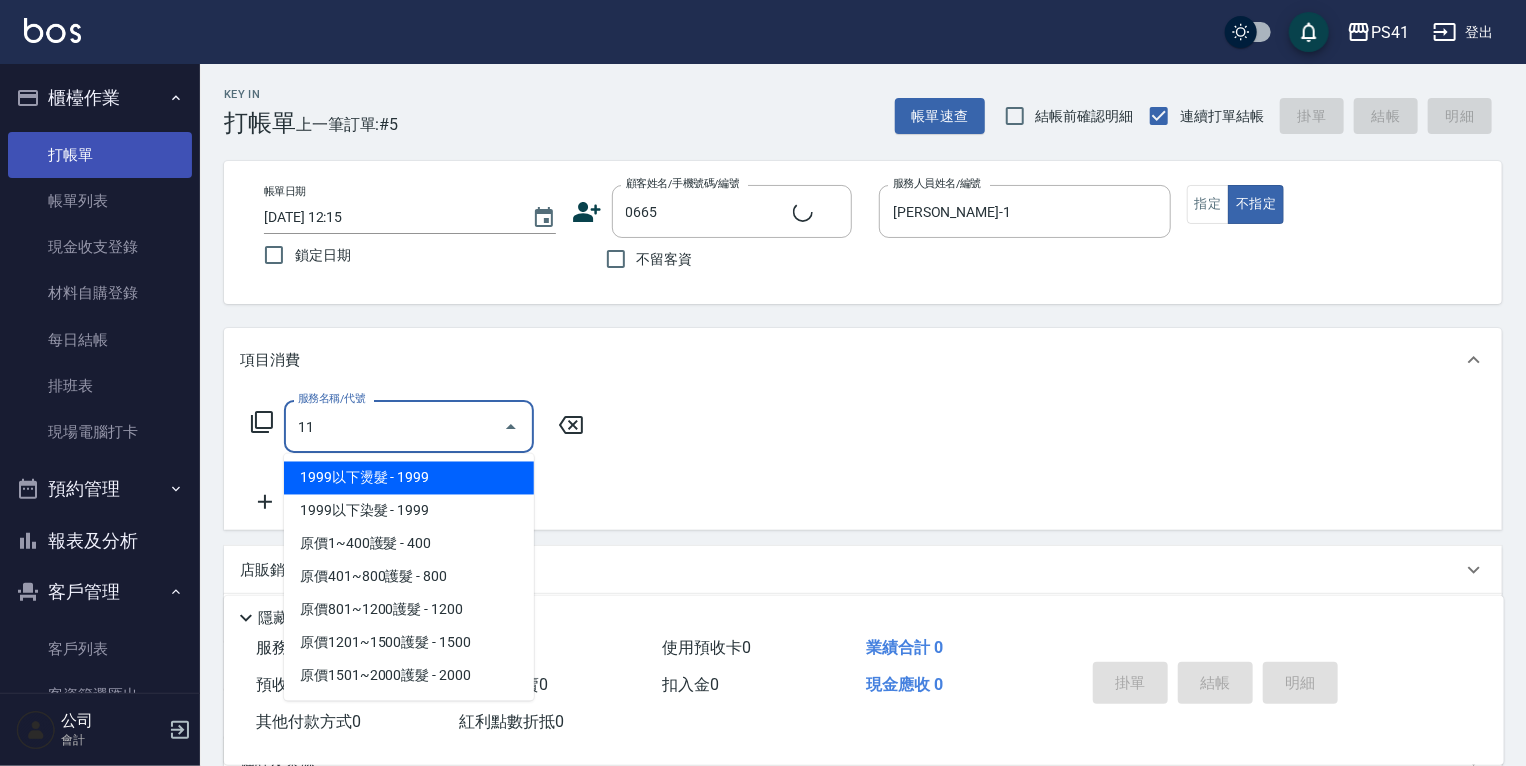 type on "[PERSON_NAME]/0952752235/0665" 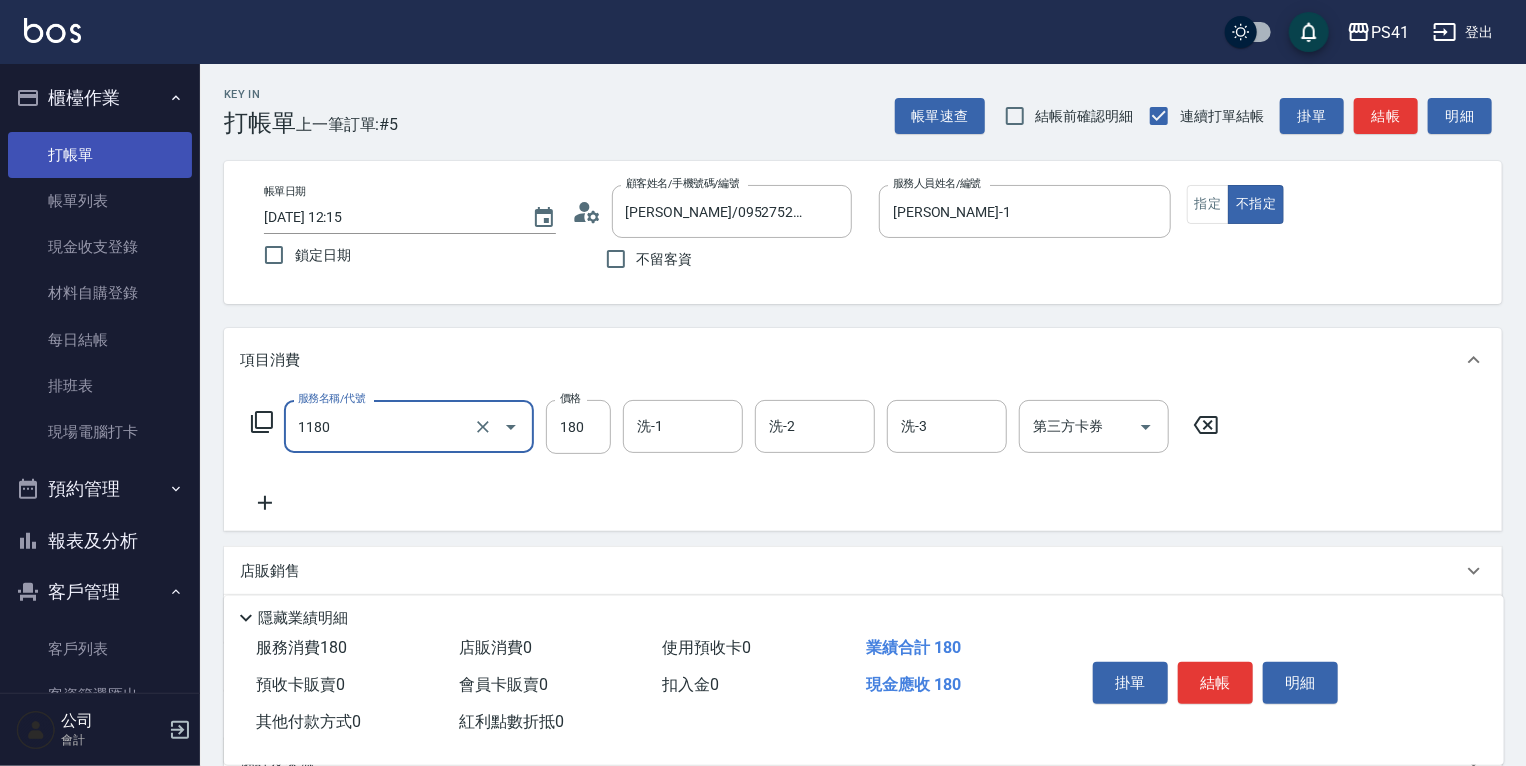 type on "洗髮(洗+剪不指定活動)(1180)" 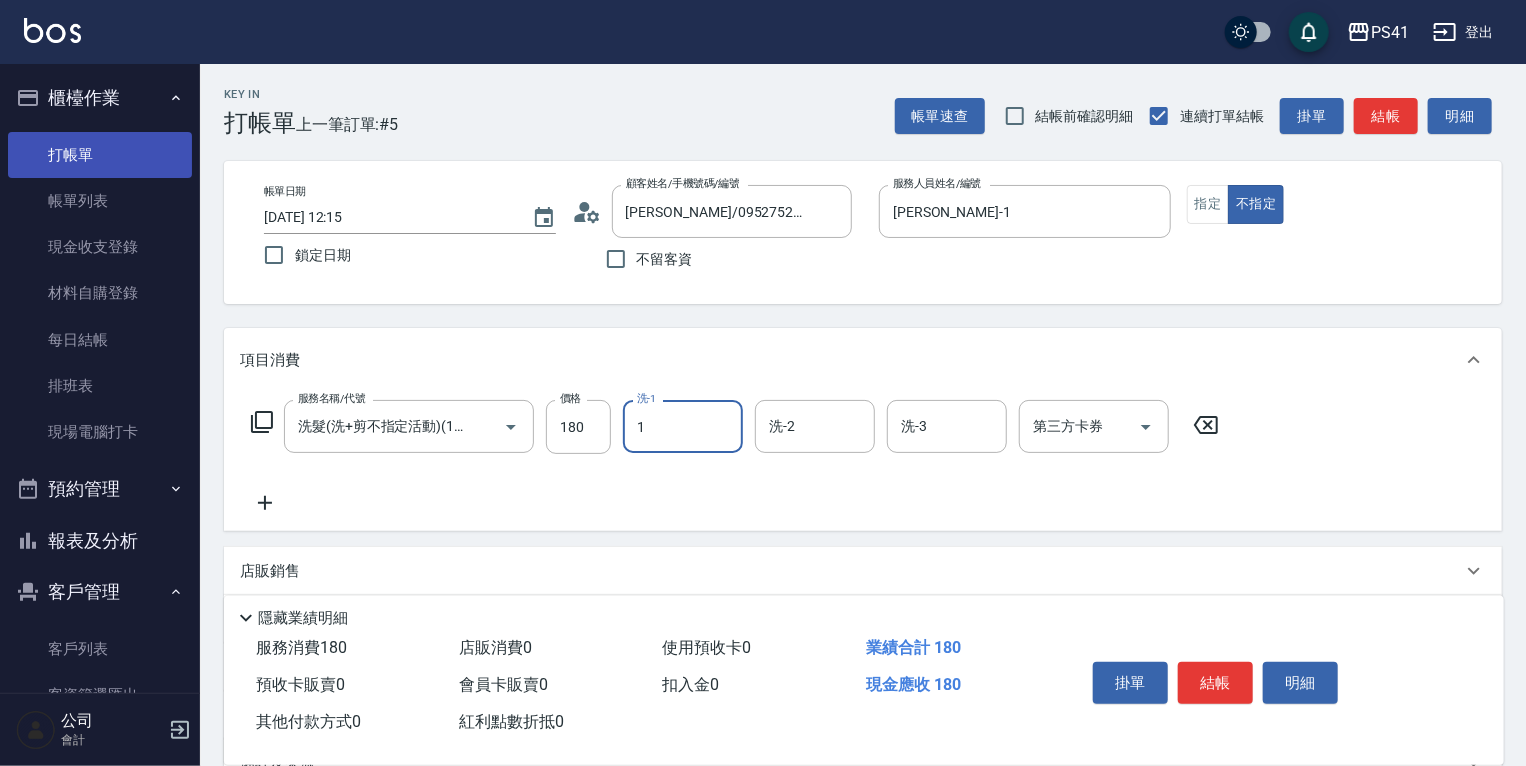 type on "[PERSON_NAME]-1" 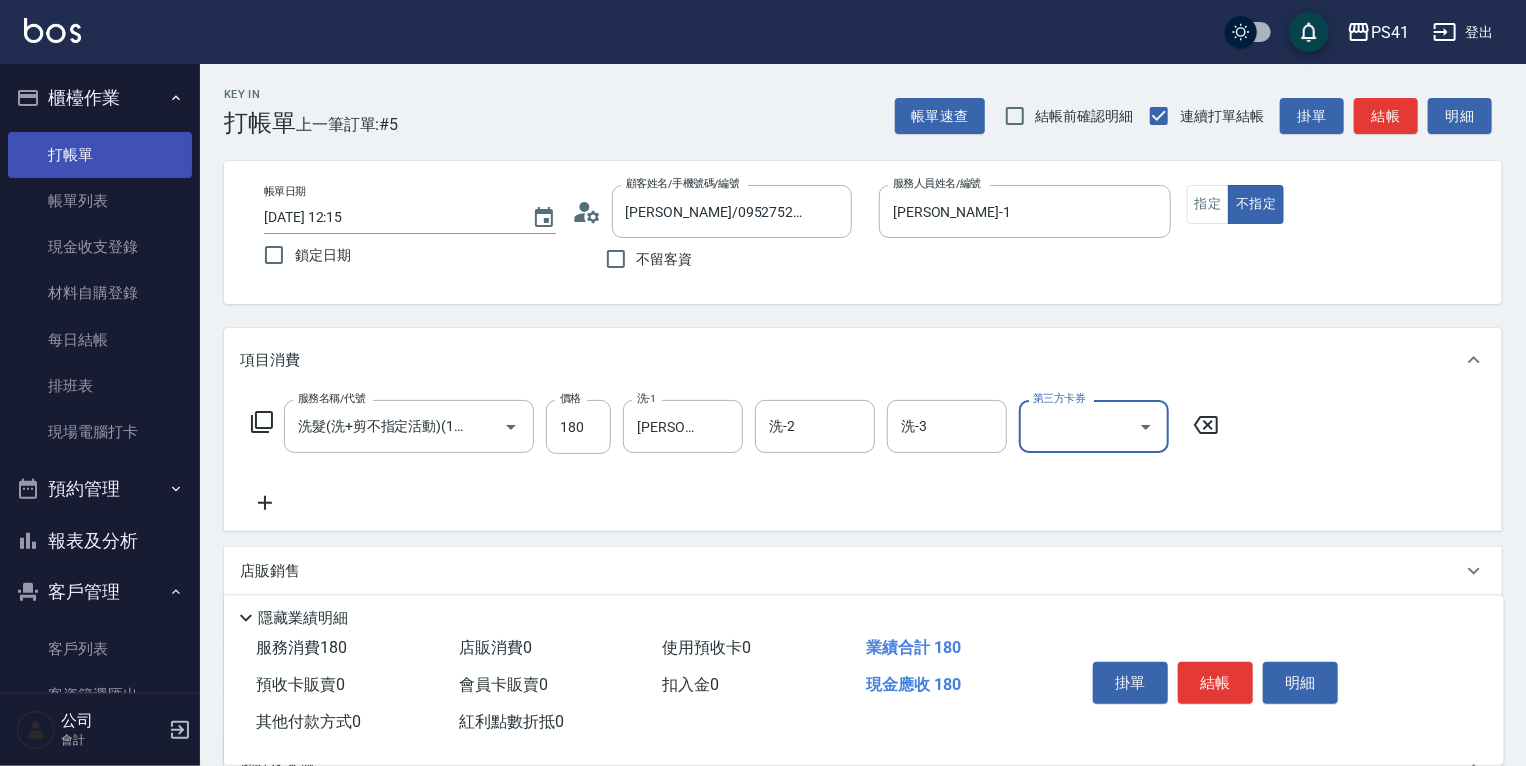 scroll, scrollTop: 0, scrollLeft: 0, axis: both 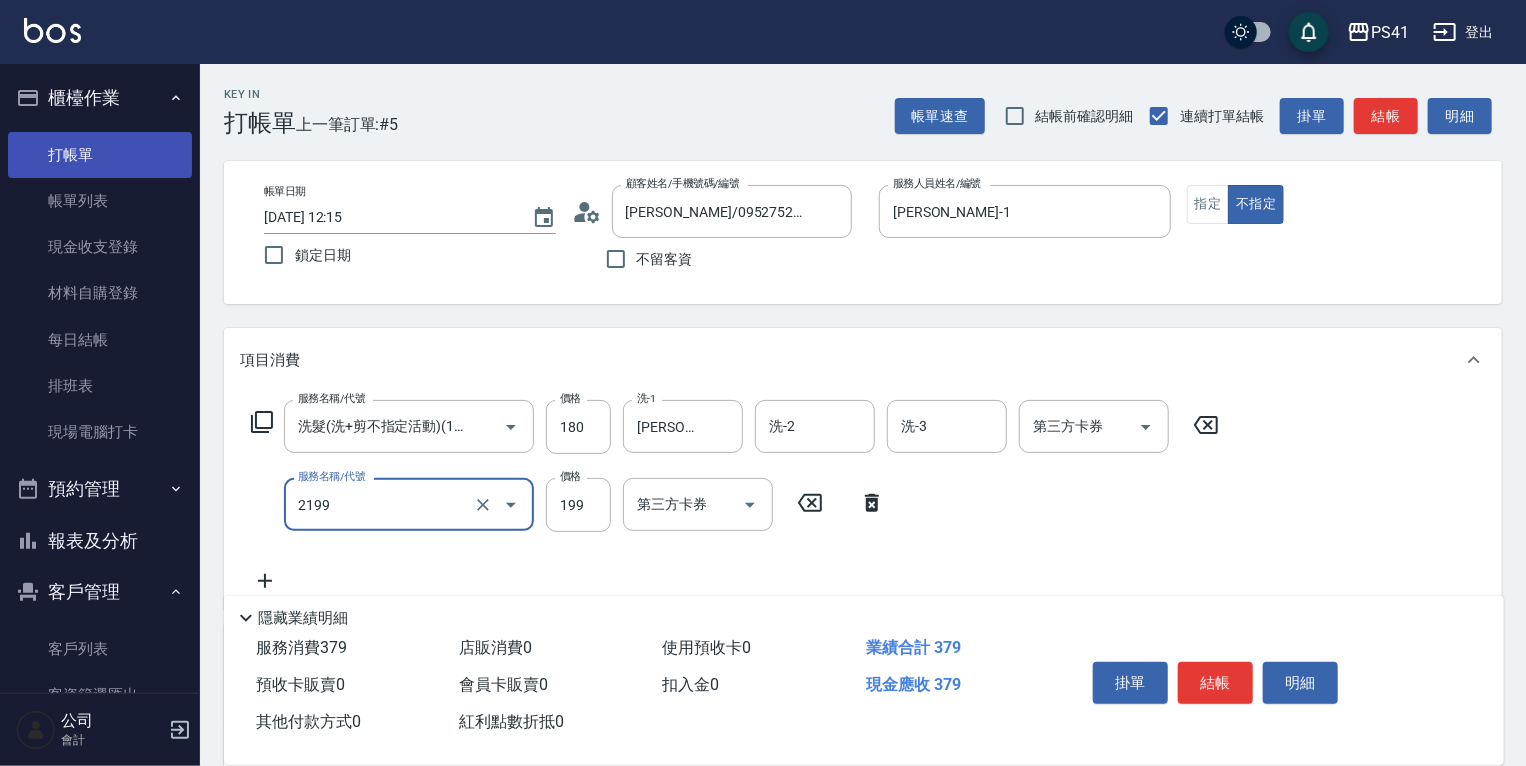type on "不指定剪髮活動(2199)" 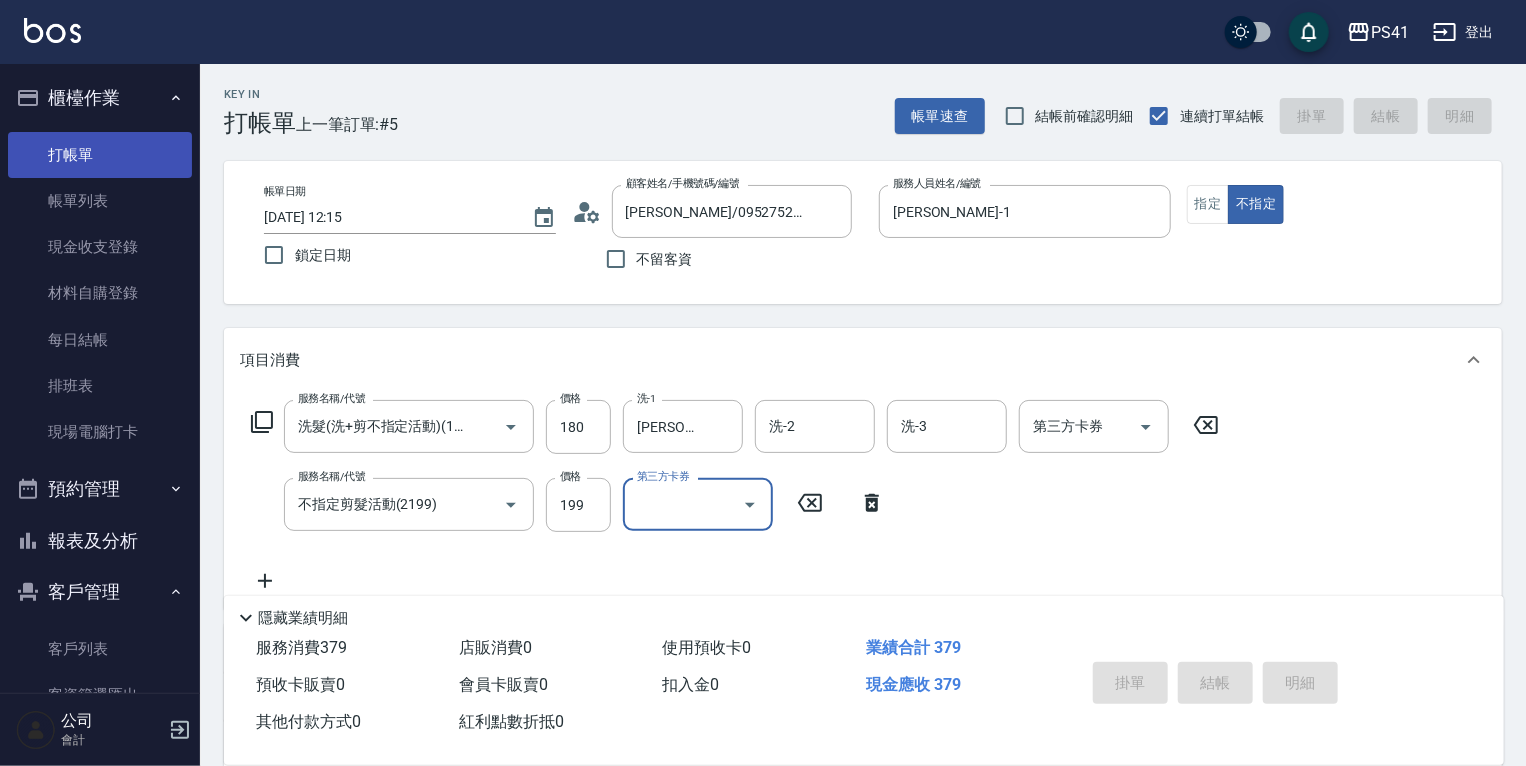 type 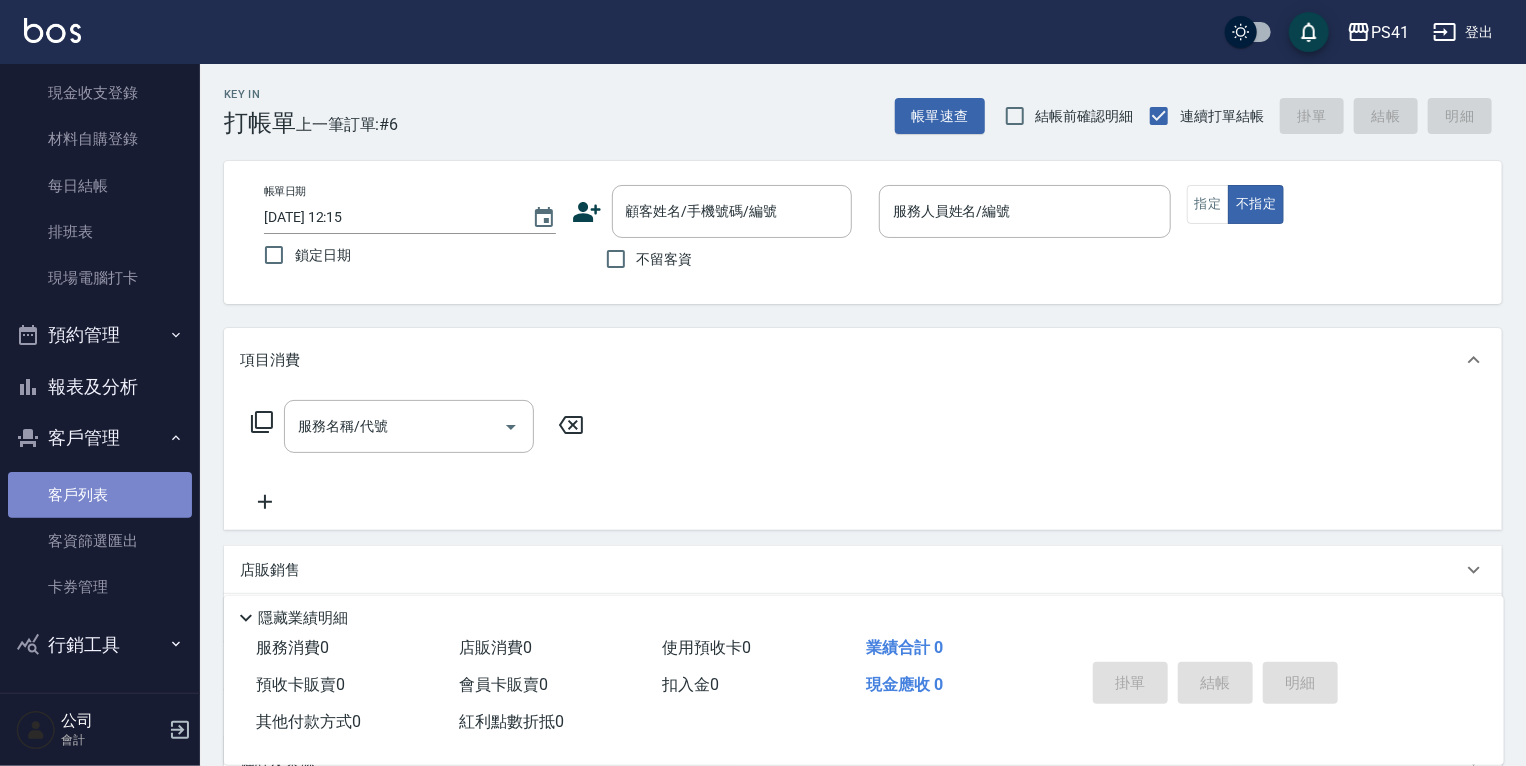 click on "客戶列表" at bounding box center (100, 495) 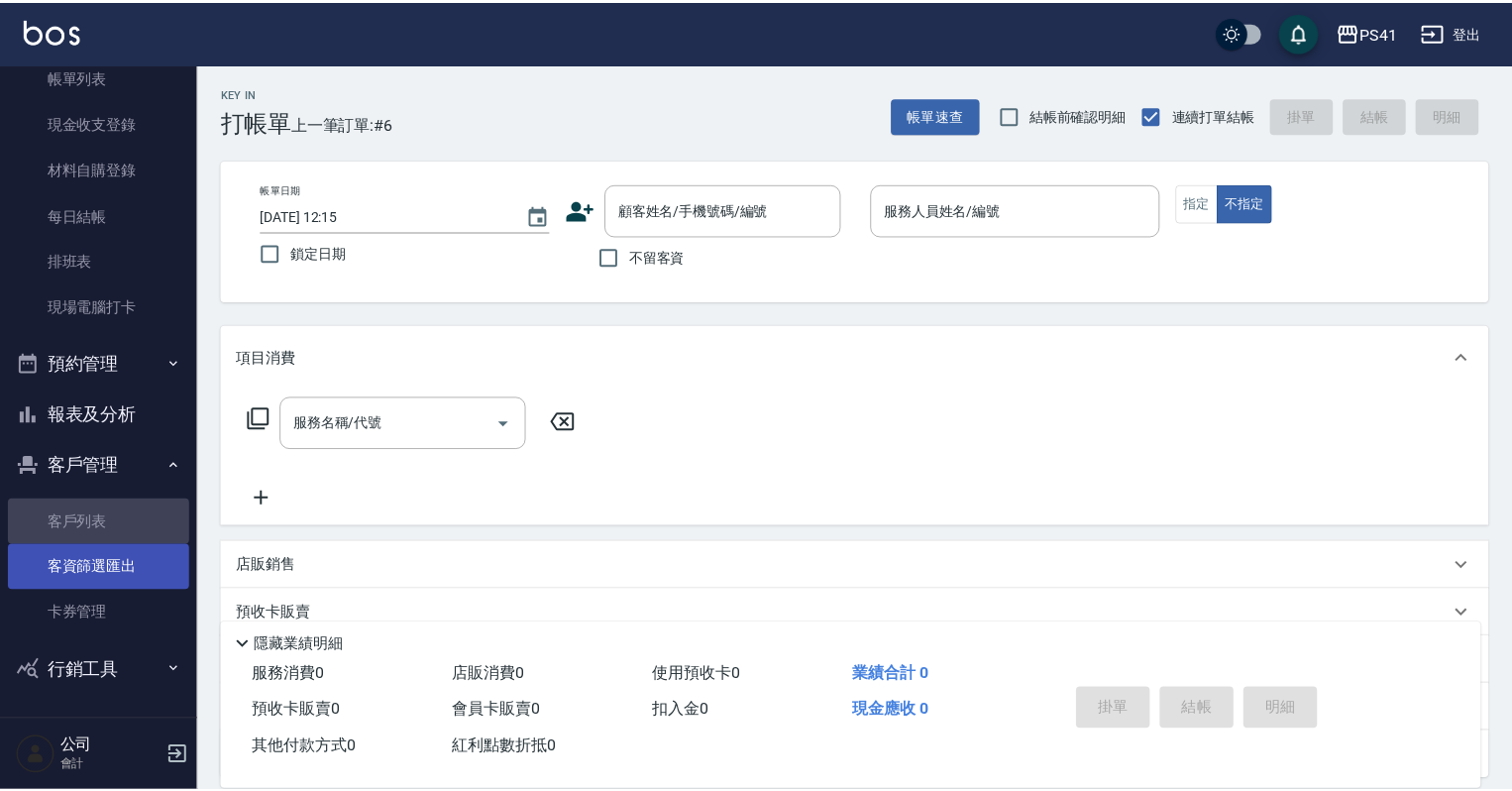 scroll, scrollTop: 121, scrollLeft: 0, axis: vertical 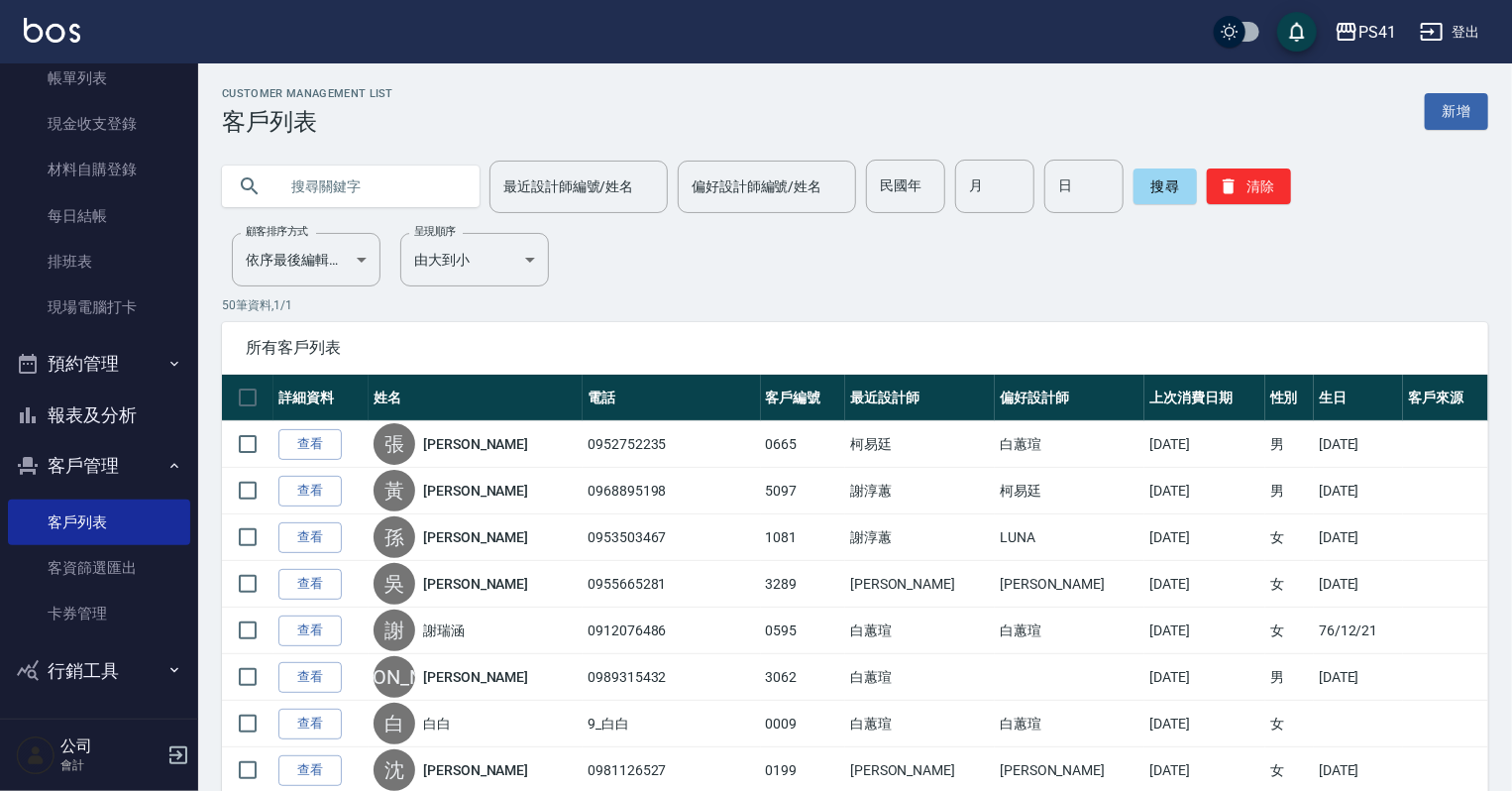 click at bounding box center [371, 186] 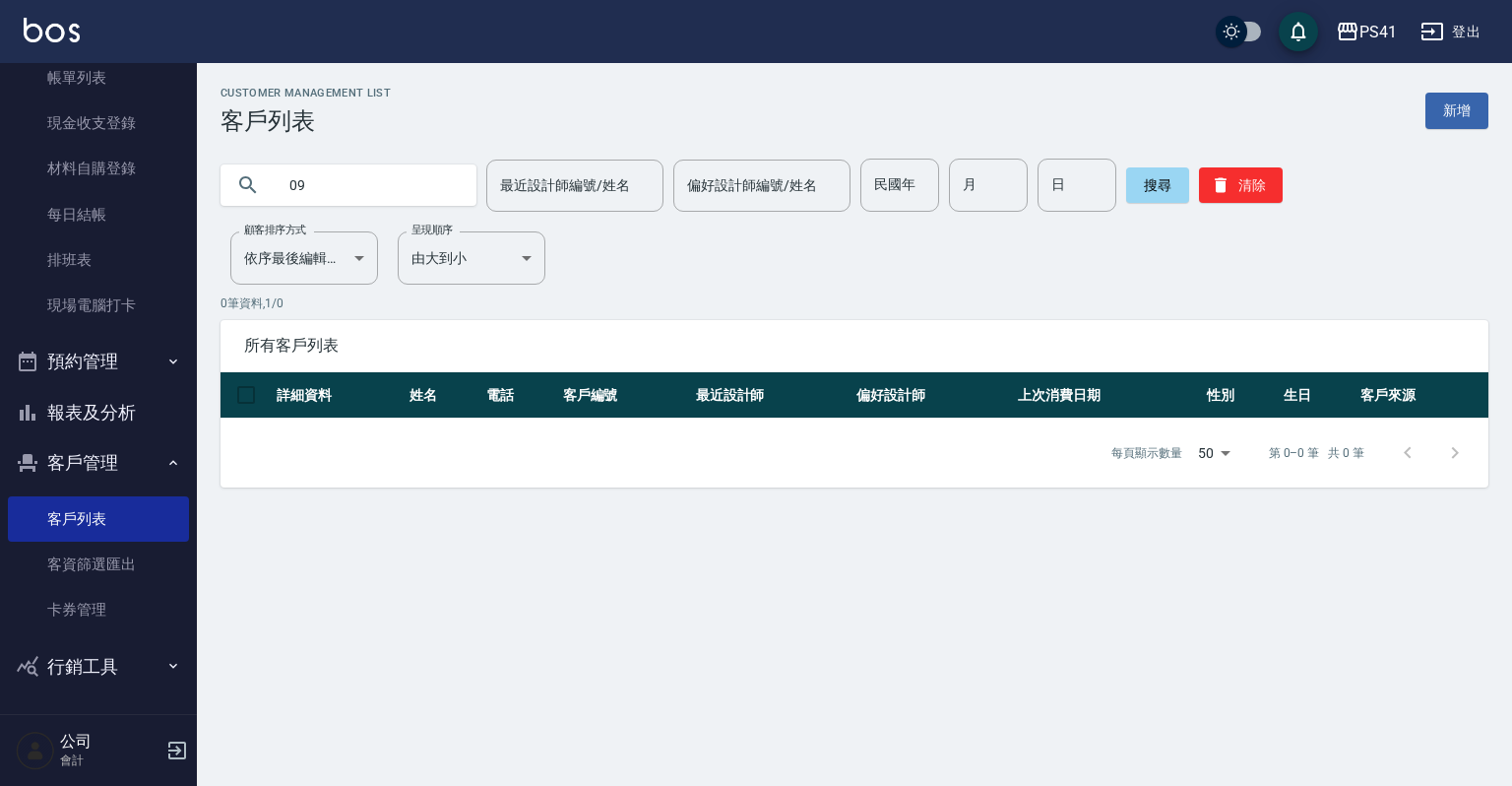 type on "0" 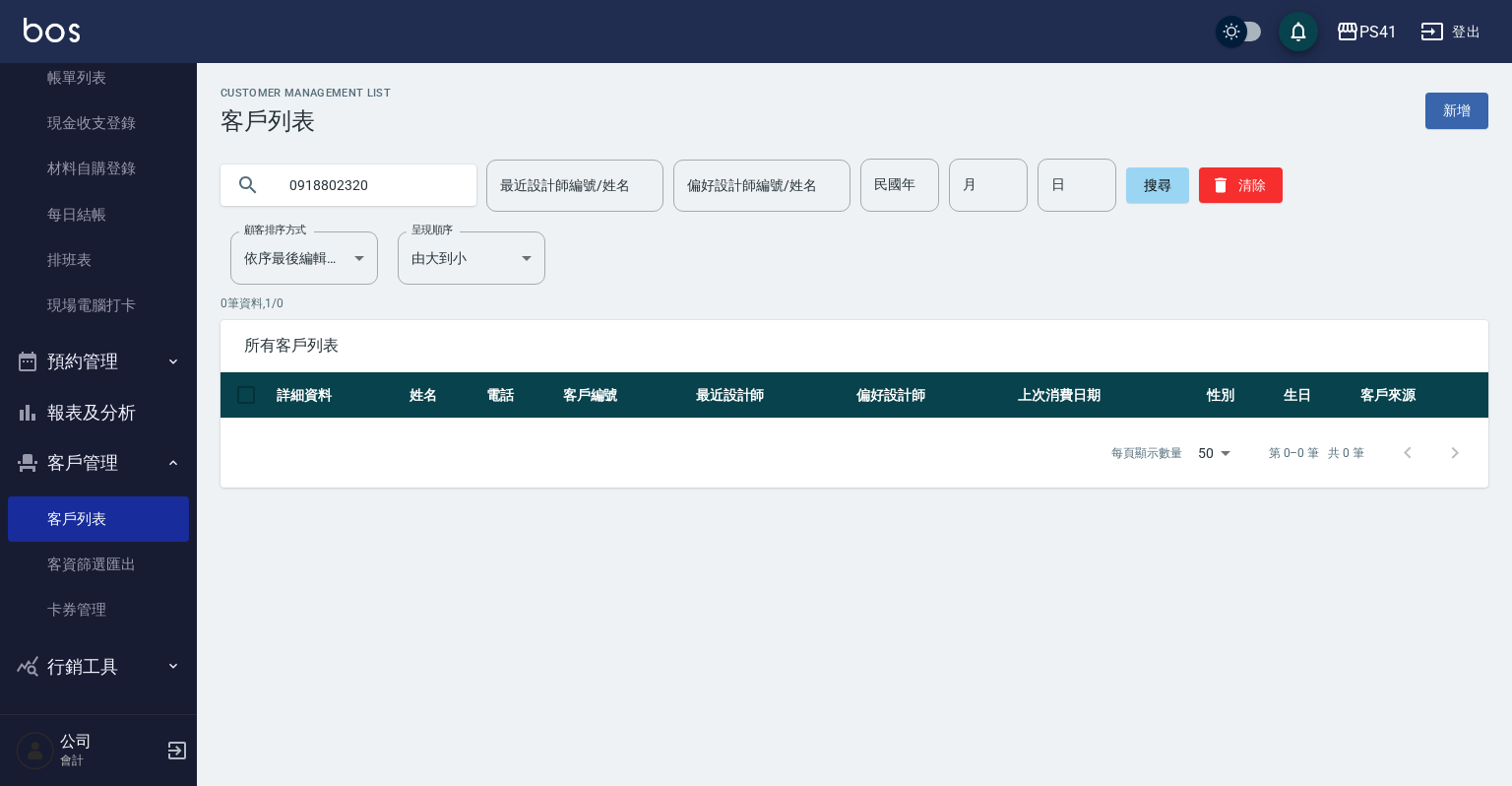 type on "0918802320" 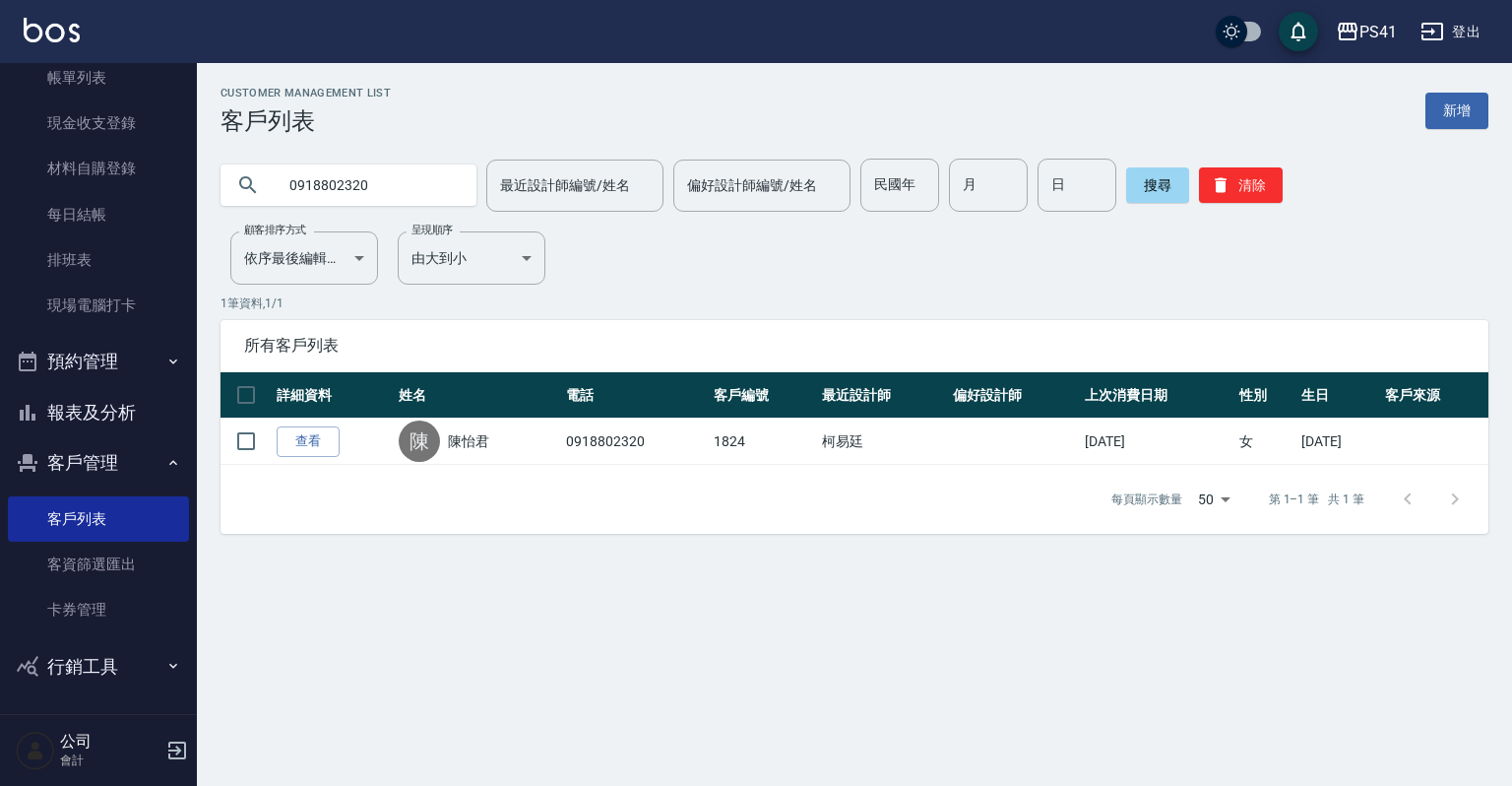 drag, startPoint x: 410, startPoint y: 173, endPoint x: 0, endPoint y: 176, distance: 410.011 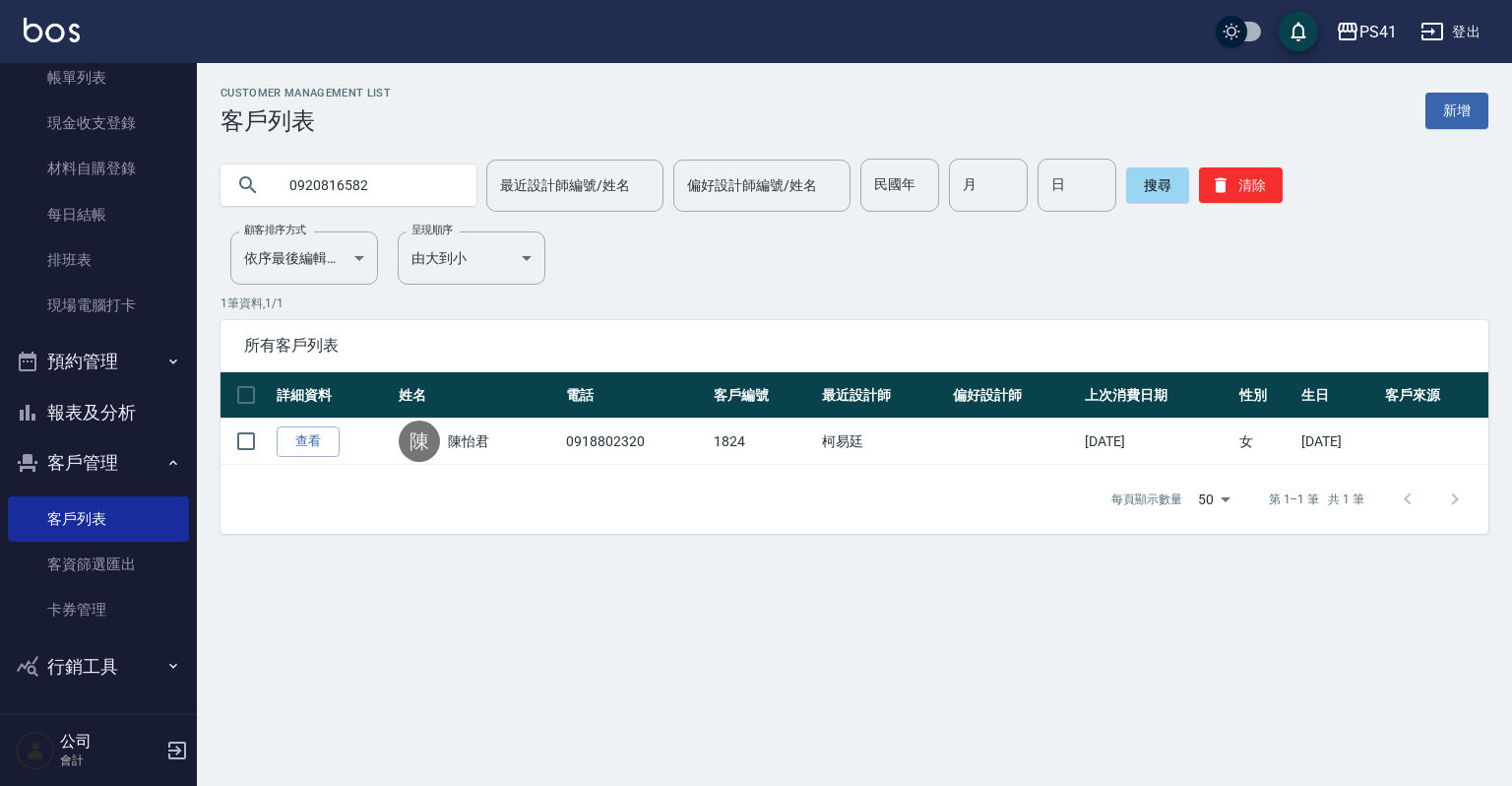 type on "0920816582" 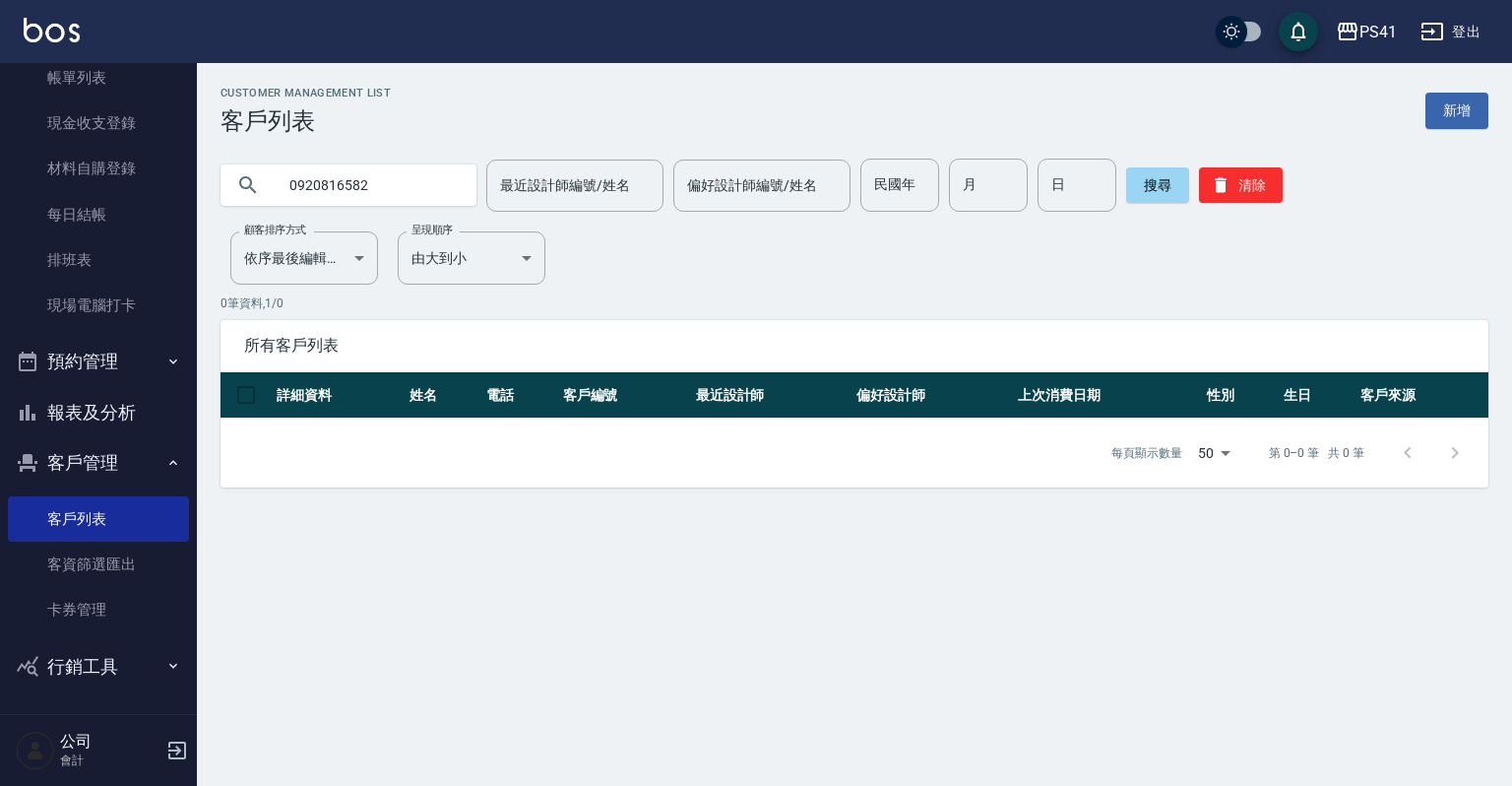 drag, startPoint x: 256, startPoint y: 185, endPoint x: 0, endPoint y: 161, distance: 257.12254 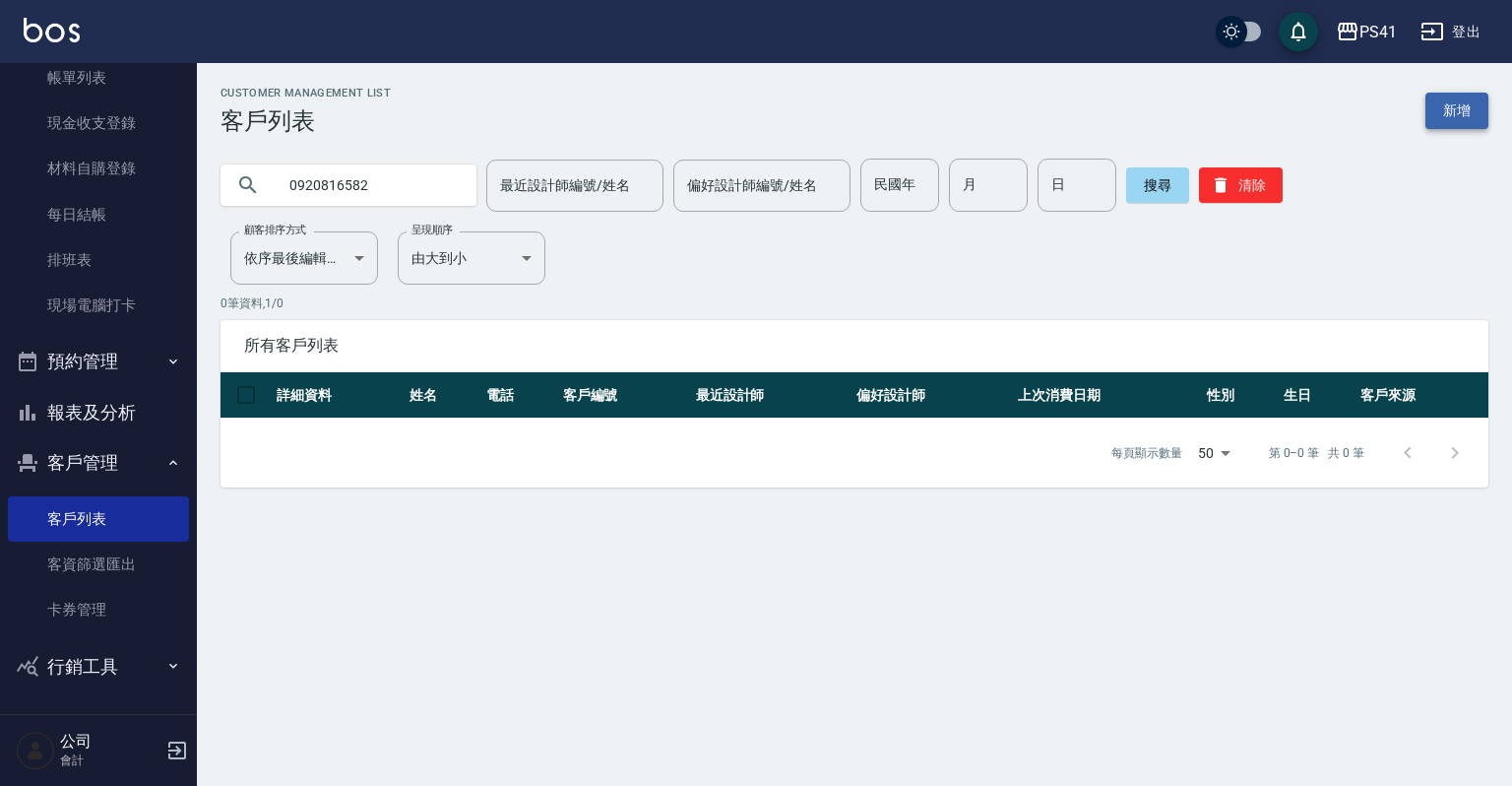 click on "新增" at bounding box center (1457, 110) 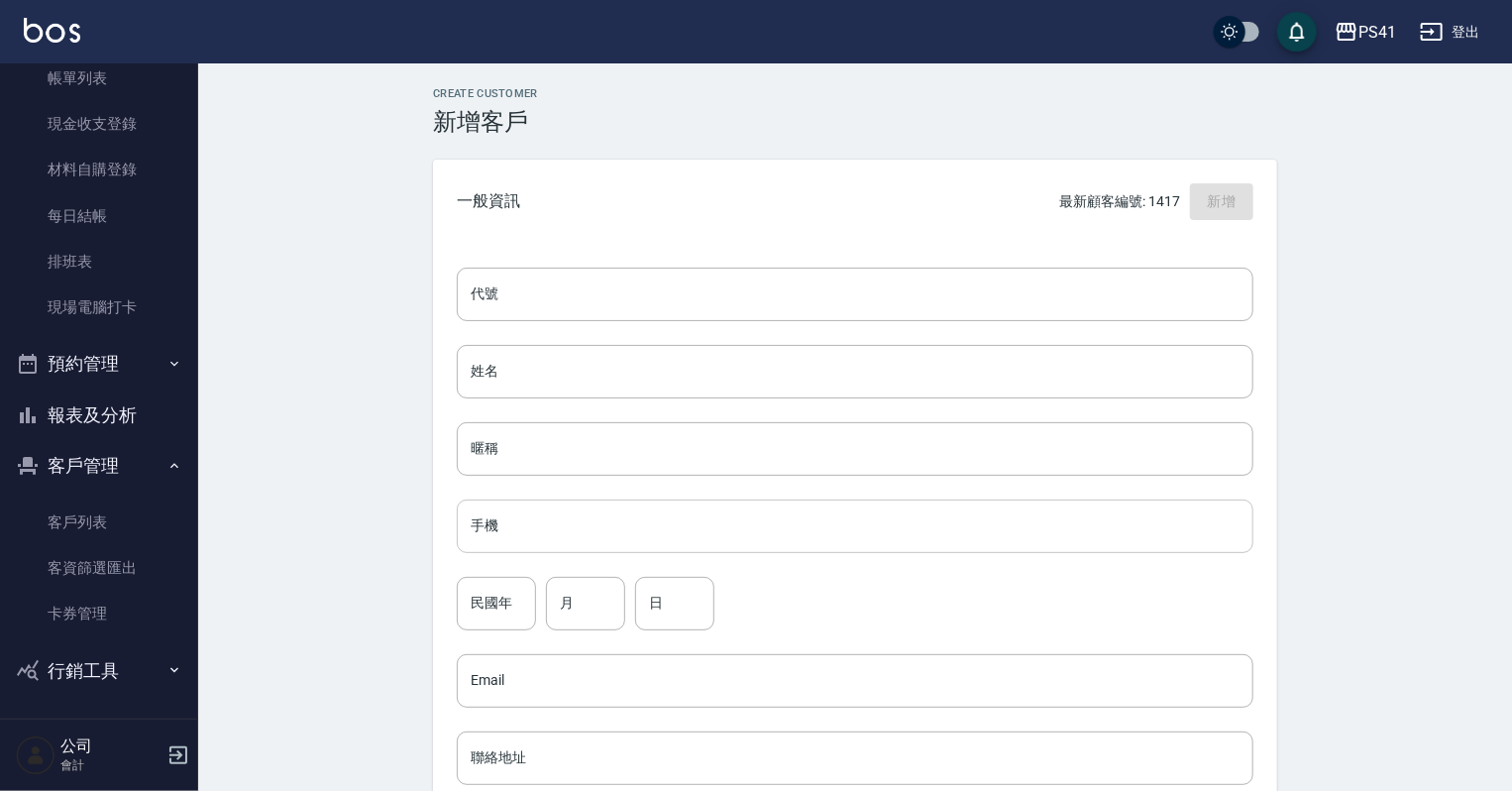 click on "手機" at bounding box center [855, 526] 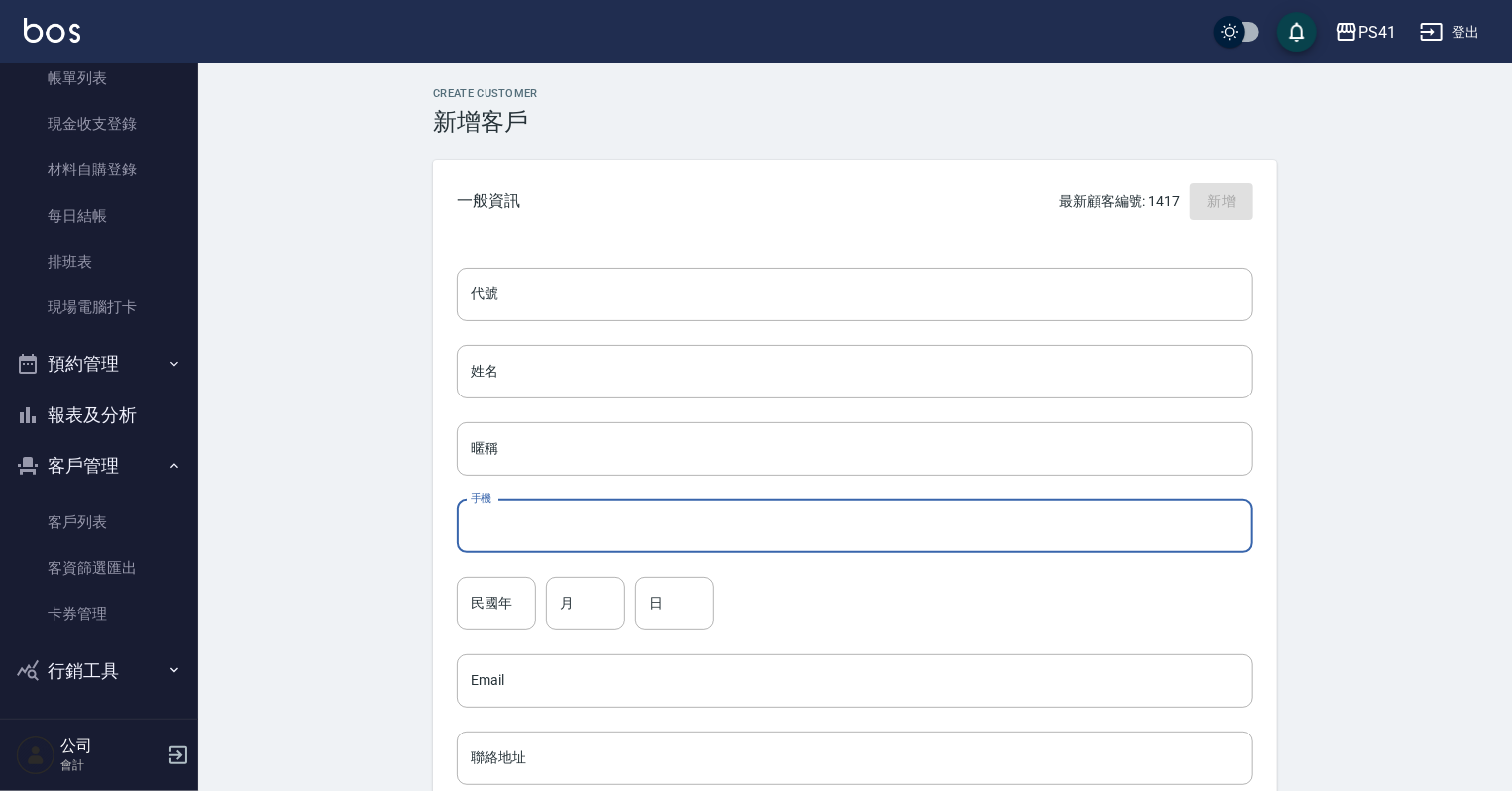 paste on "0920816582" 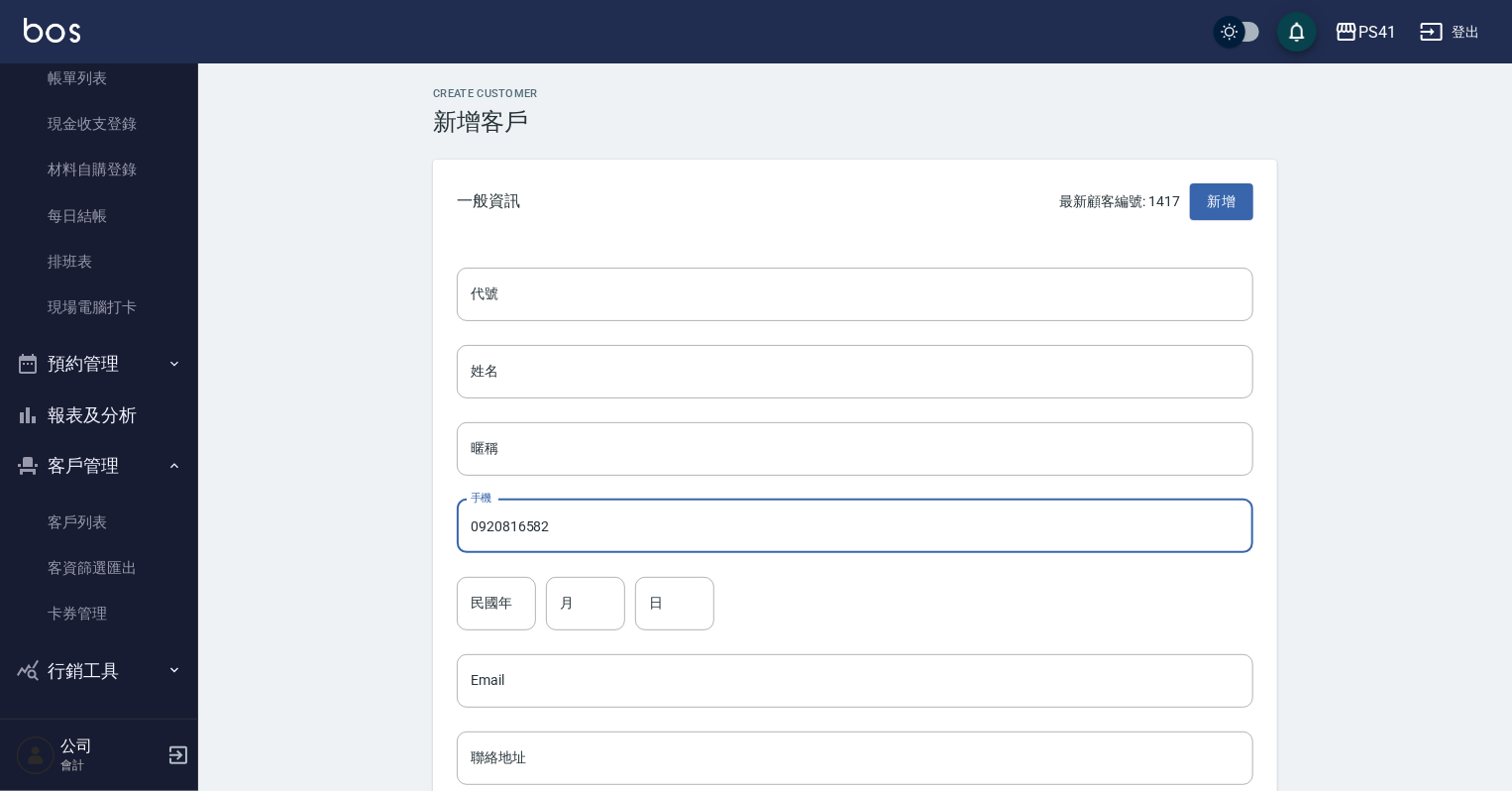 type on "0920816582" 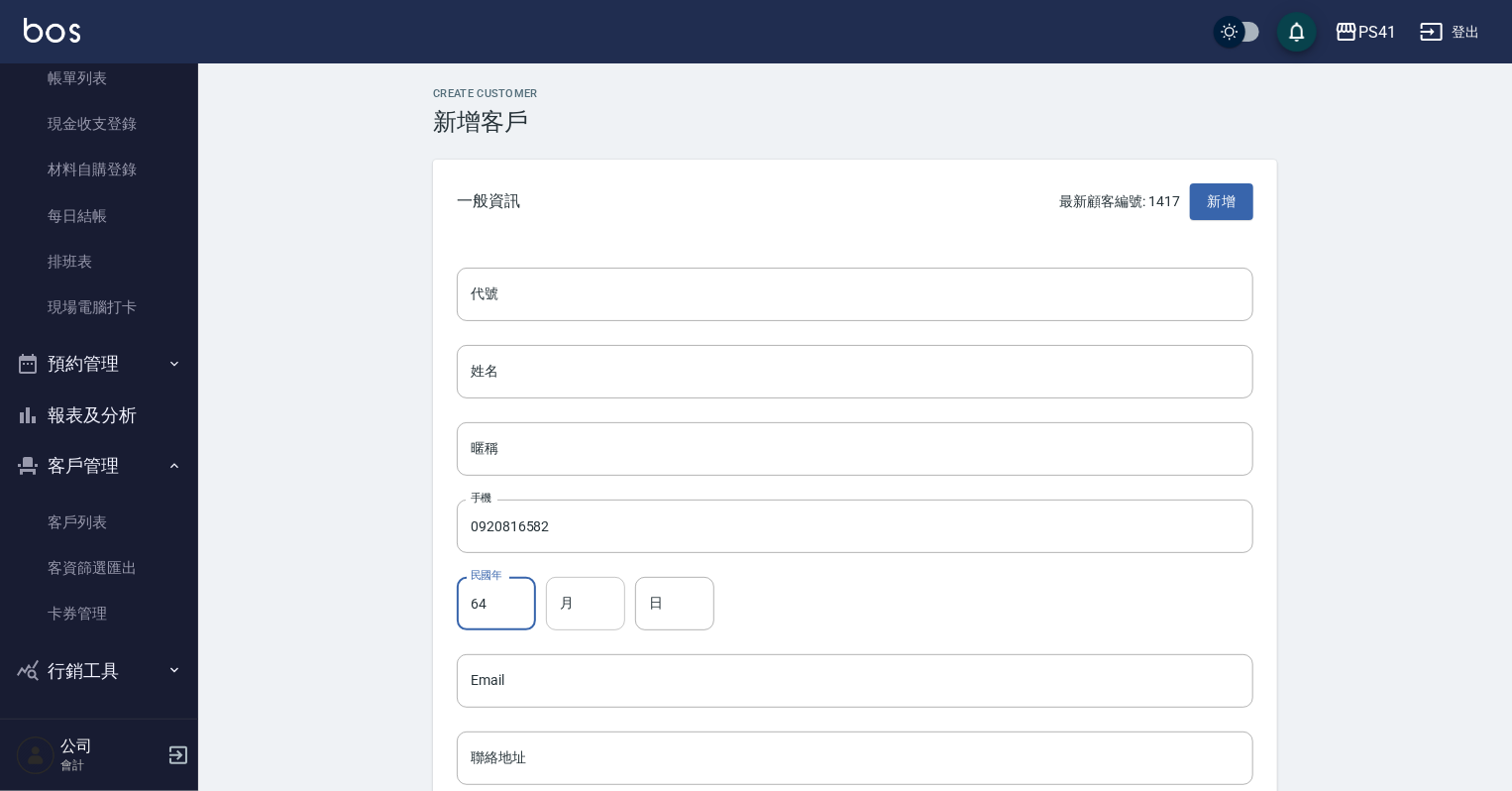 type on "64" 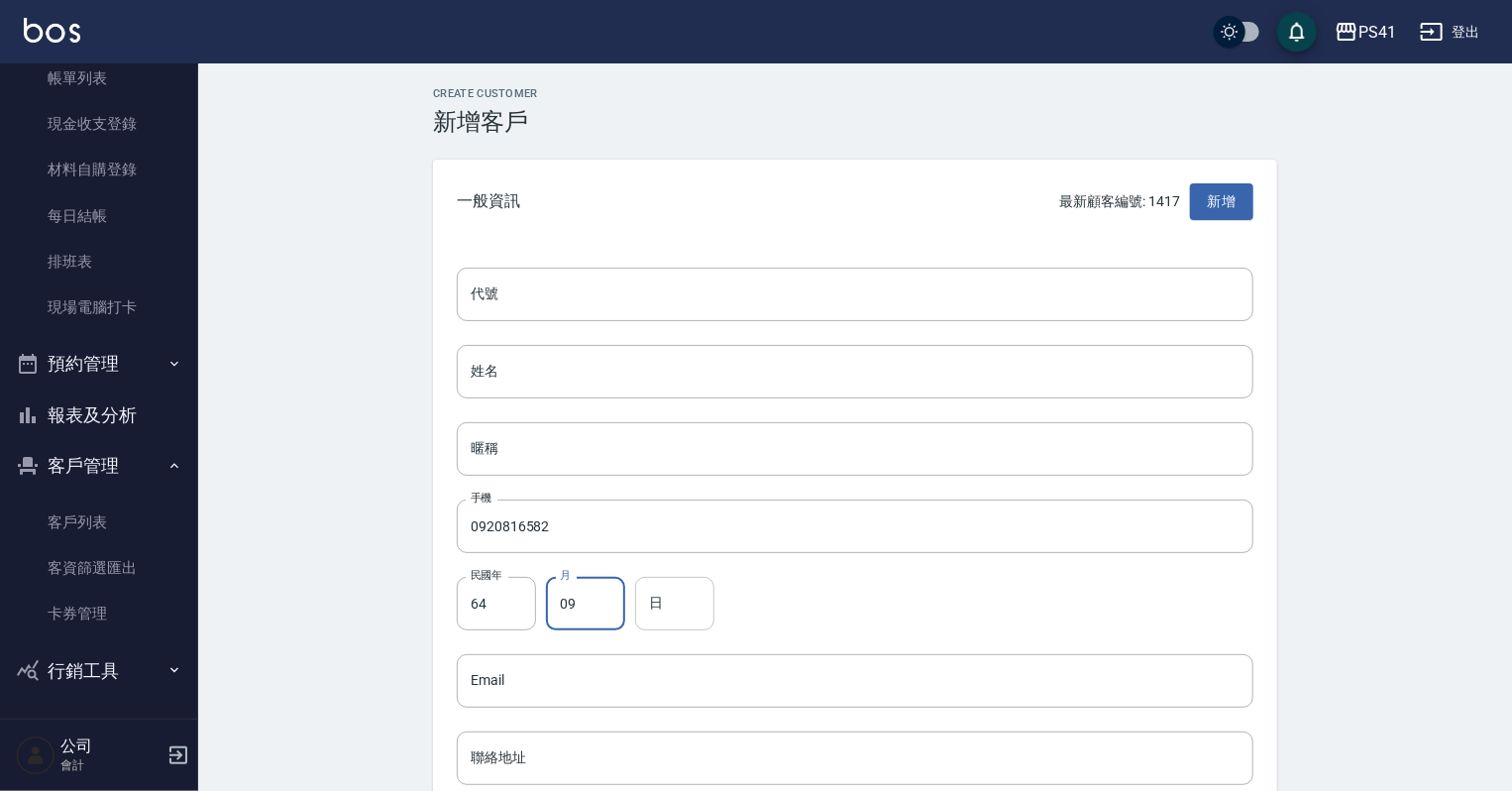 type on "09" 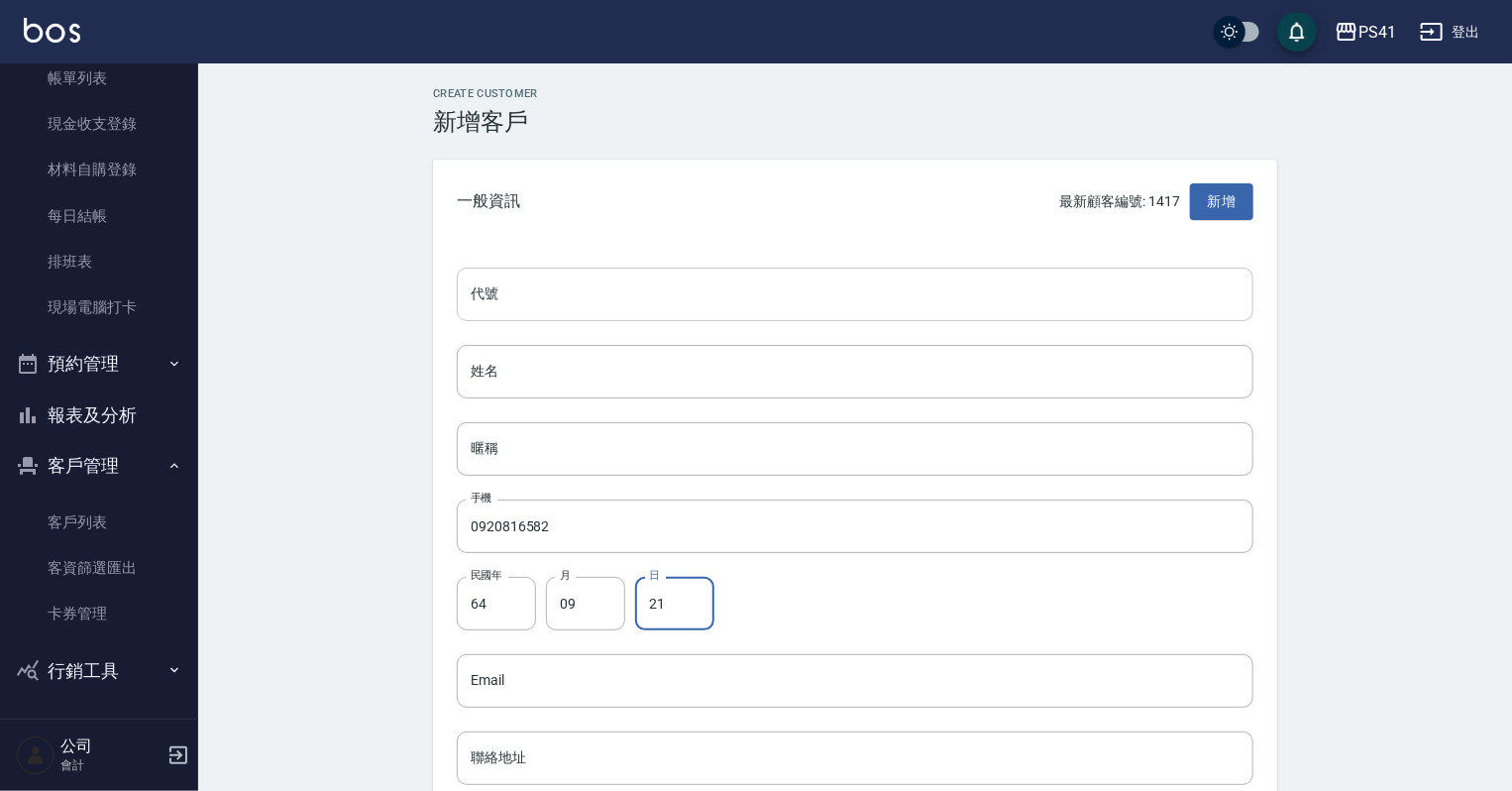 type on "21" 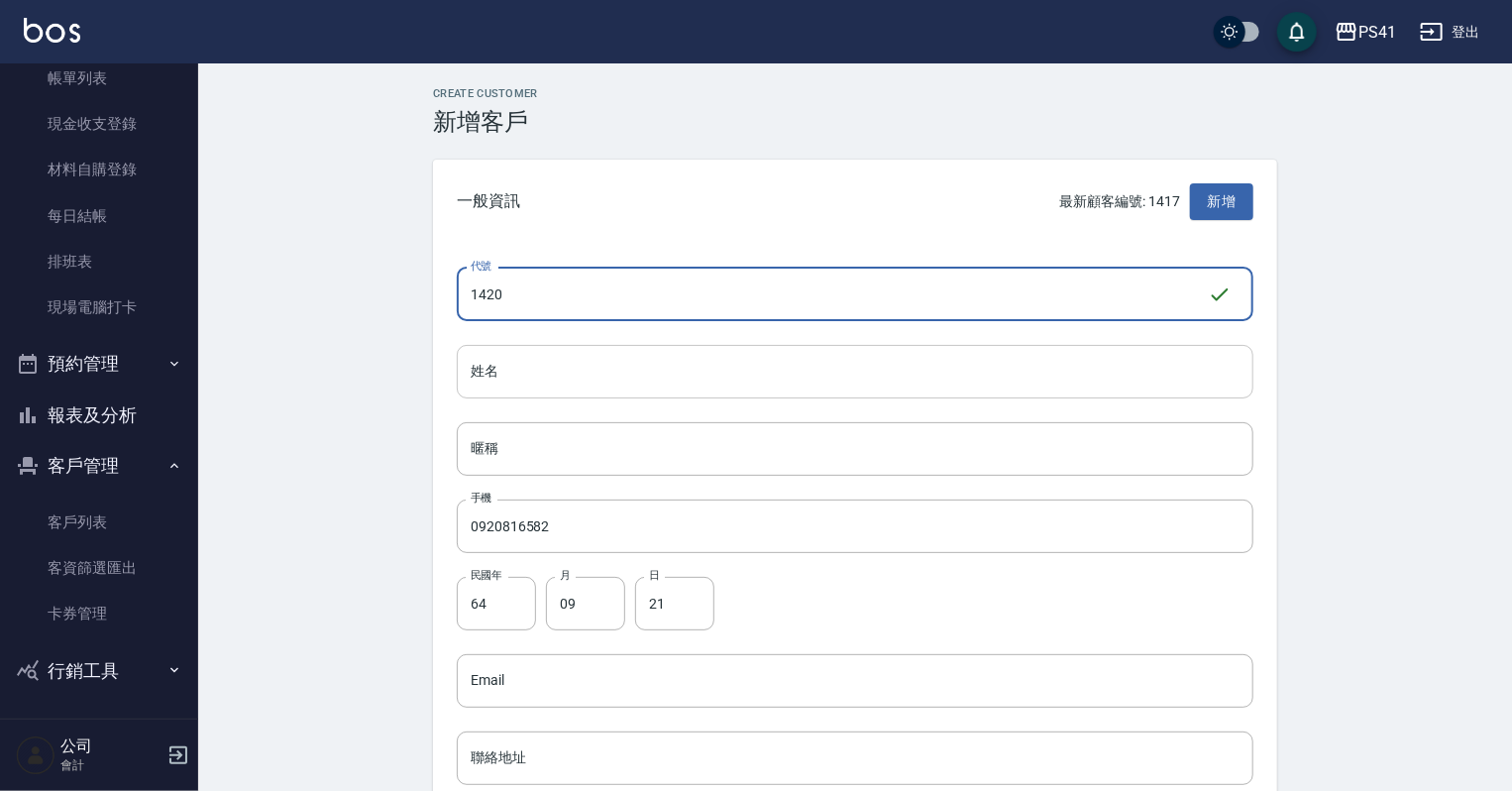type on "1420" 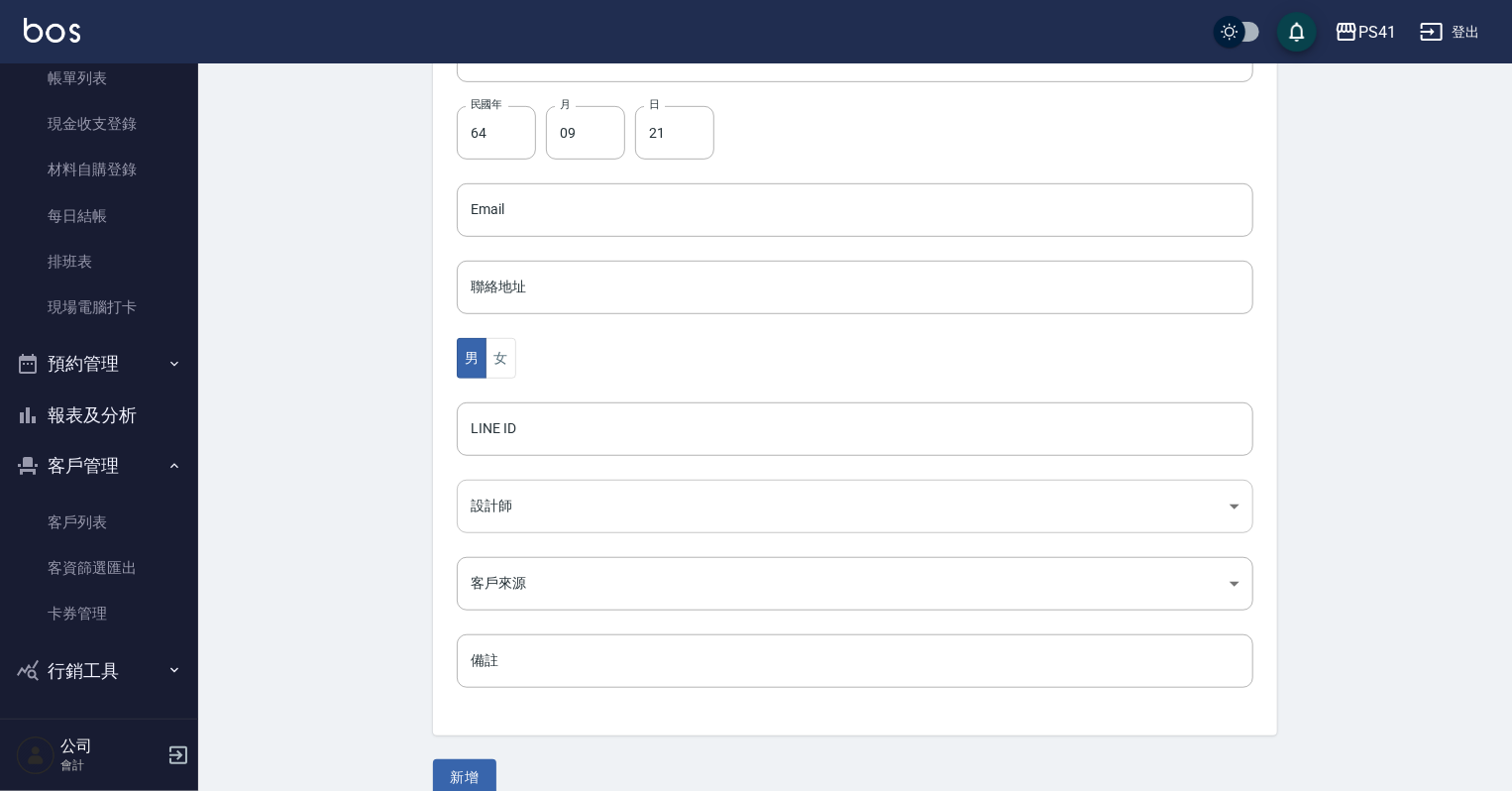 scroll, scrollTop: 476, scrollLeft: 0, axis: vertical 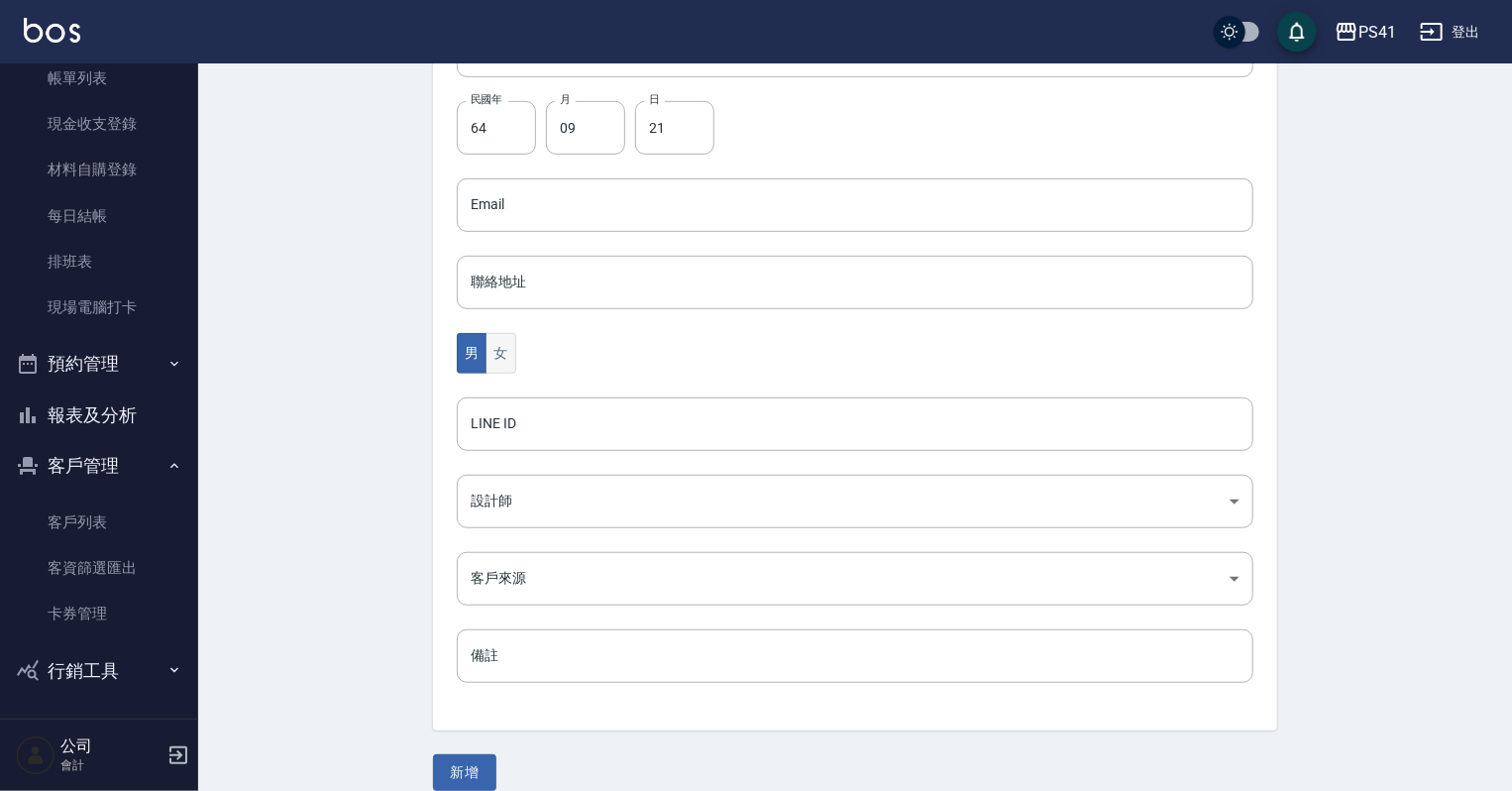 type on "[PERSON_NAME]" 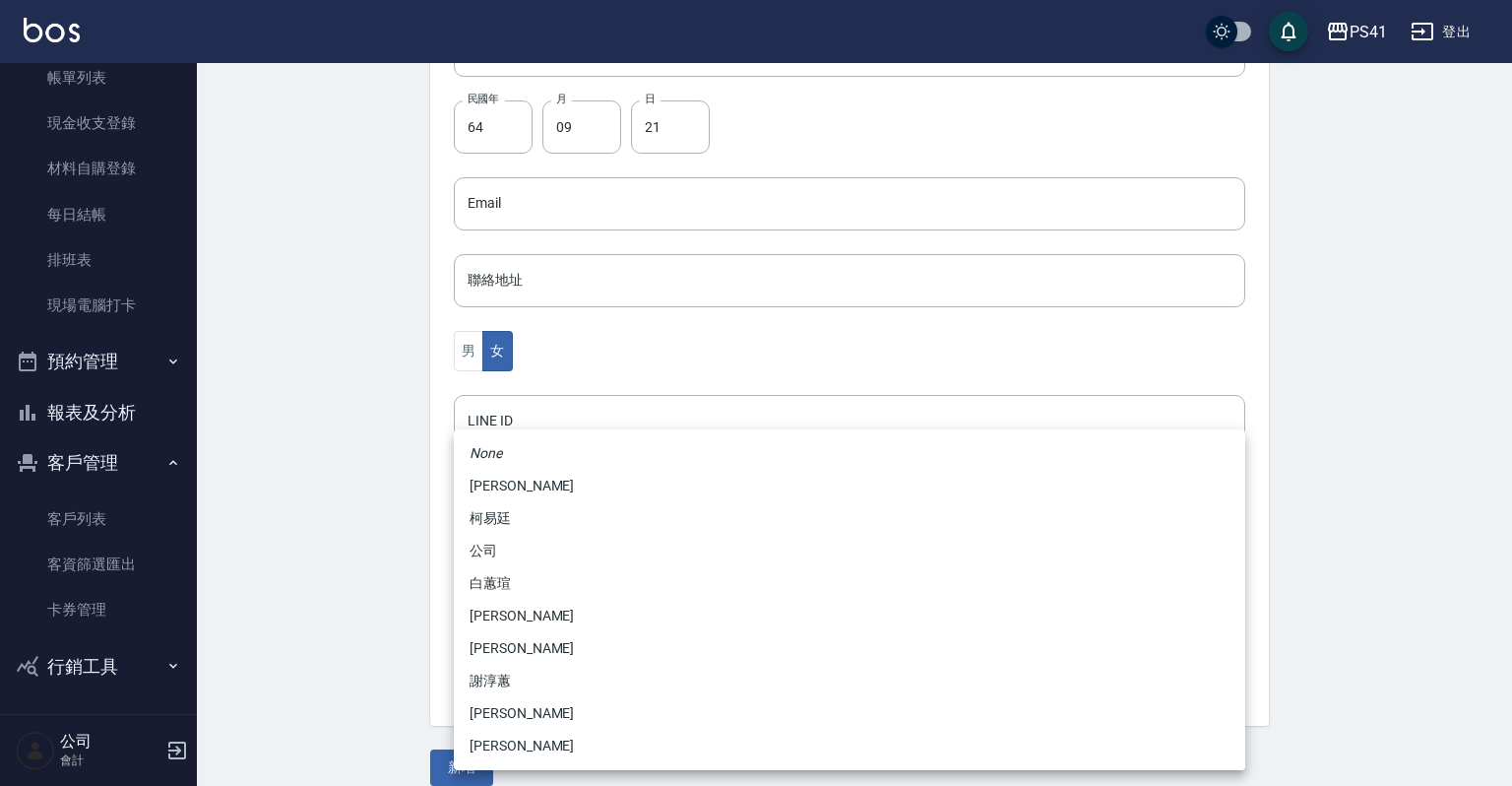 click on "PS41 登出 櫃檯作業 打帳單 帳單列表 現金收支登錄 材料自購登錄 每日結帳 排班表 現場電腦打卡 預約管理 預約管理 單日預約紀錄 單週預約紀錄 報表及分析 報表目錄 店家日報表 互助日報表 互助月報表 設計師日報表 設計師業績月報表 商品銷售排行榜 客戶管理 客戶列表 客資篩選匯出 卡券管理 行銷工具 活動發券明細 公司 會計 Create Customer 新增客戶 一般資訊 最新顧客編號: 1417 新增 代號 1420 ​ 代號 姓名 [PERSON_NAME] 暱稱 暱稱 手機 0920816582 手機 民國年 64 民國年 月 09 月 日 21 日 Email Email 聯絡地址 聯絡地址 男 女 LINE ID LINE ID 設計師 ​ 設計師 客戶來源 ​ 客戶來源 備註 備註 新增 None [PERSON_NAME] [PERSON_NAME] 公司 [PERSON_NAME] [PERSON_NAME] [PERSON_NAME] [PERSON_NAME] [PERSON_NAME]" at bounding box center [756, 168] 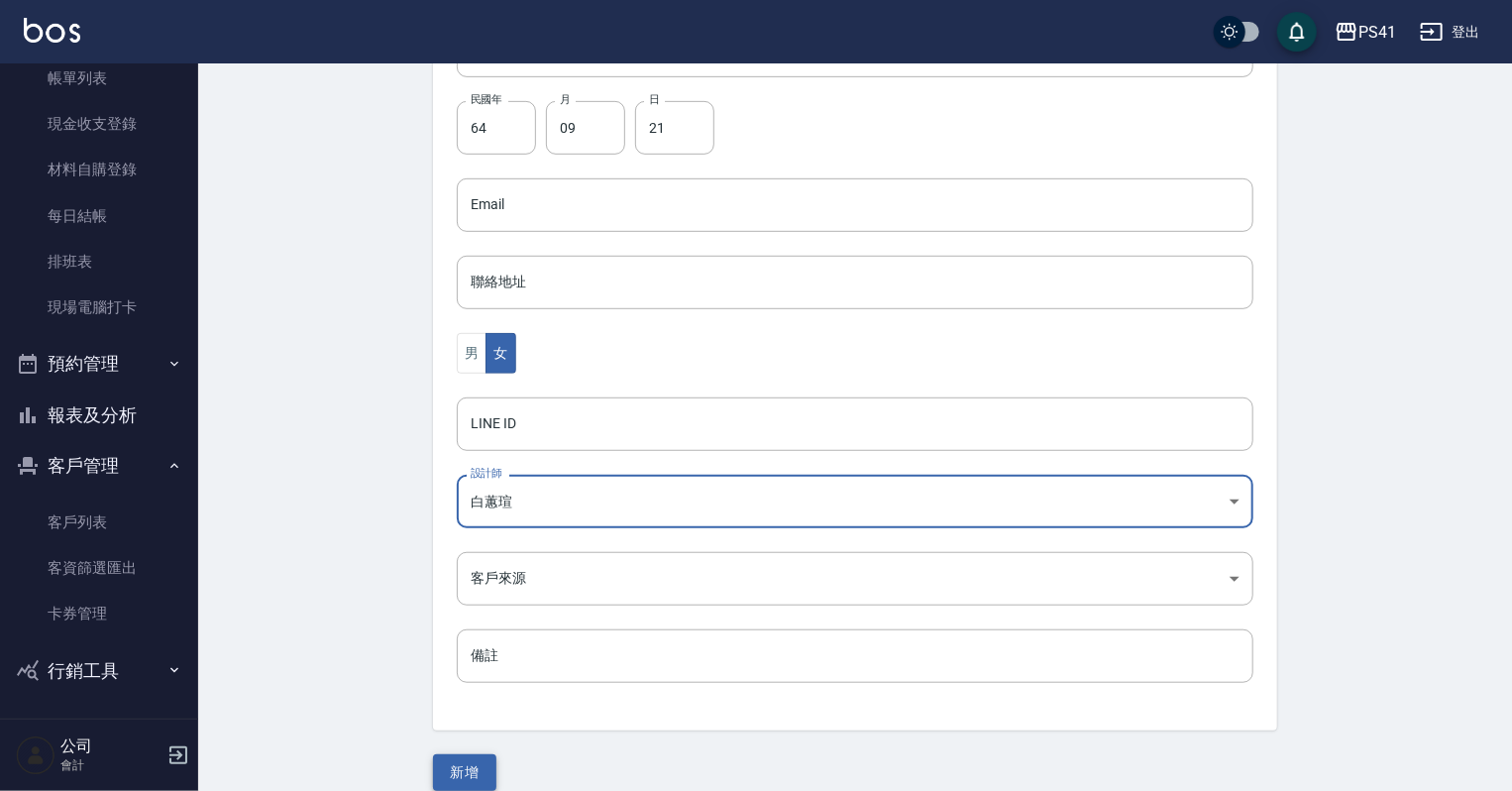 click on "新增" at bounding box center [465, 772] 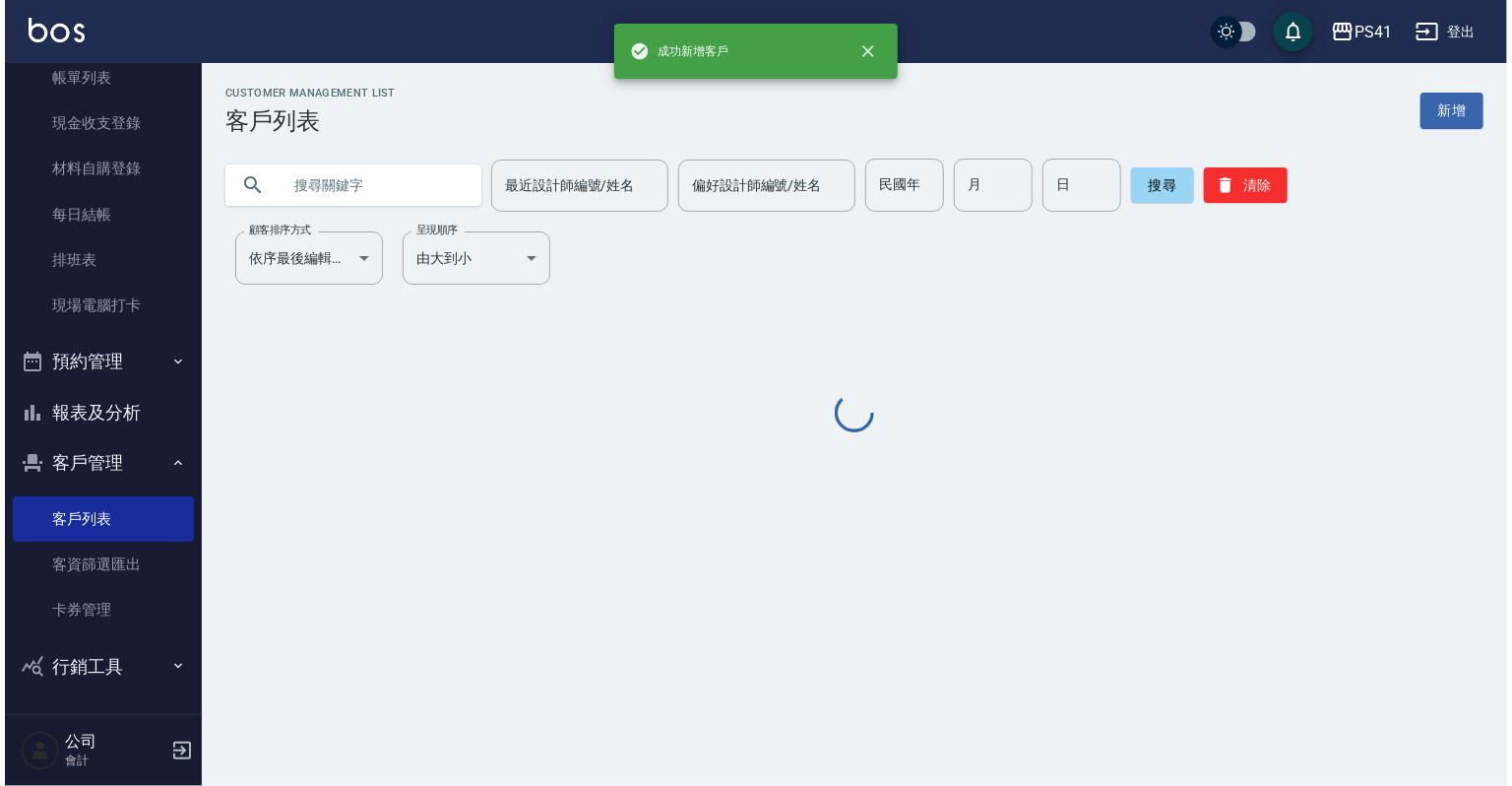 scroll, scrollTop: 0, scrollLeft: 0, axis: both 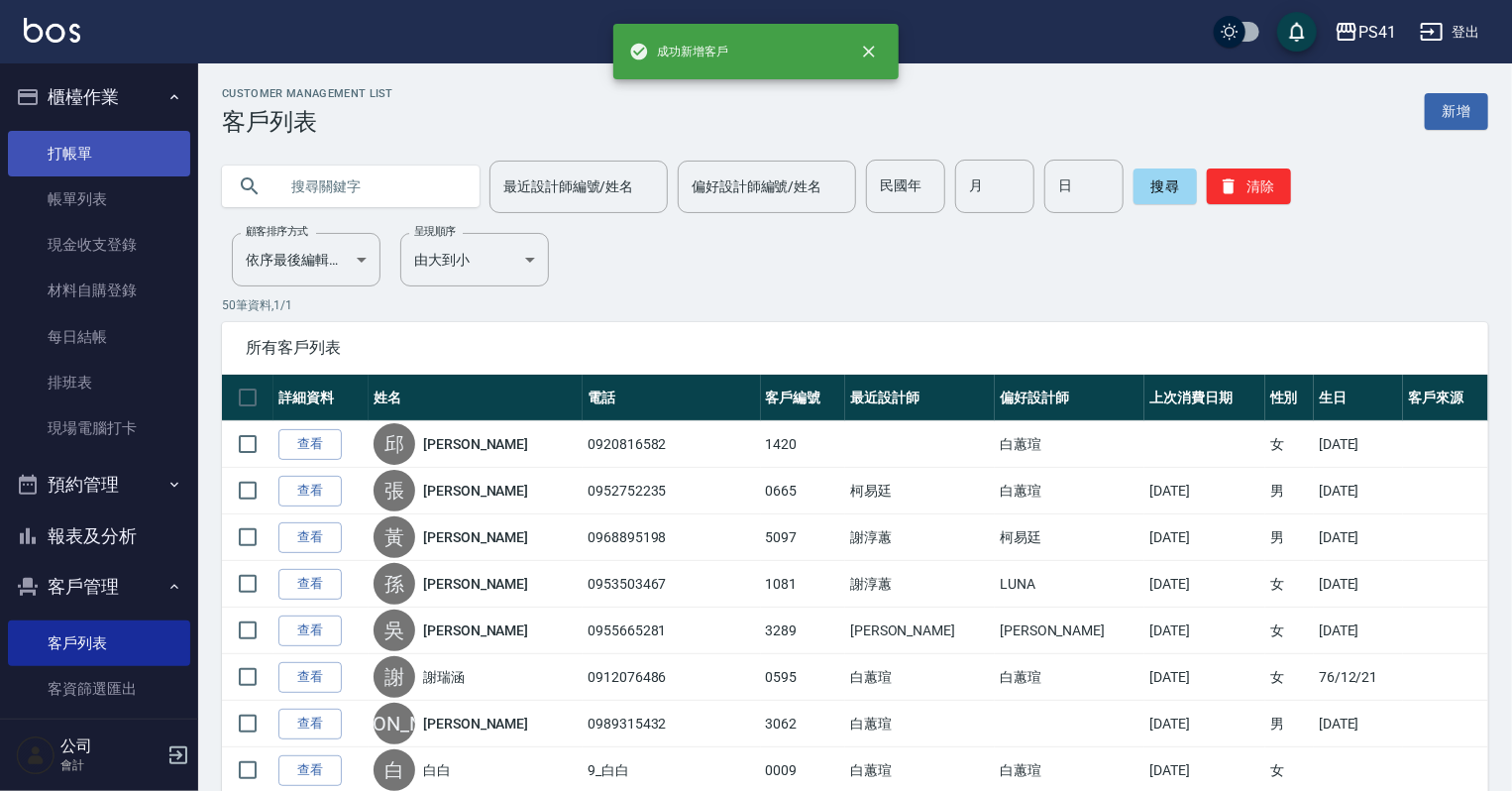 drag, startPoint x: 134, startPoint y: 163, endPoint x: 149, endPoint y: 143, distance: 25 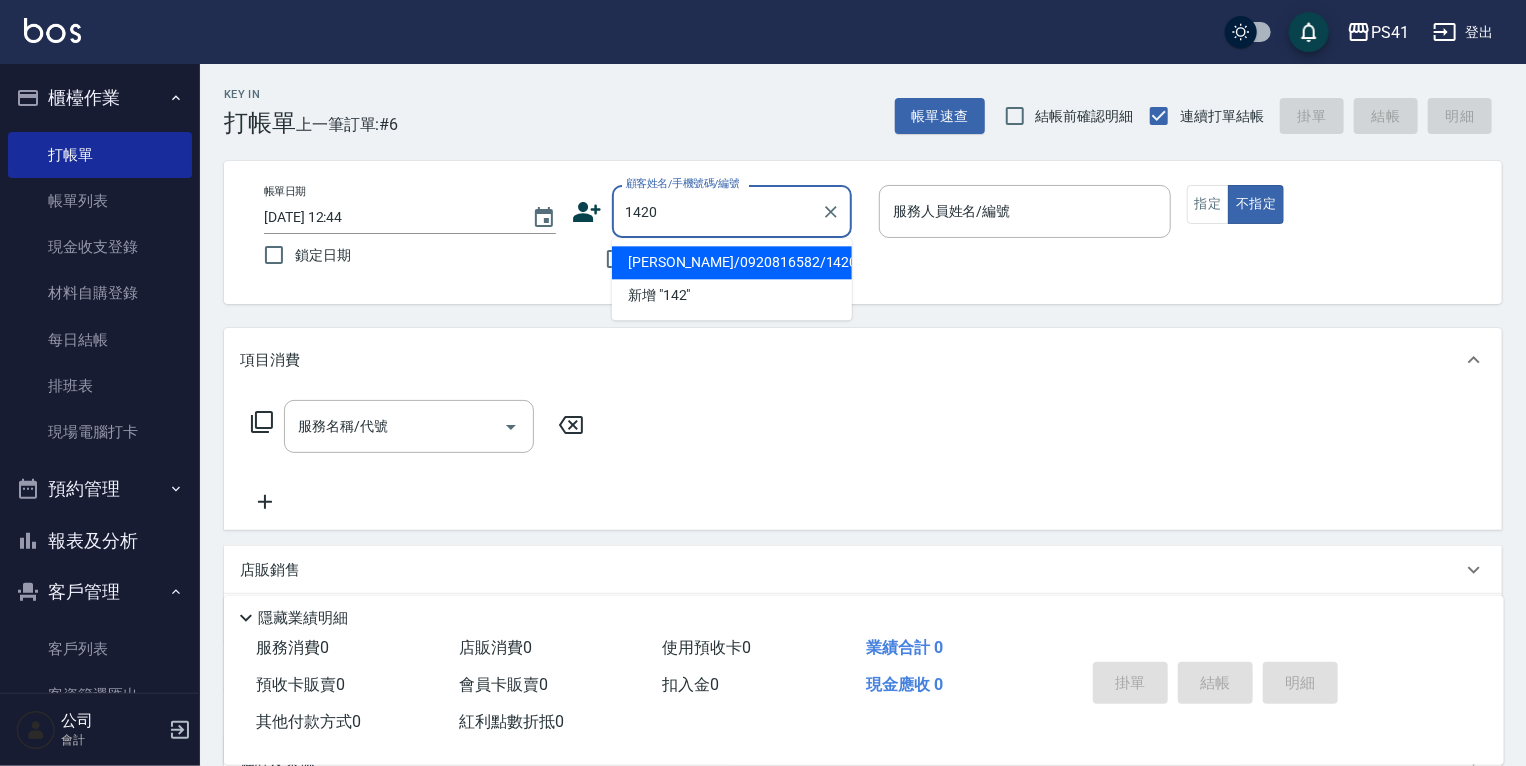 type on "[PERSON_NAME]/0920816582/1420" 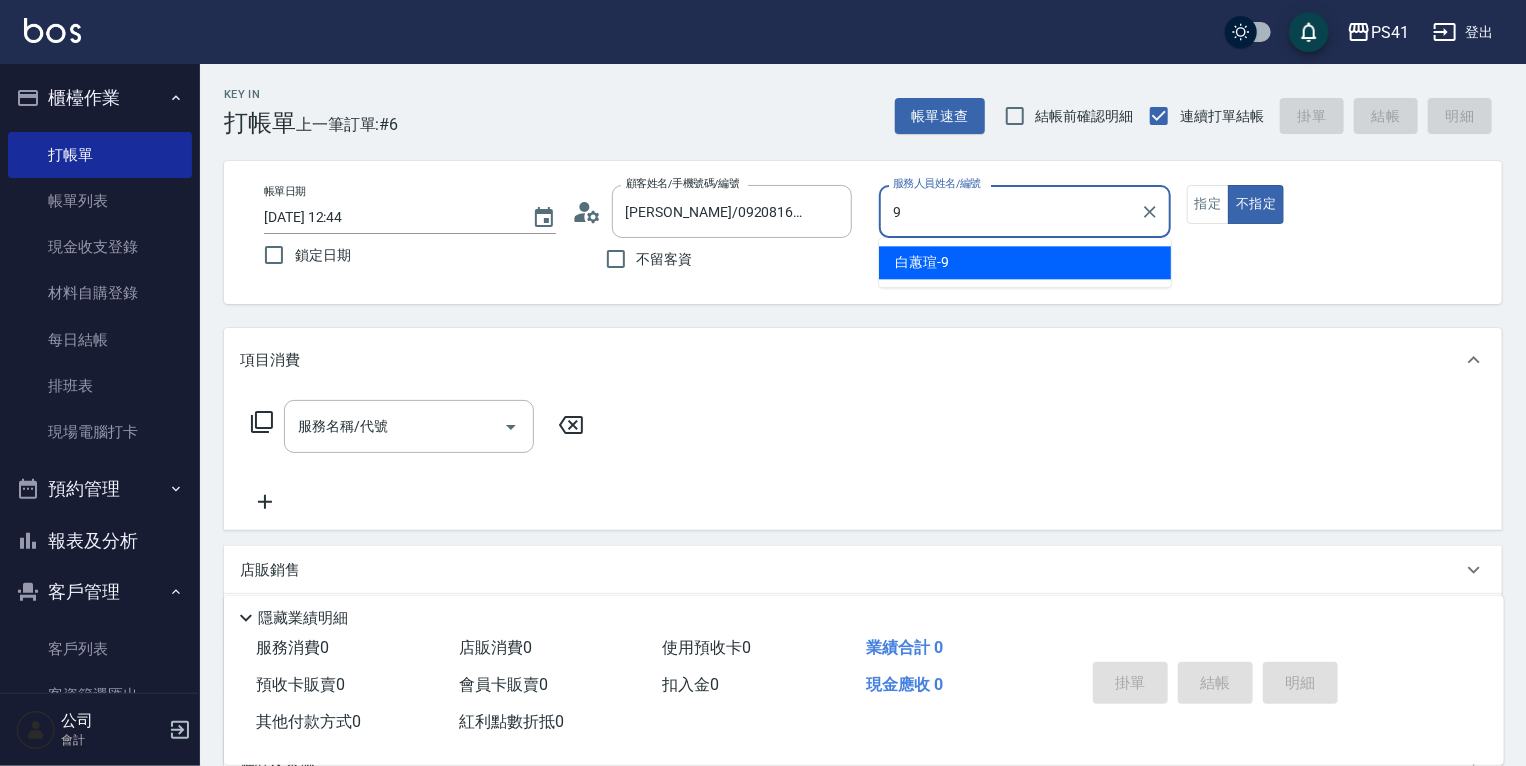 type on "[PERSON_NAME]-9" 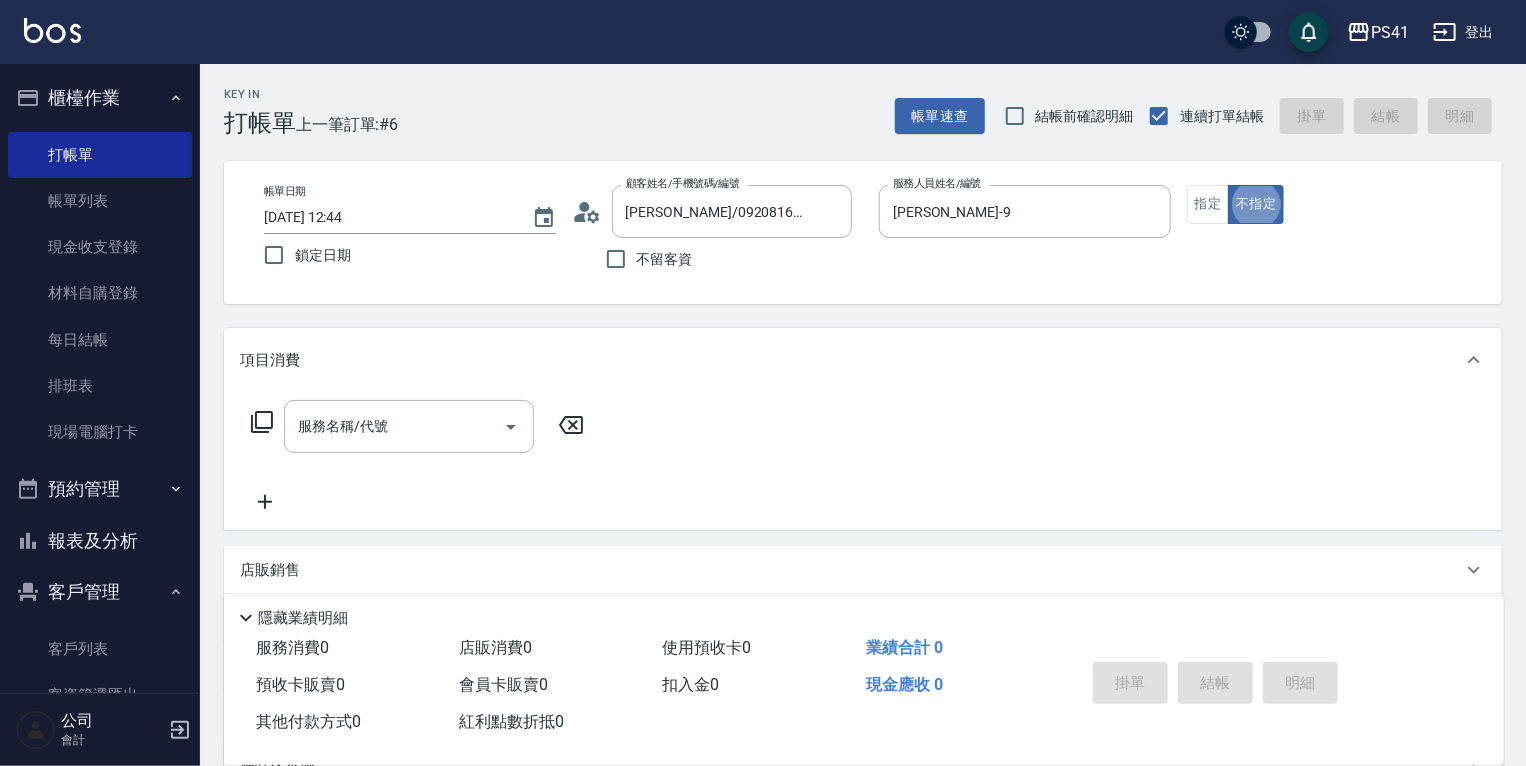 type on "false" 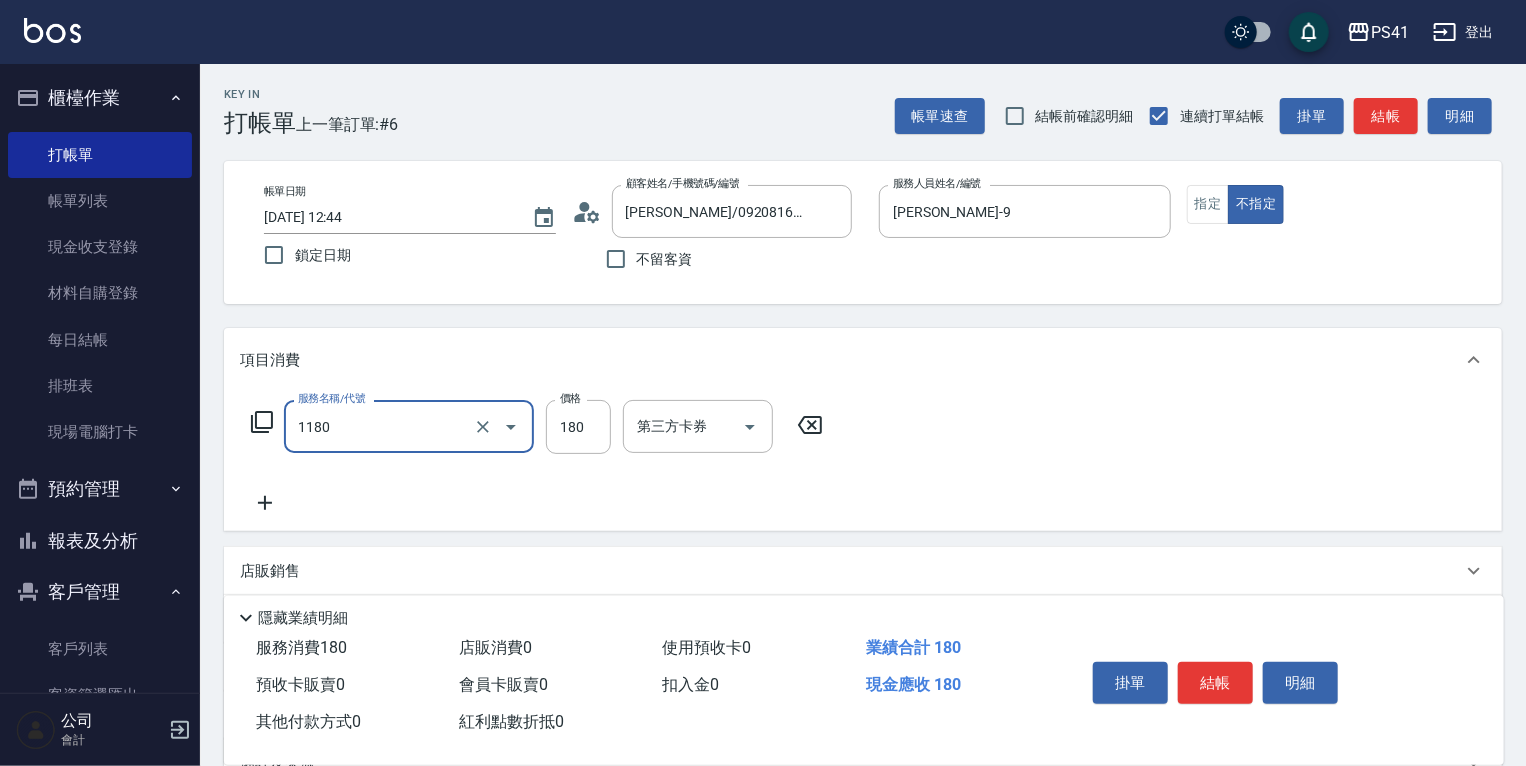 type on "洗髮(洗+剪不指定活動)(1180)" 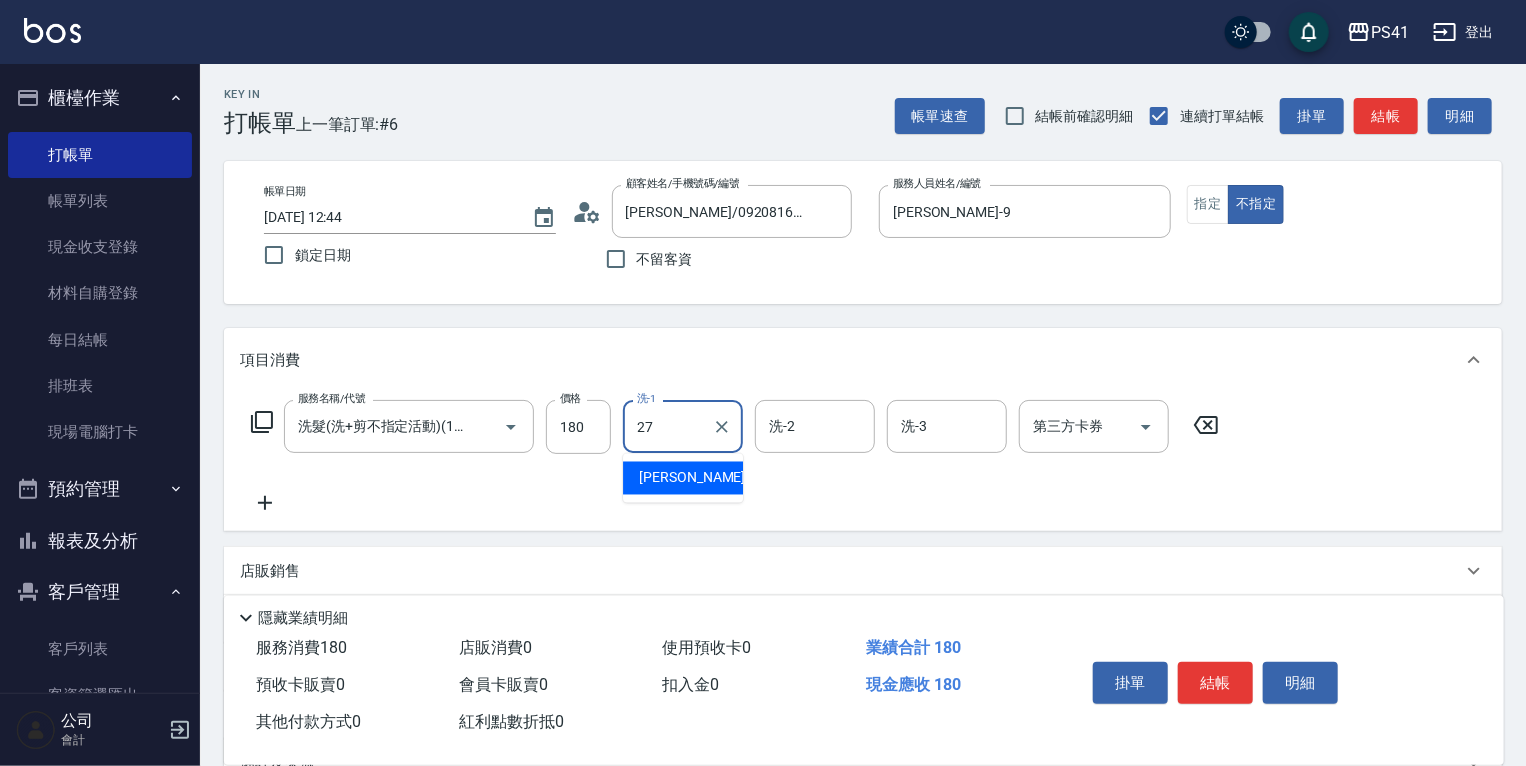 type on "佳佳-27" 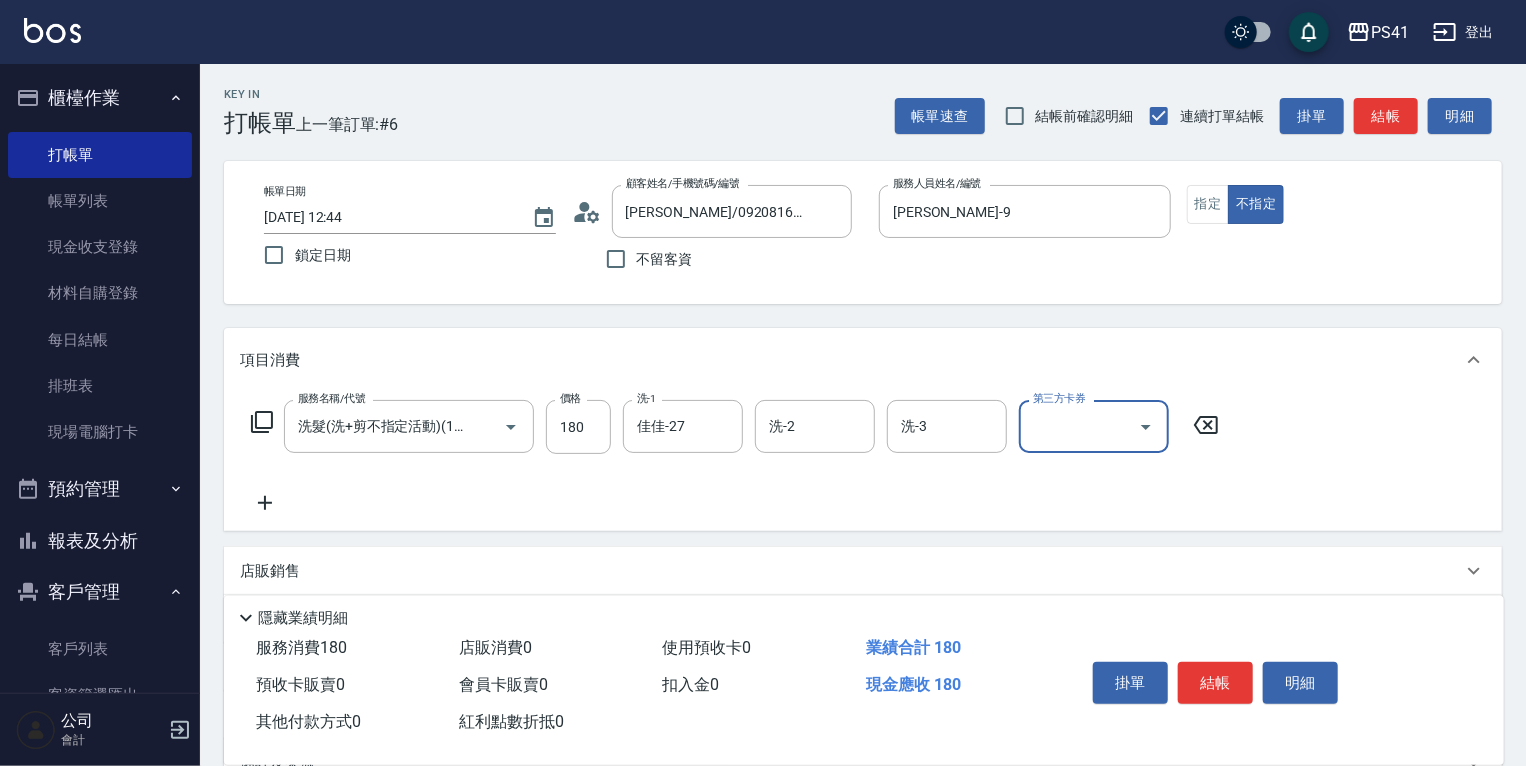 scroll, scrollTop: 0, scrollLeft: 0, axis: both 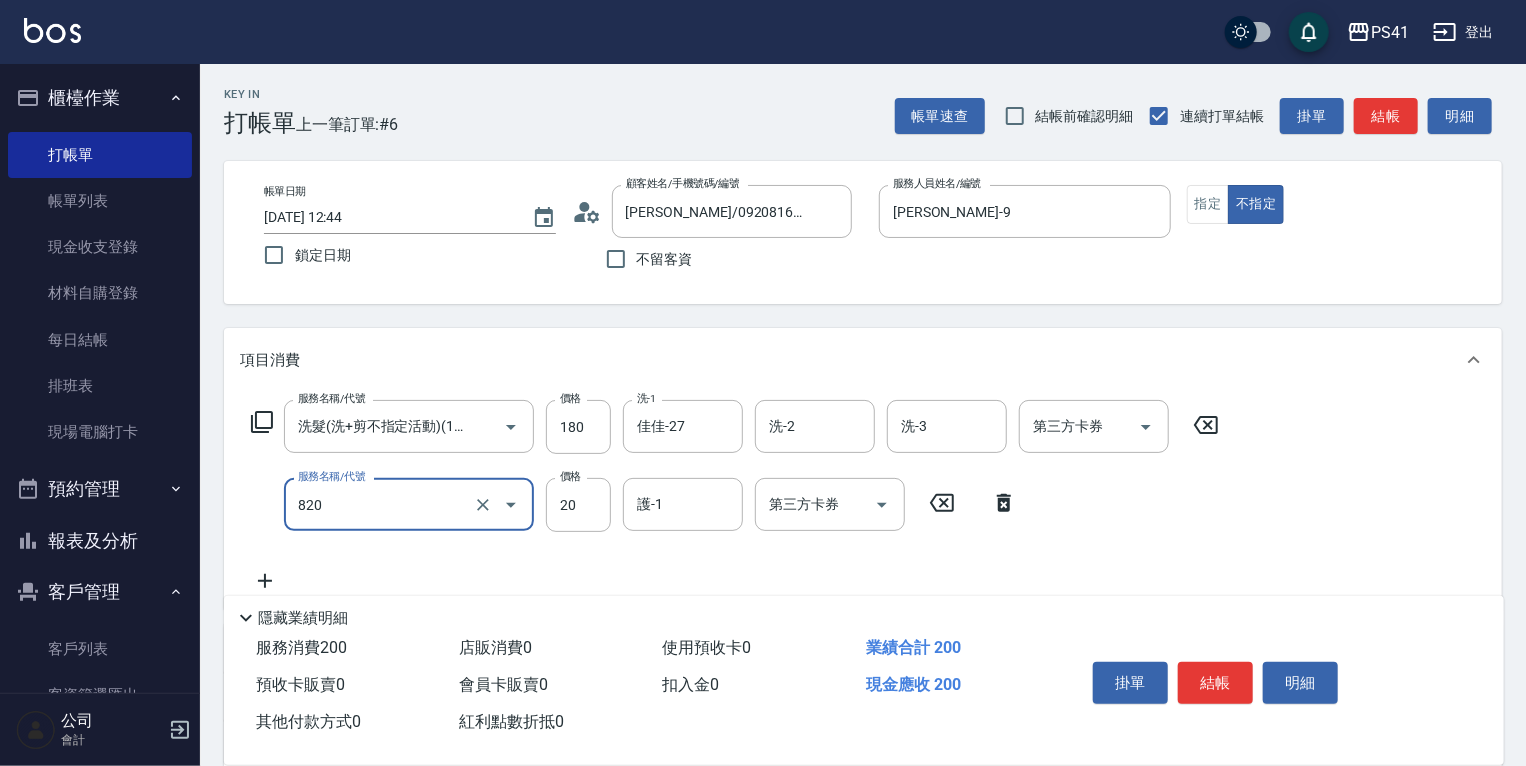 type on "潤絲(820)" 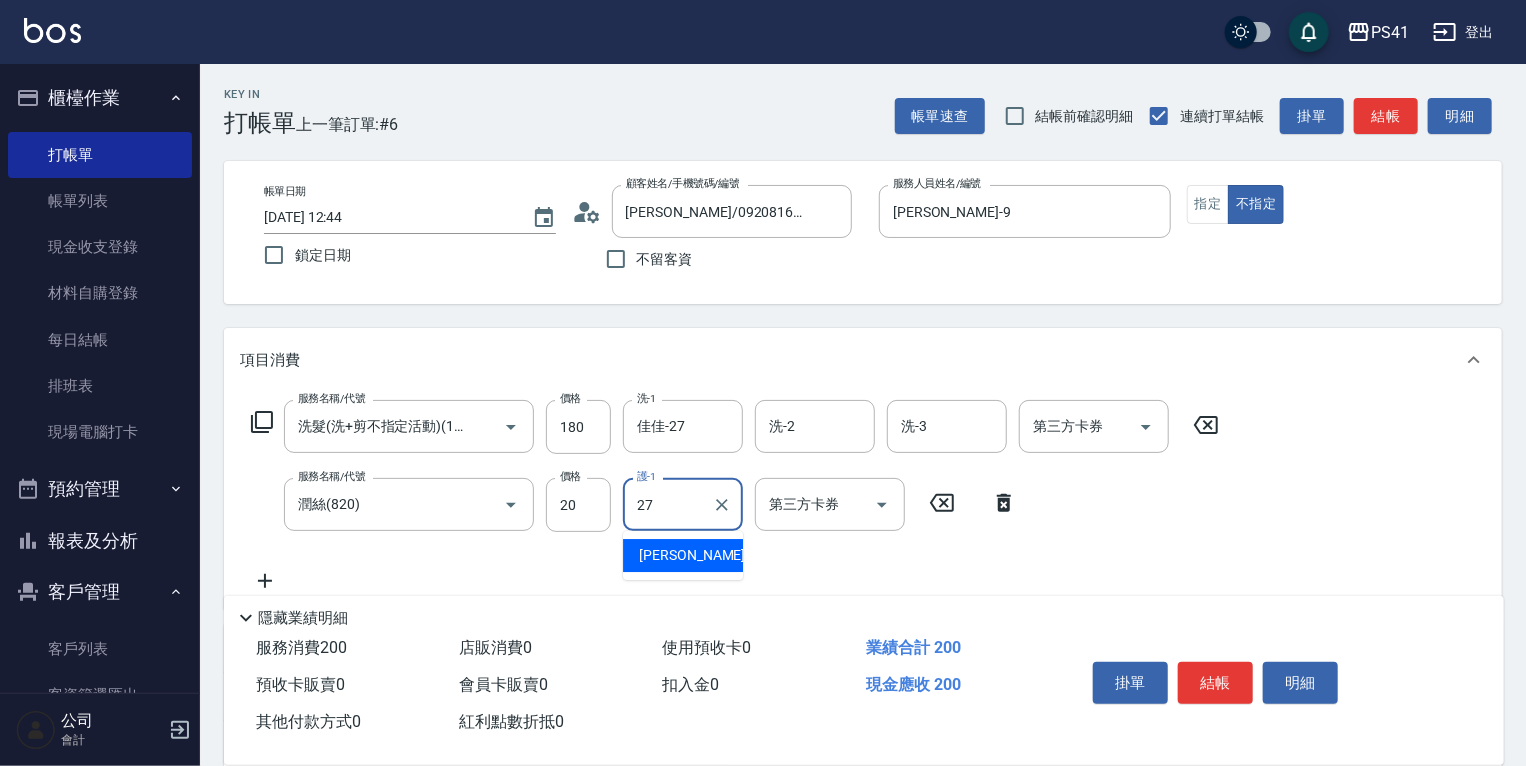 type on "佳佳-27" 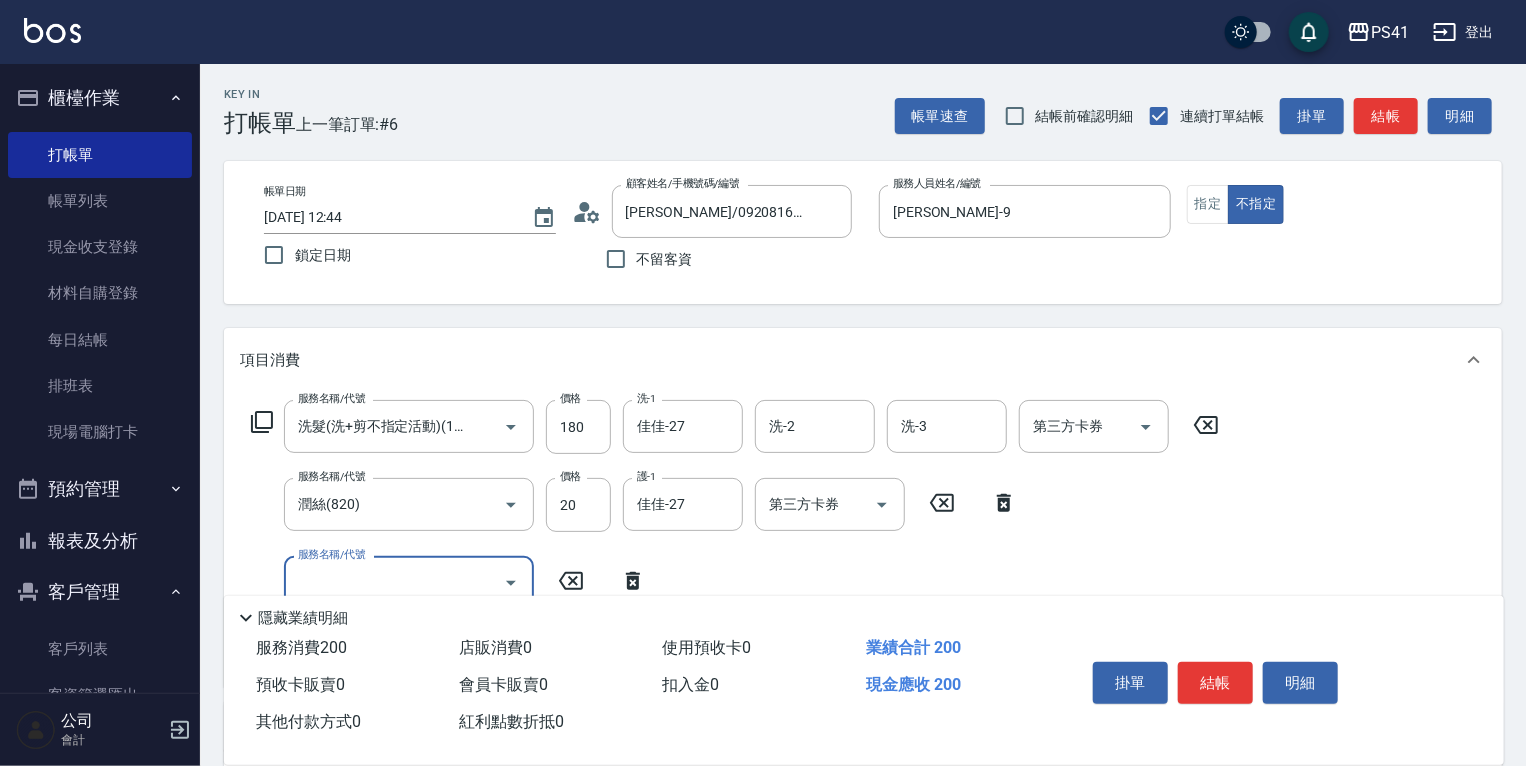 scroll, scrollTop: 0, scrollLeft: 0, axis: both 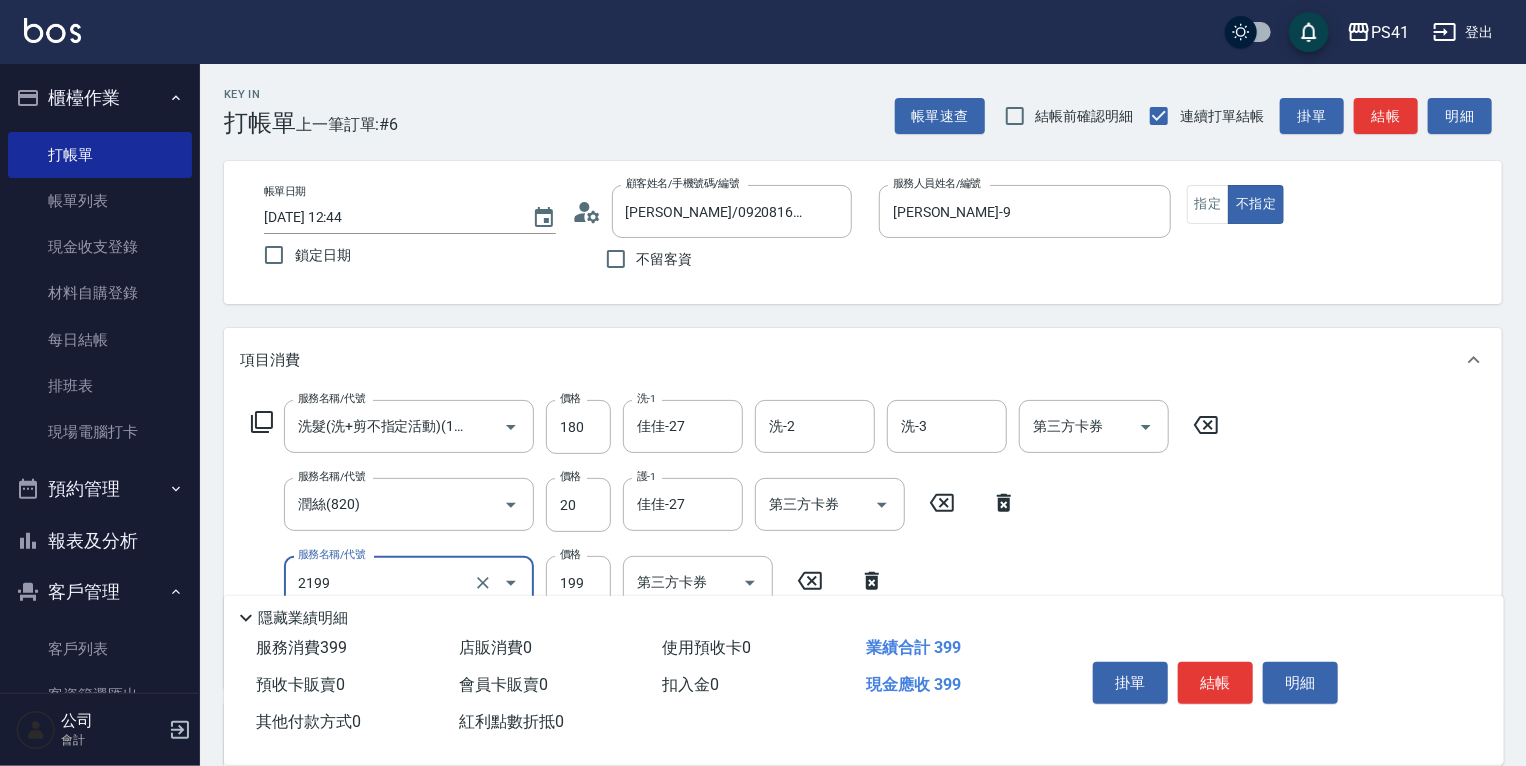 type on "不指定剪髮活動(2199)" 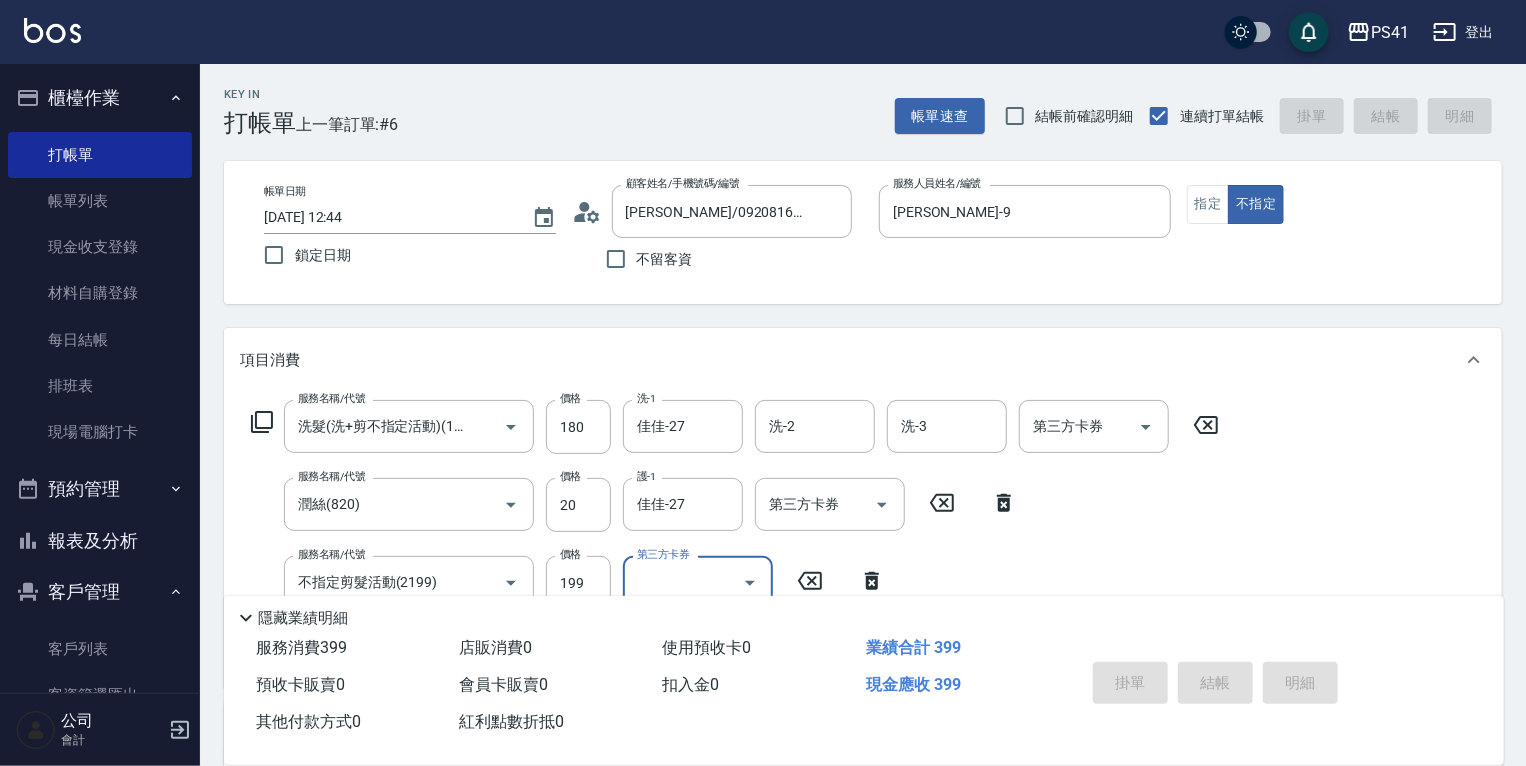 type 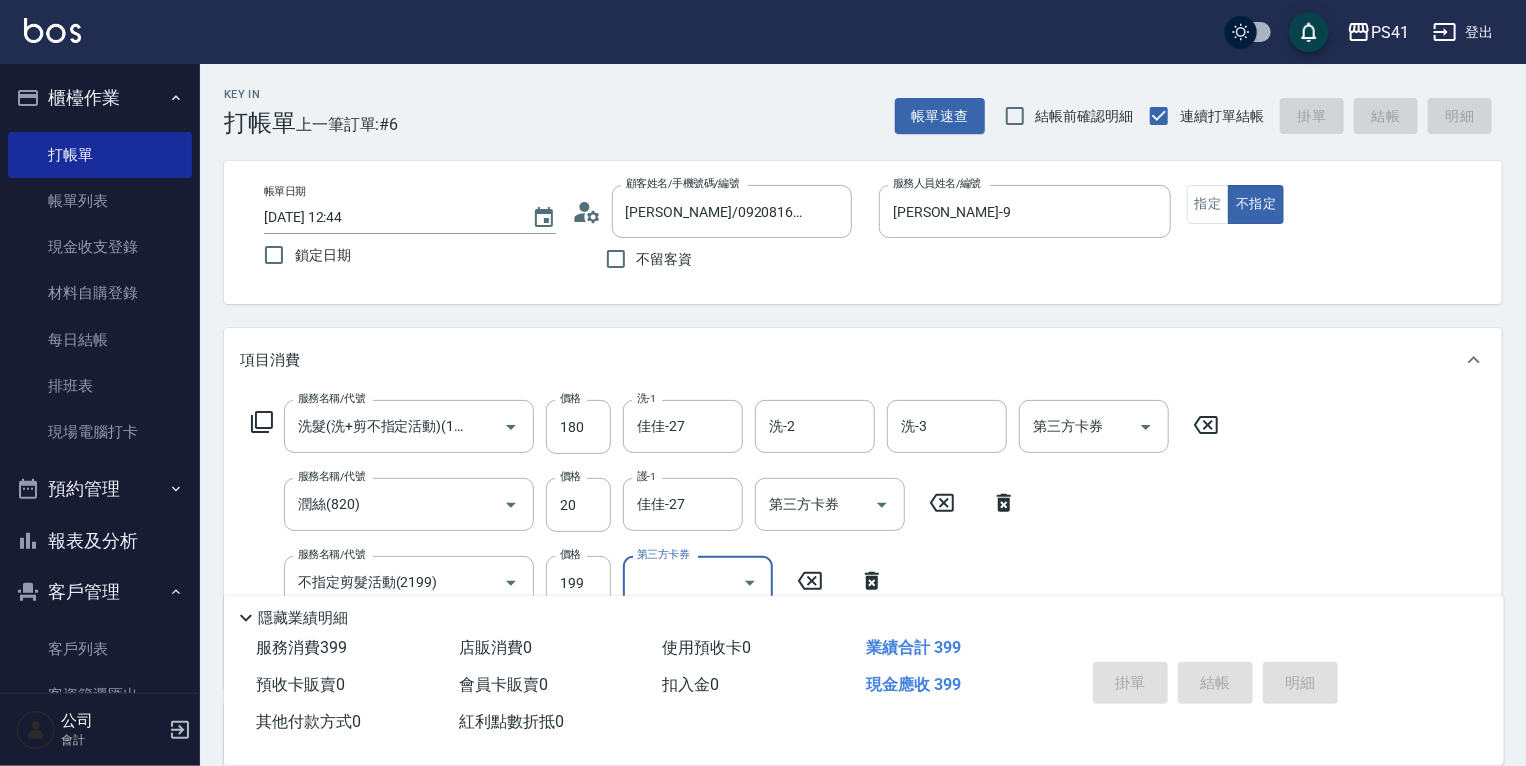 type 